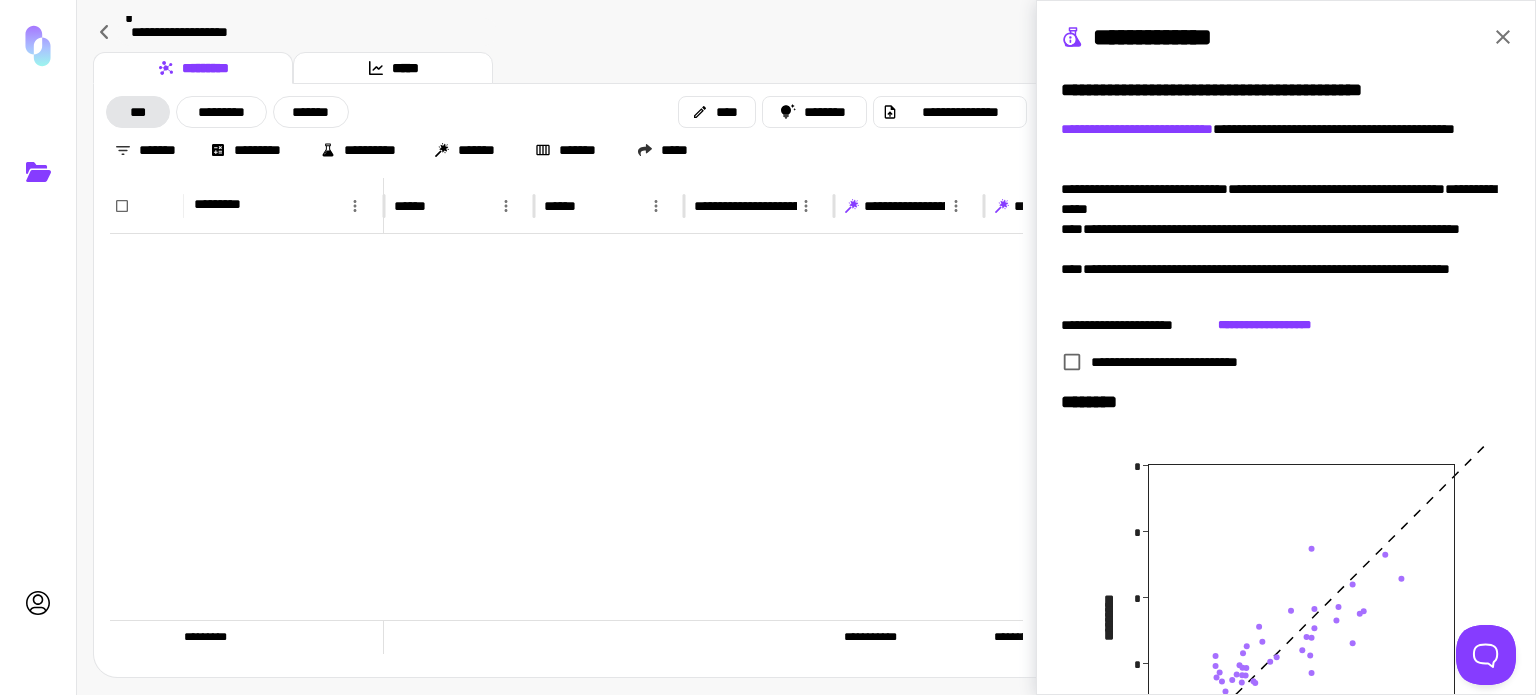 scroll, scrollTop: 0, scrollLeft: 0, axis: both 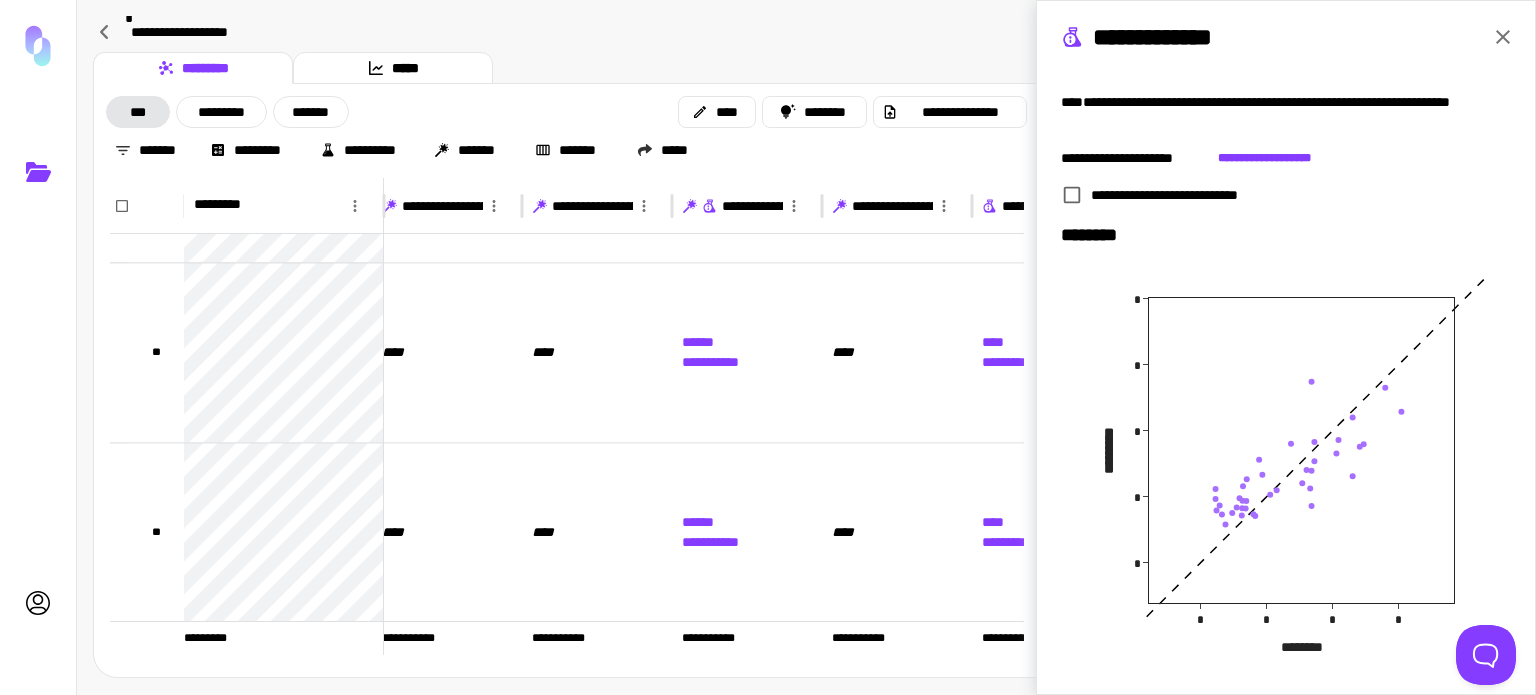click 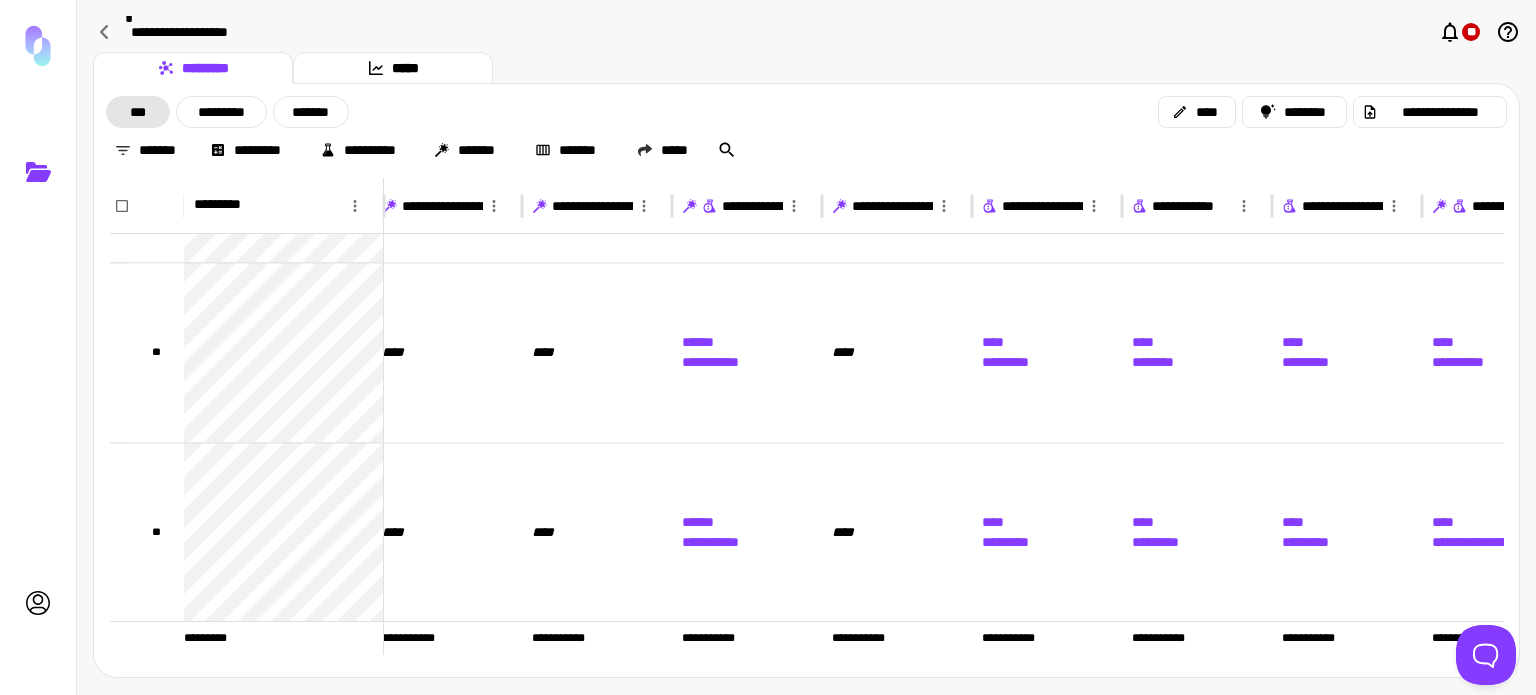 scroll, scrollTop: 0, scrollLeft: 0, axis: both 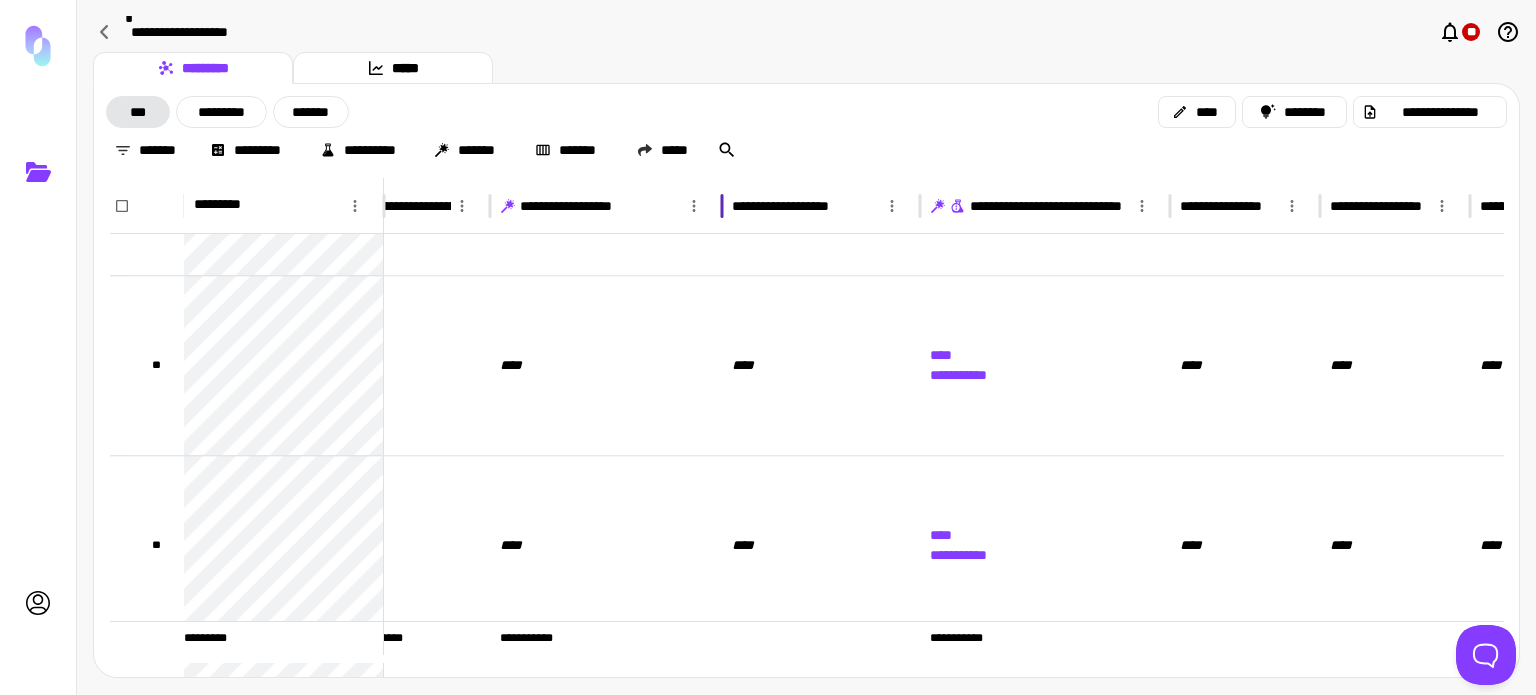 drag, startPoint x: 636, startPoint y: 199, endPoint x: 275, endPoint y: 127, distance: 368.11005 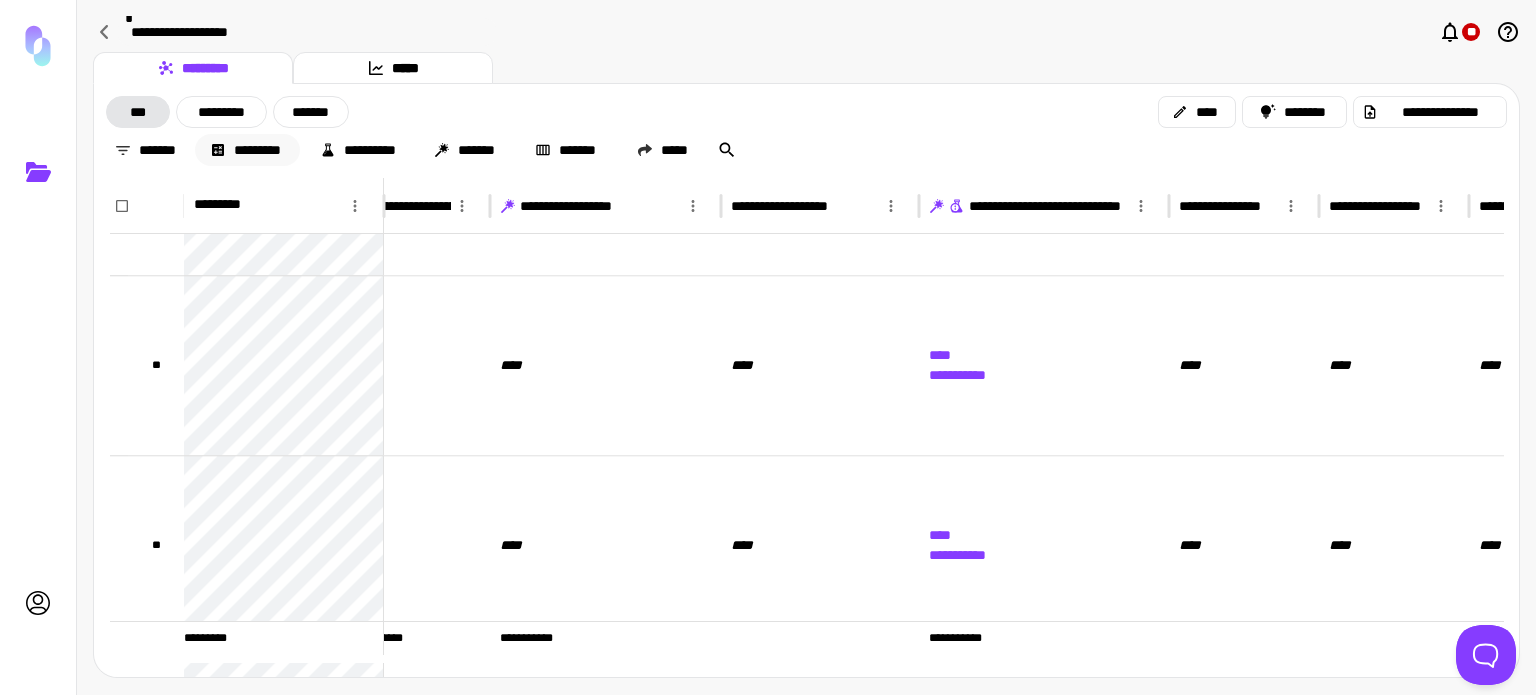 click on "*********" at bounding box center (247, 150) 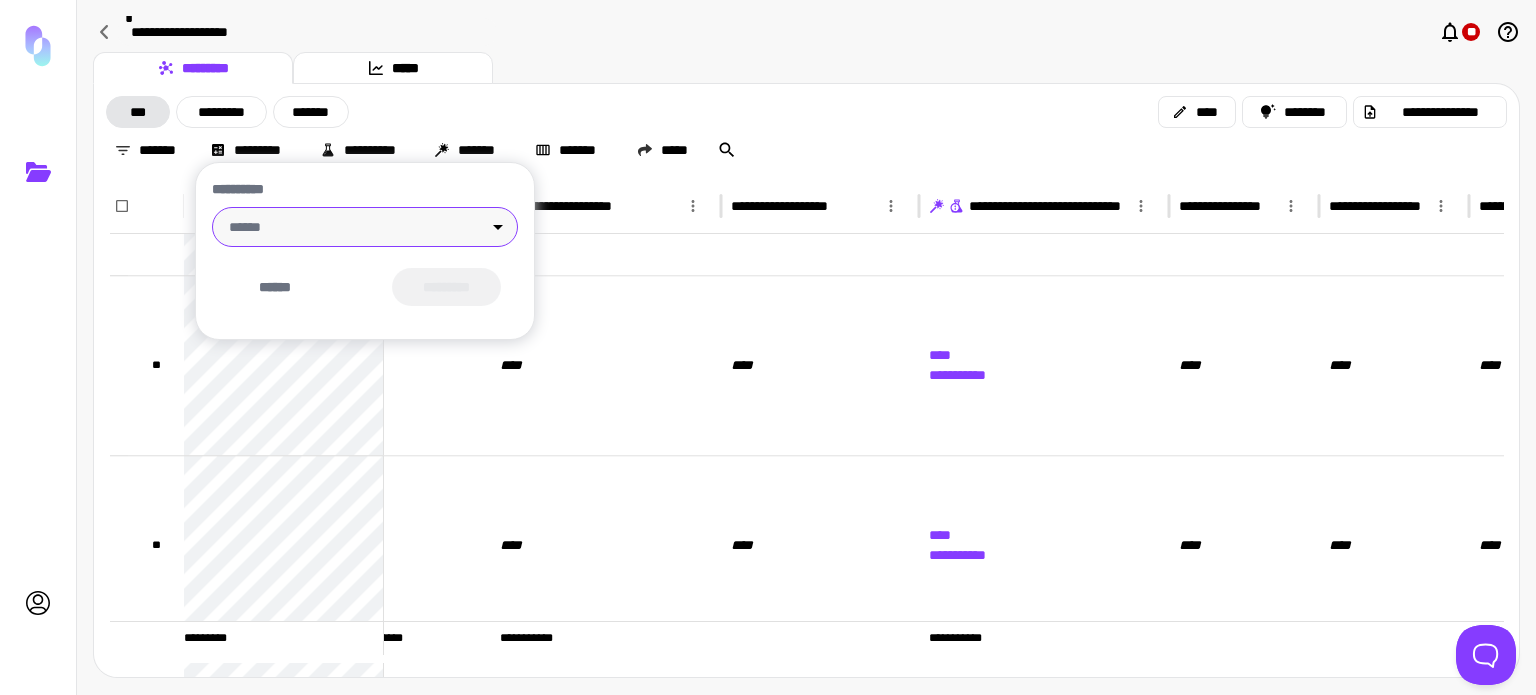 click on "**********" at bounding box center (768, 347) 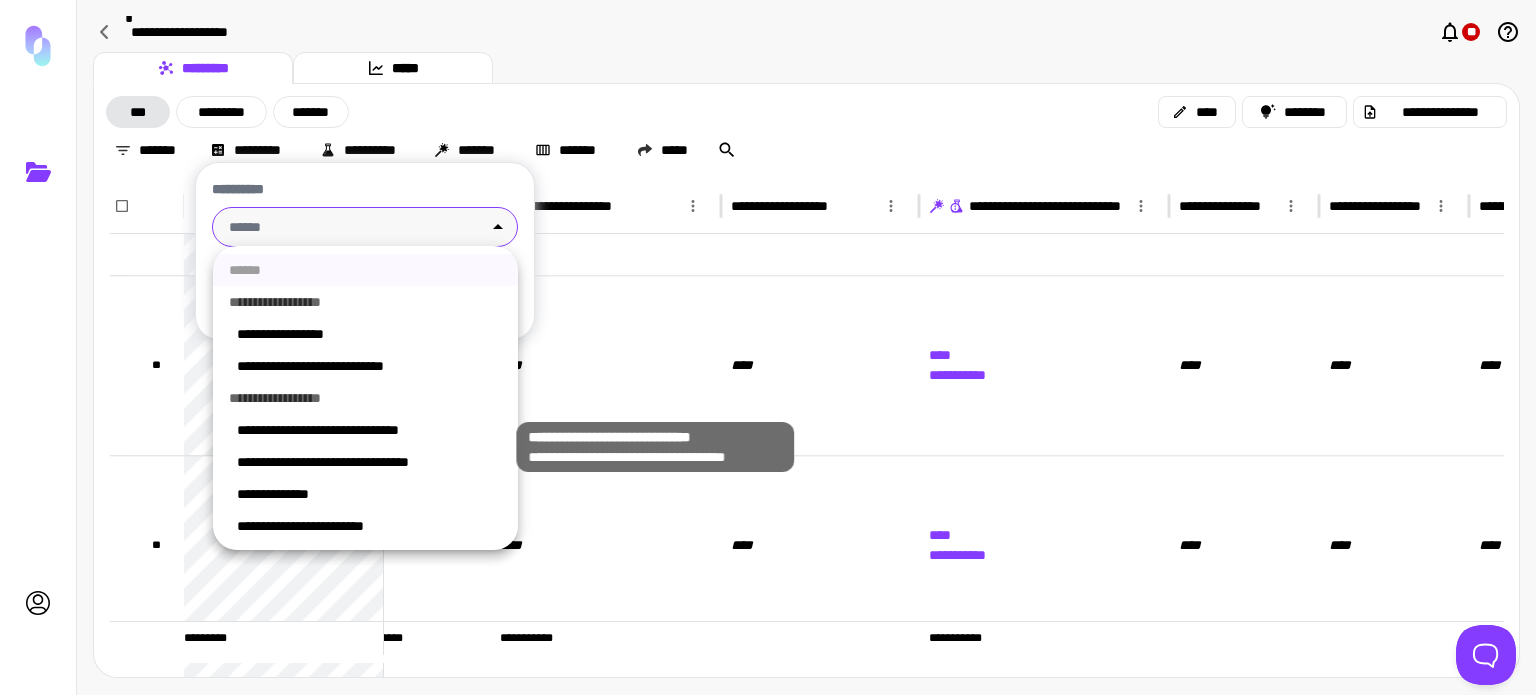 click on "**********" at bounding box center [369, 430] 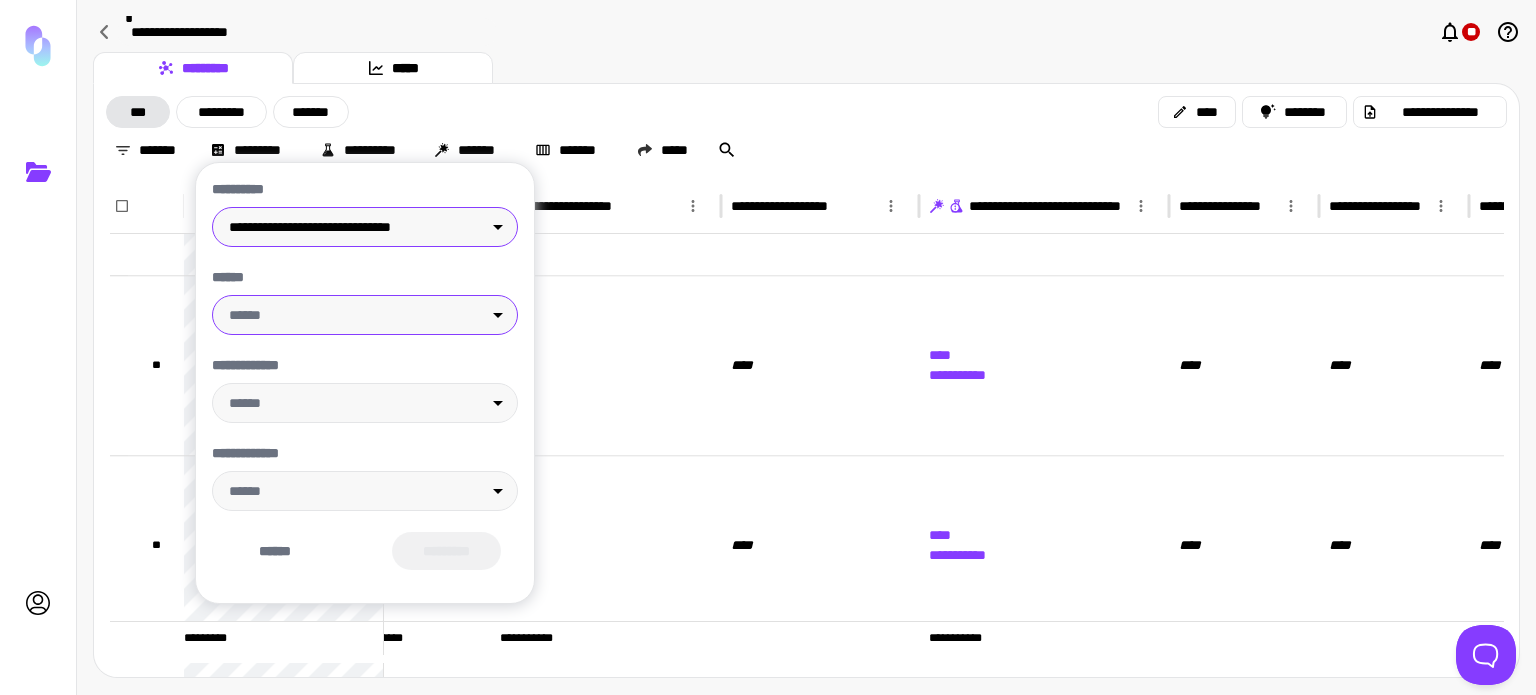 click on "**********" at bounding box center (768, 347) 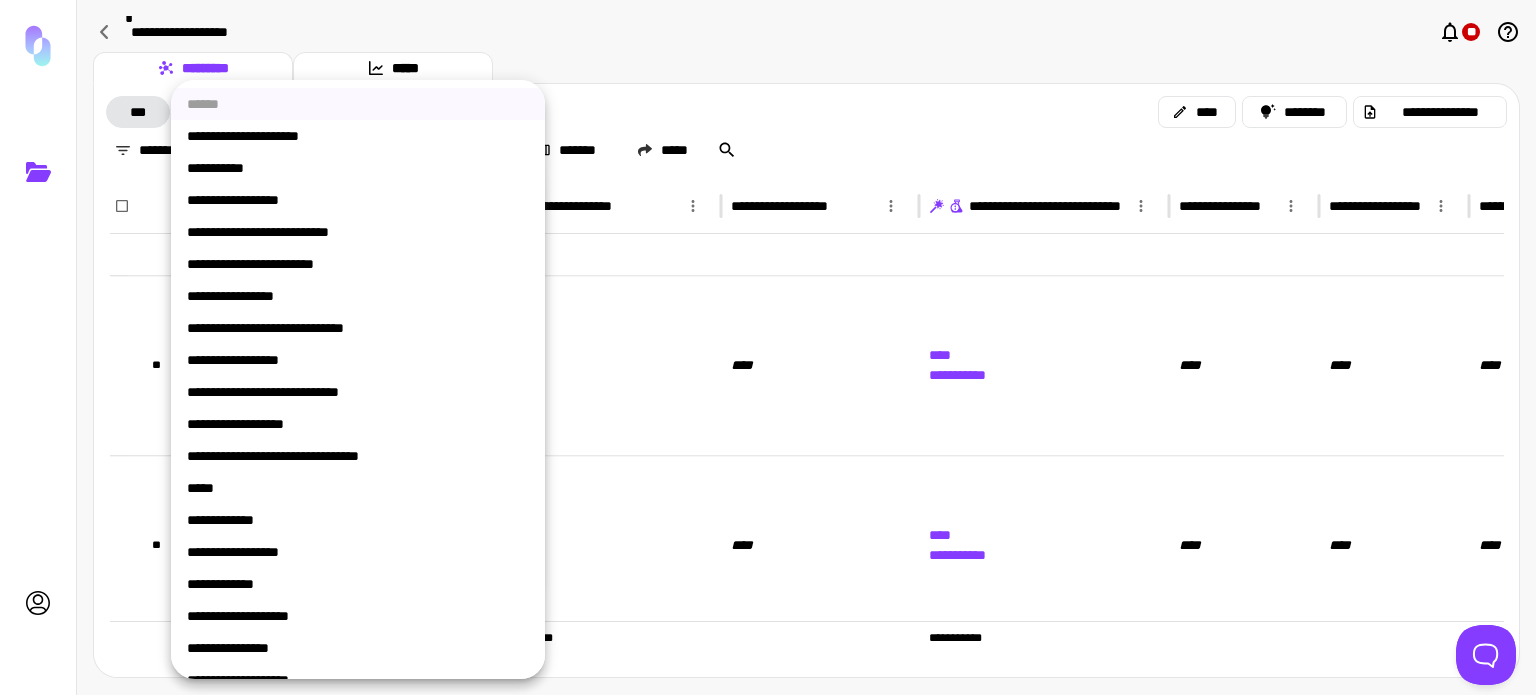 click on "**********" at bounding box center [358, 360] 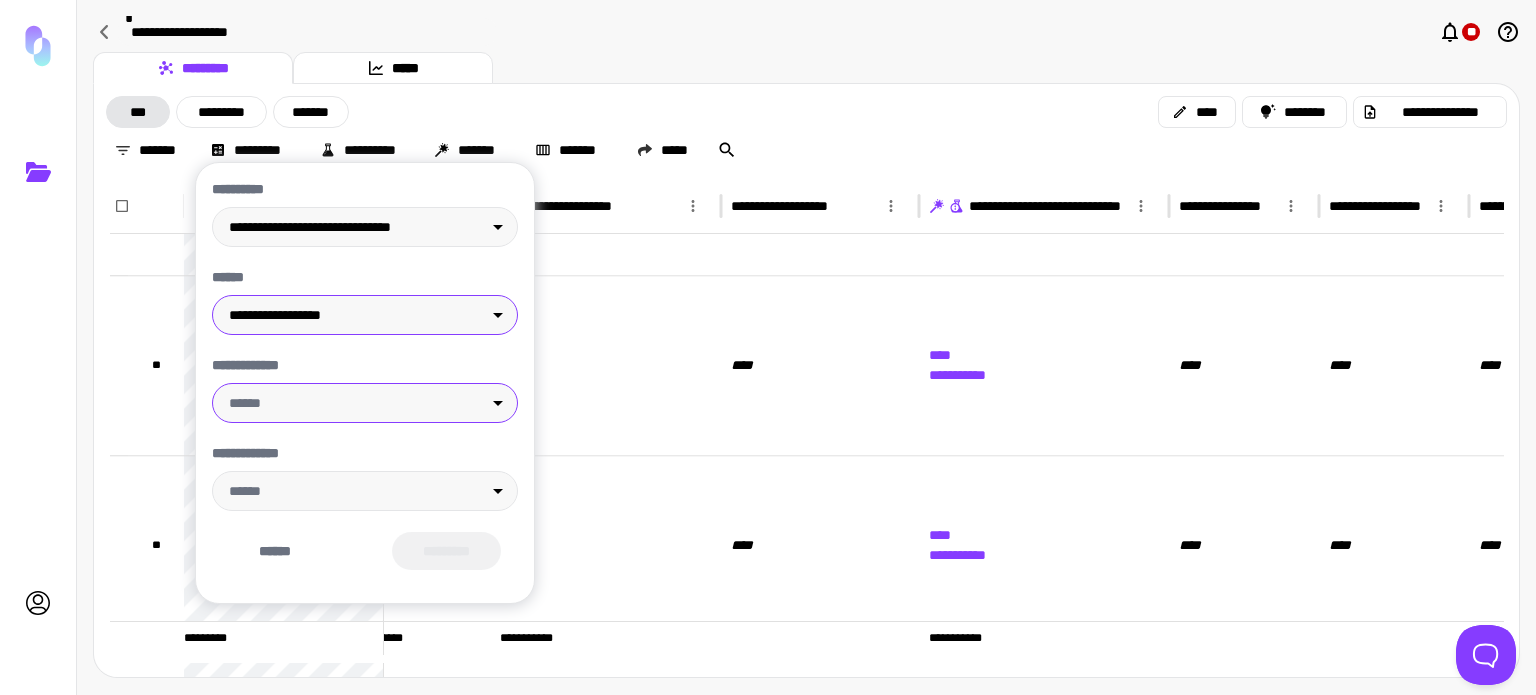 click on "**********" at bounding box center (768, 347) 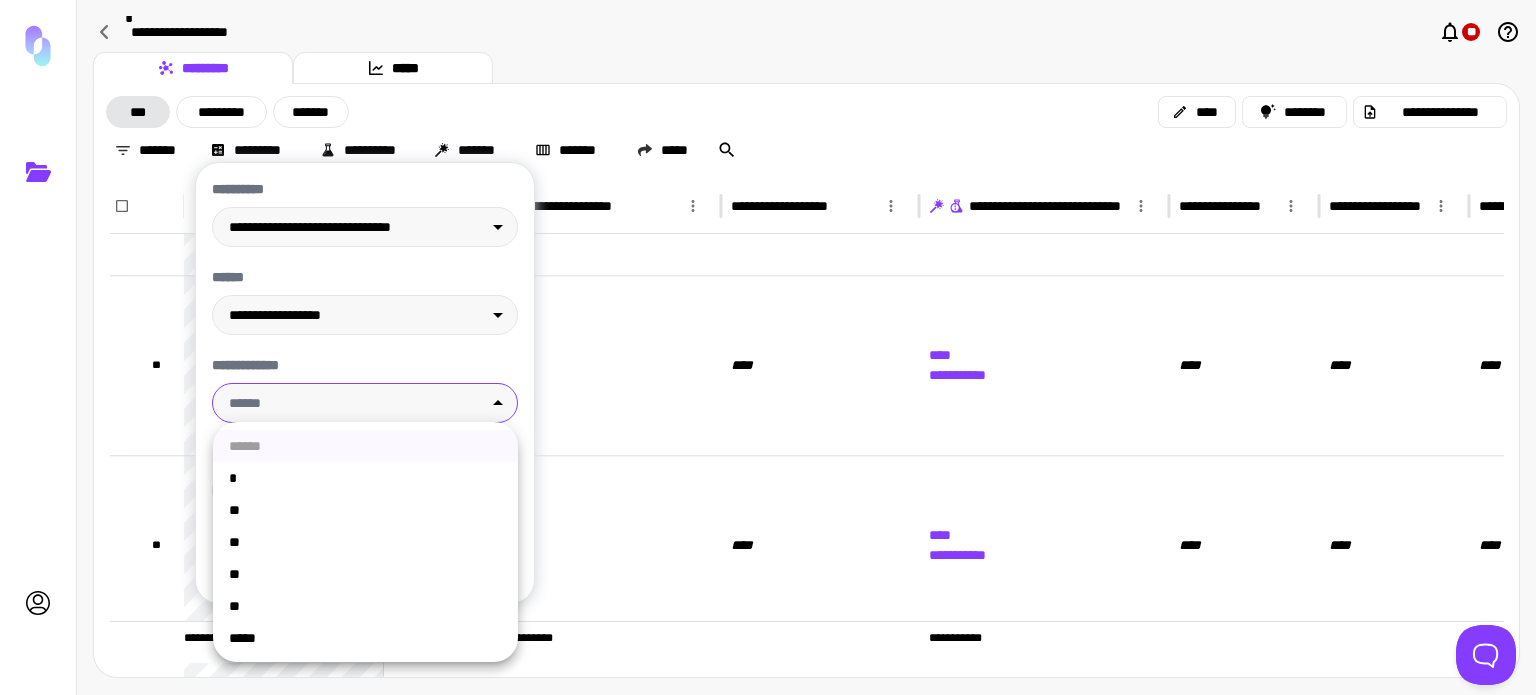 click on "**" at bounding box center (365, 542) 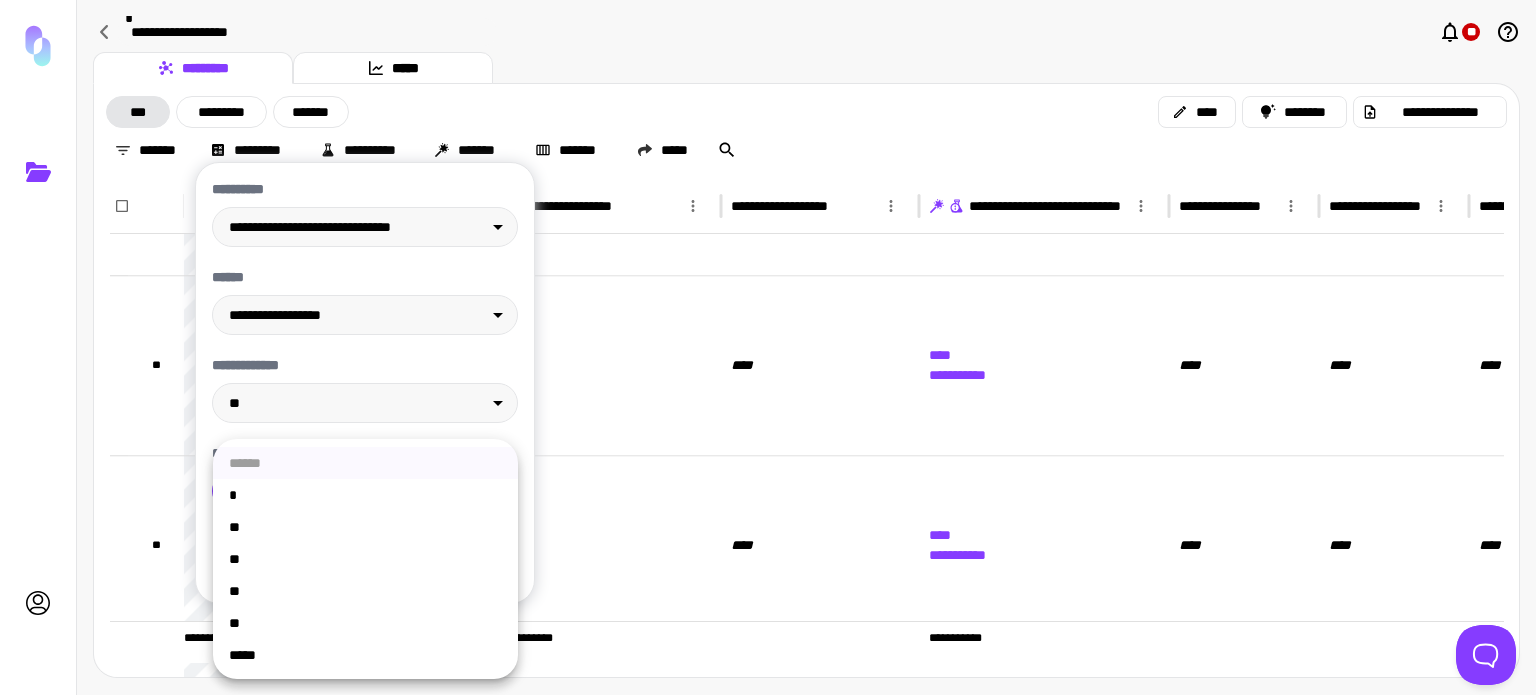 click on "**********" at bounding box center [768, 347] 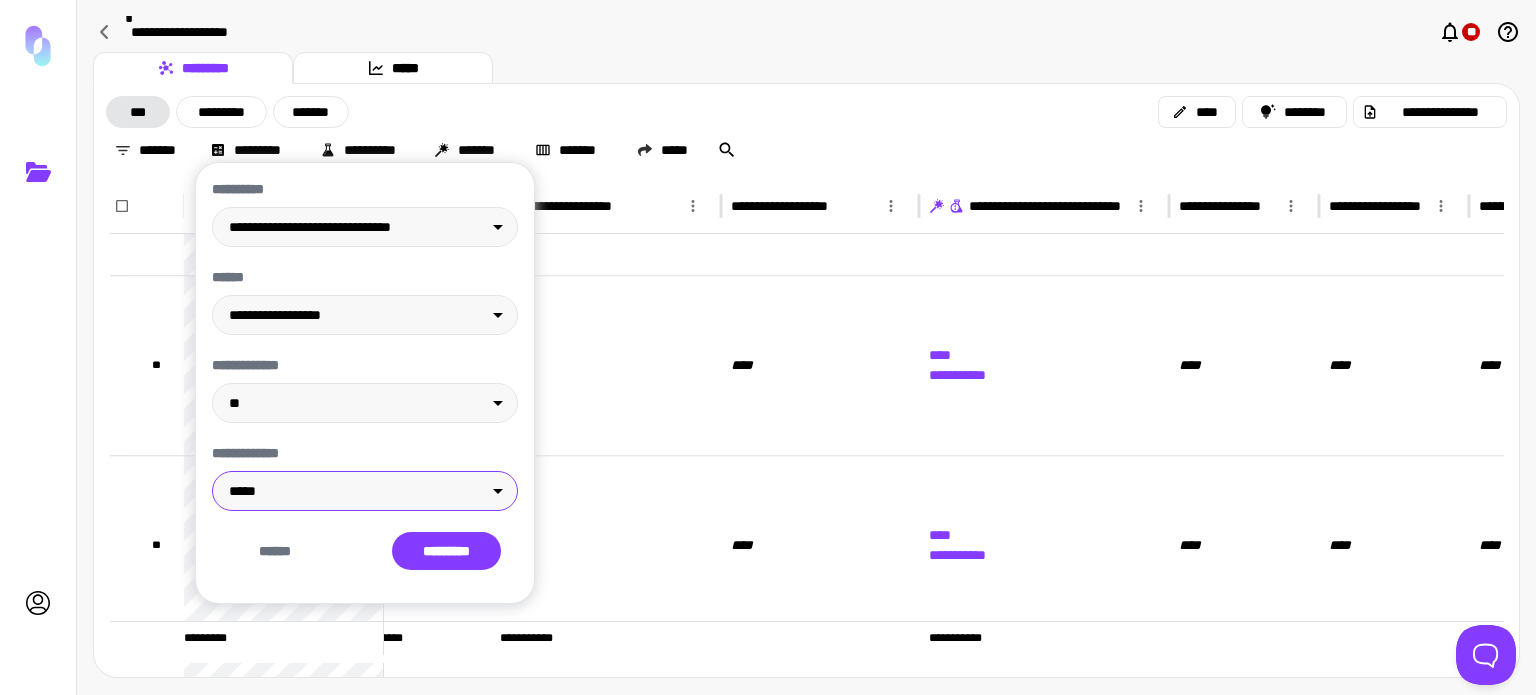 type on "*****" 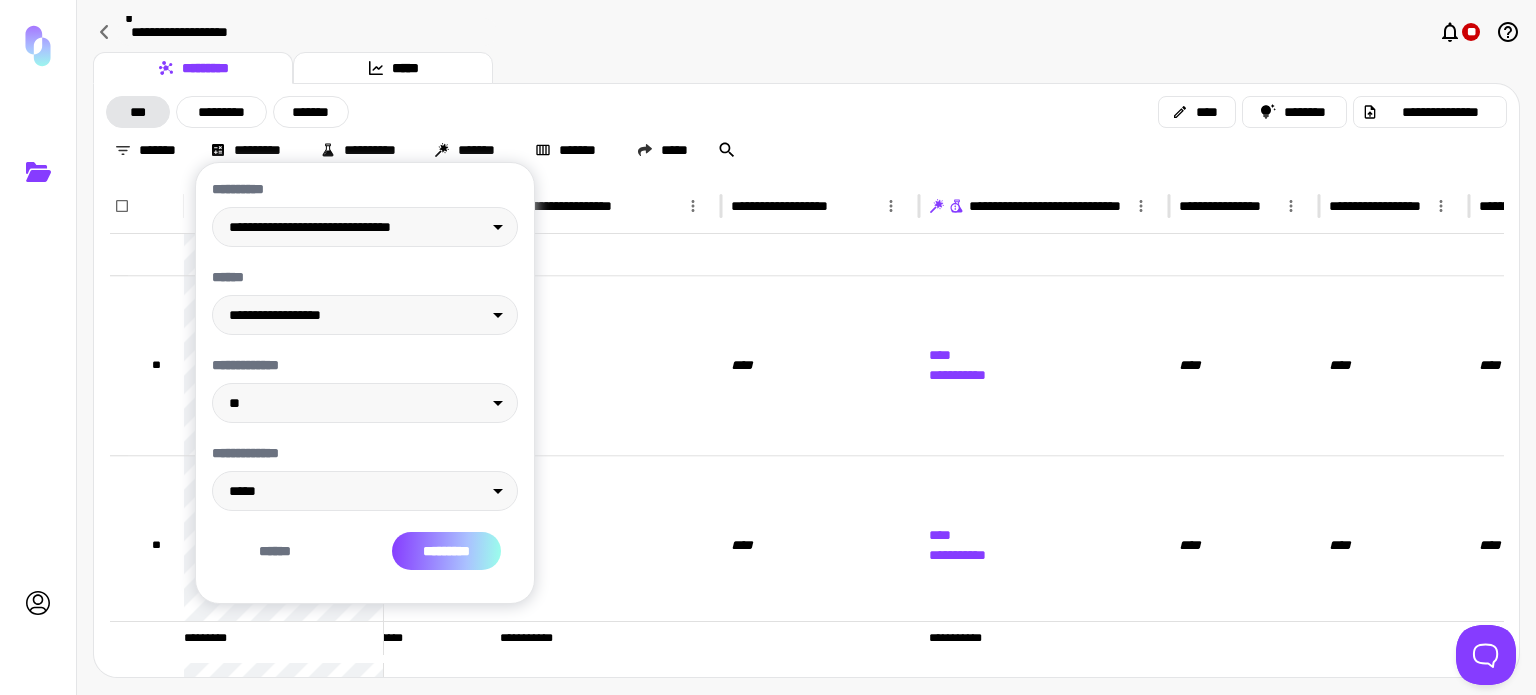 click on "*********" at bounding box center (446, 551) 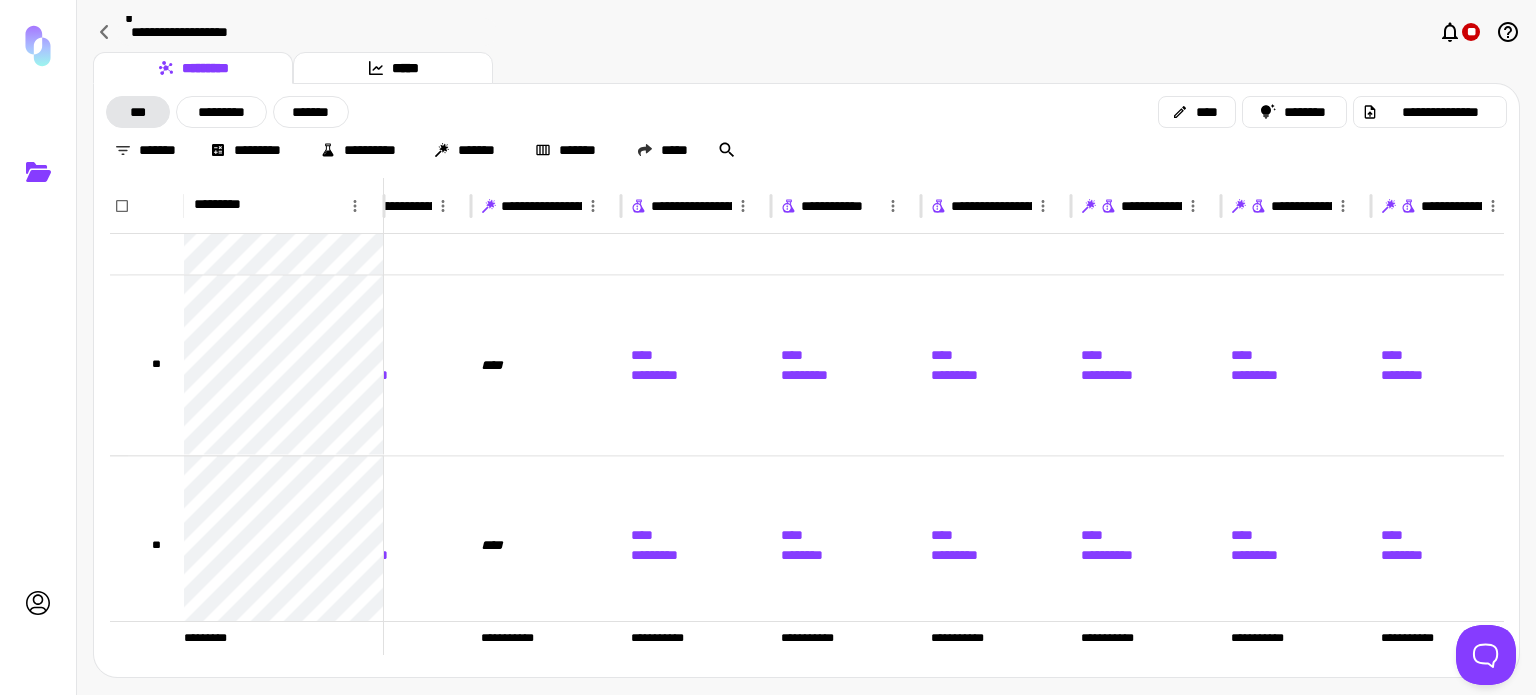 scroll, scrollTop: 0, scrollLeft: 6040, axis: horizontal 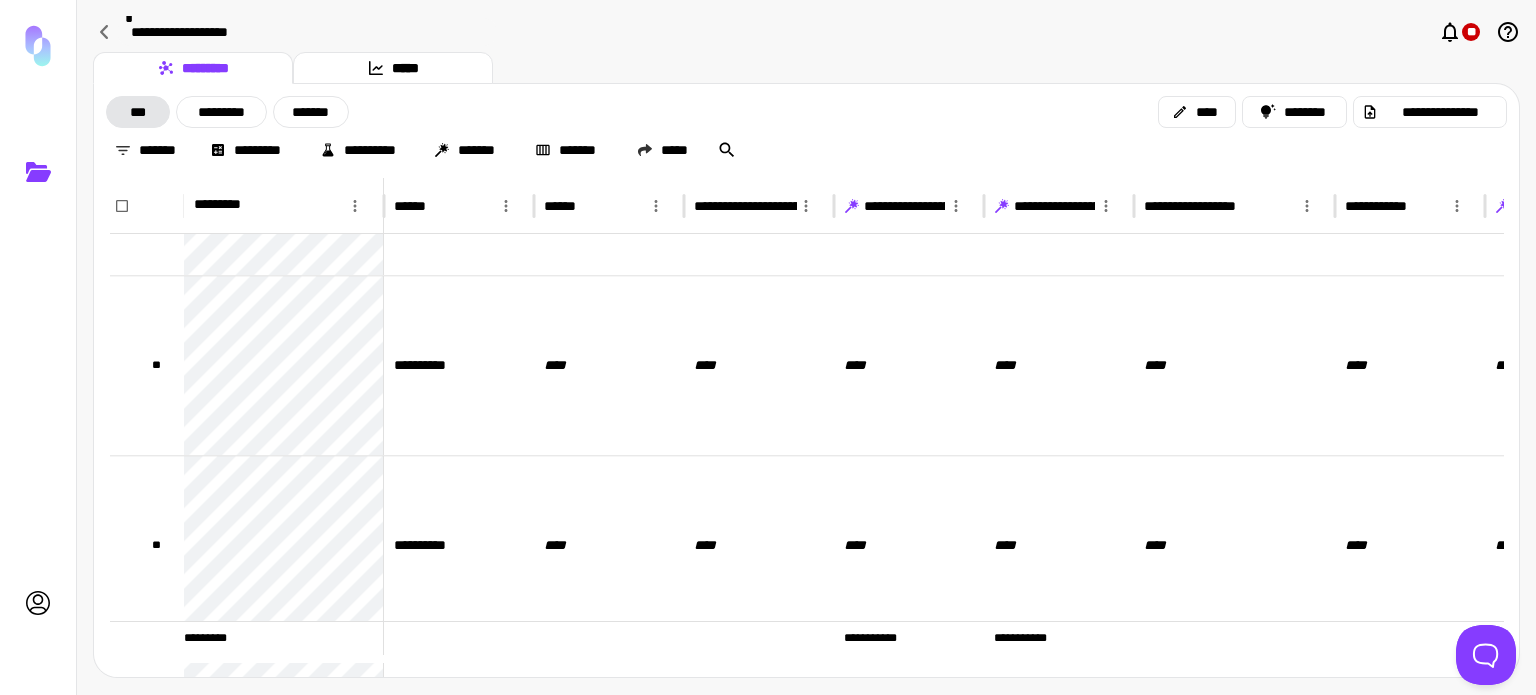click at bounding box center (38, 46) 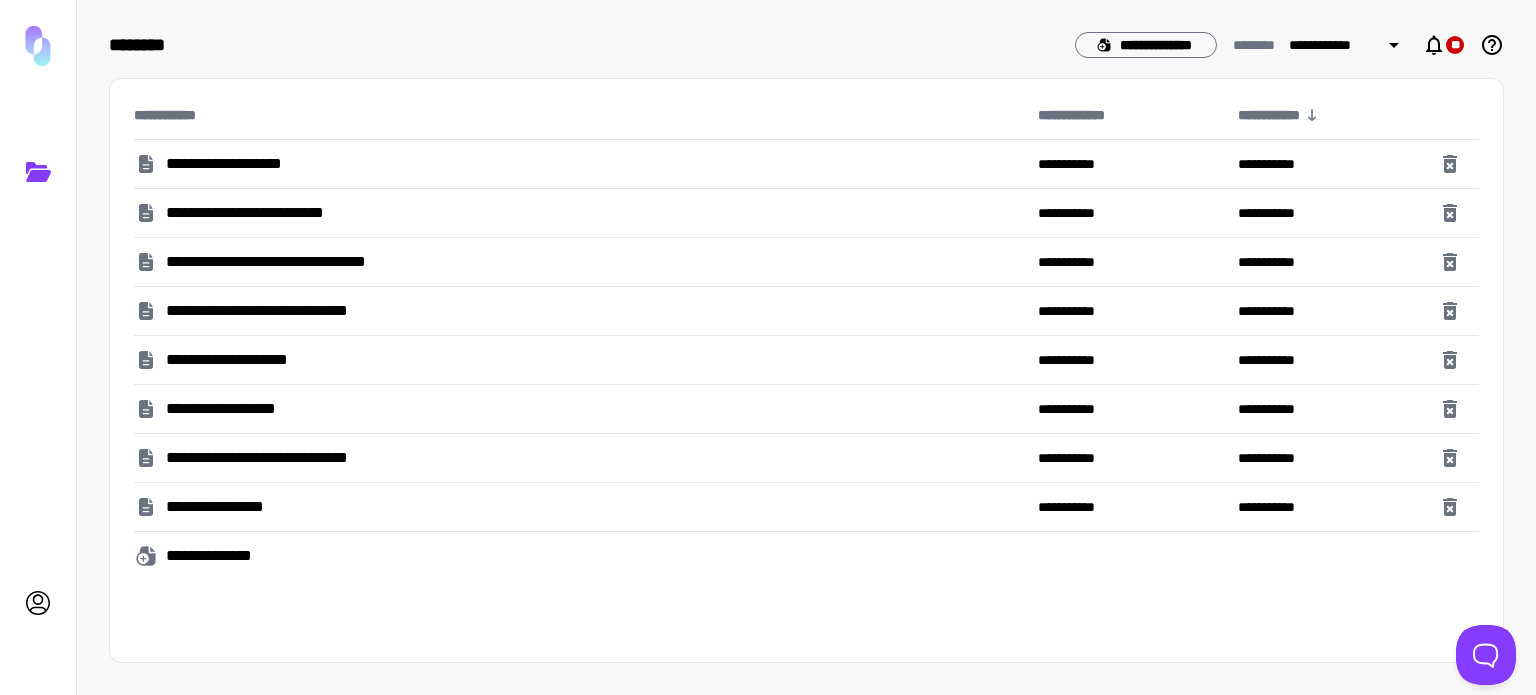 click on "**********" at bounding box center [242, 164] 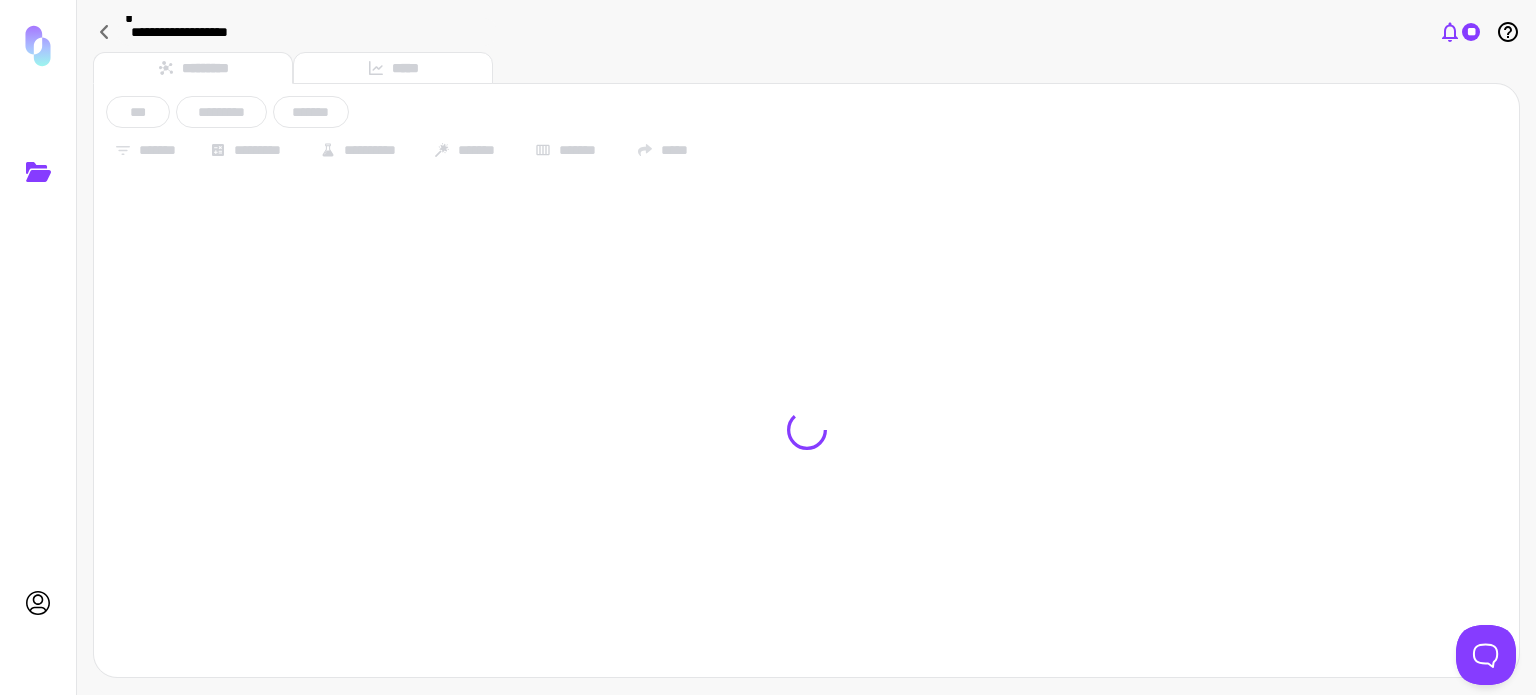 click 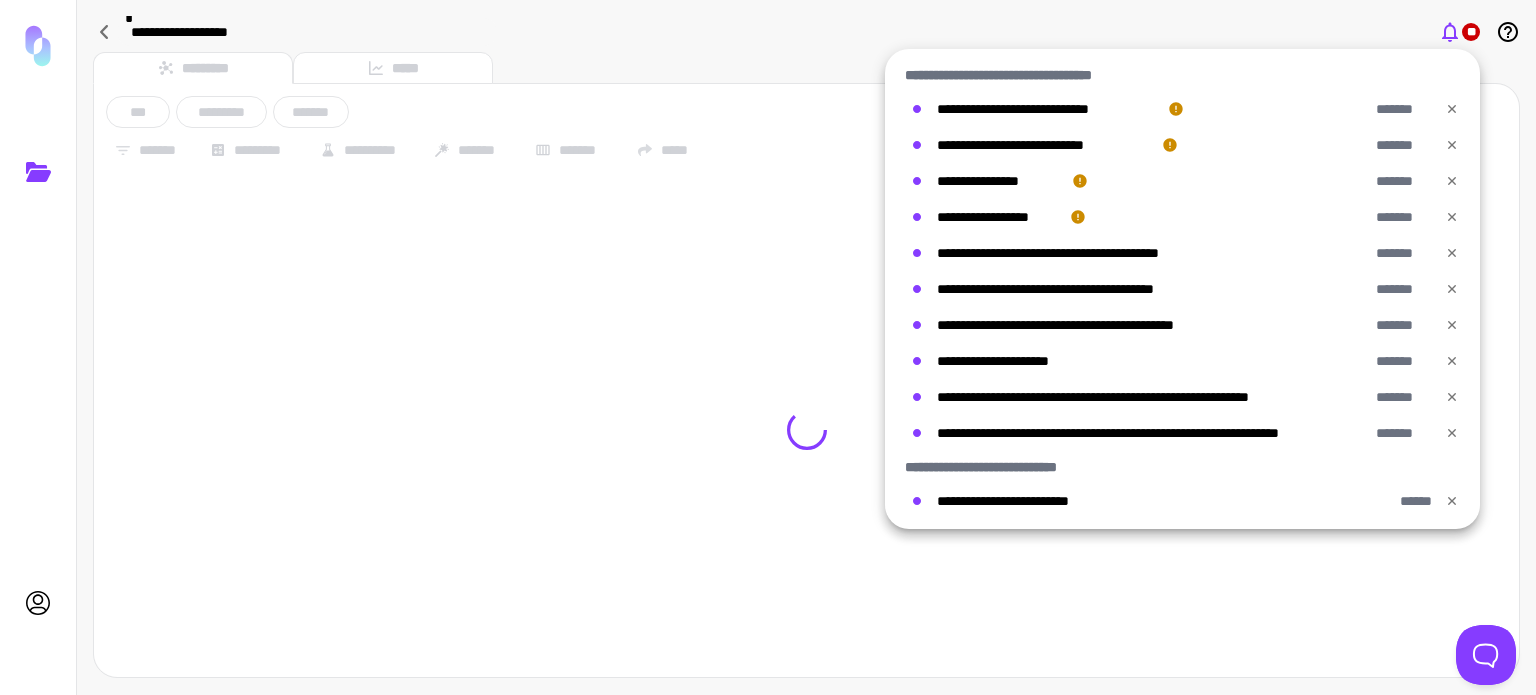 click at bounding box center (768, 347) 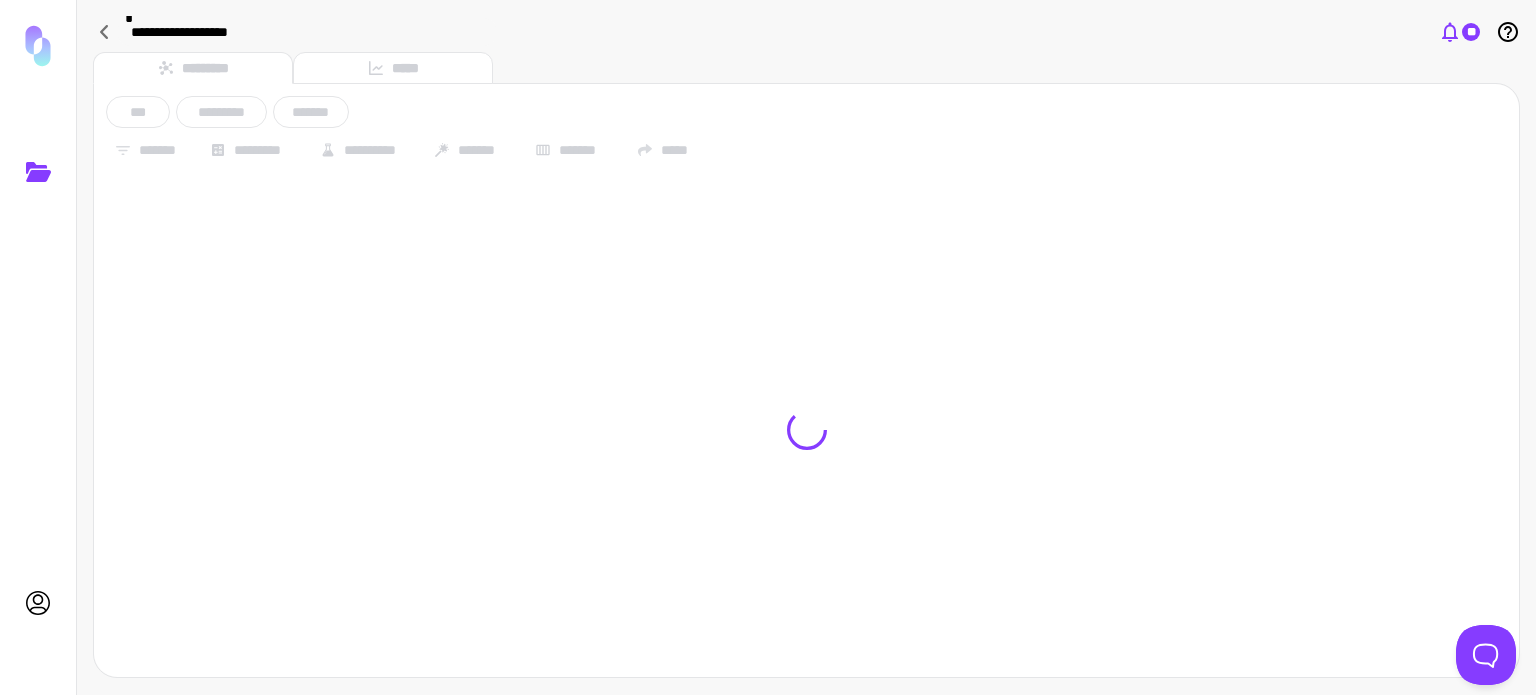 click on "**" at bounding box center (1471, 32) 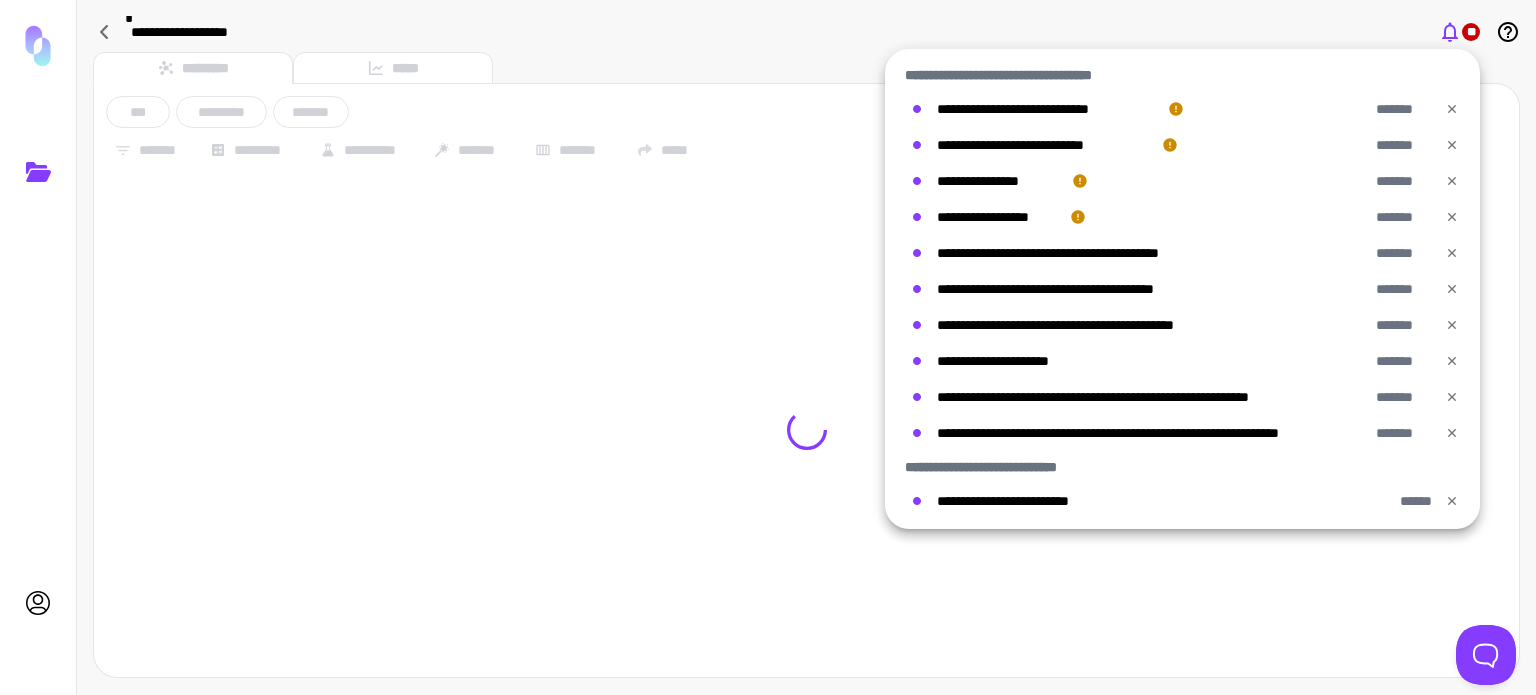 click 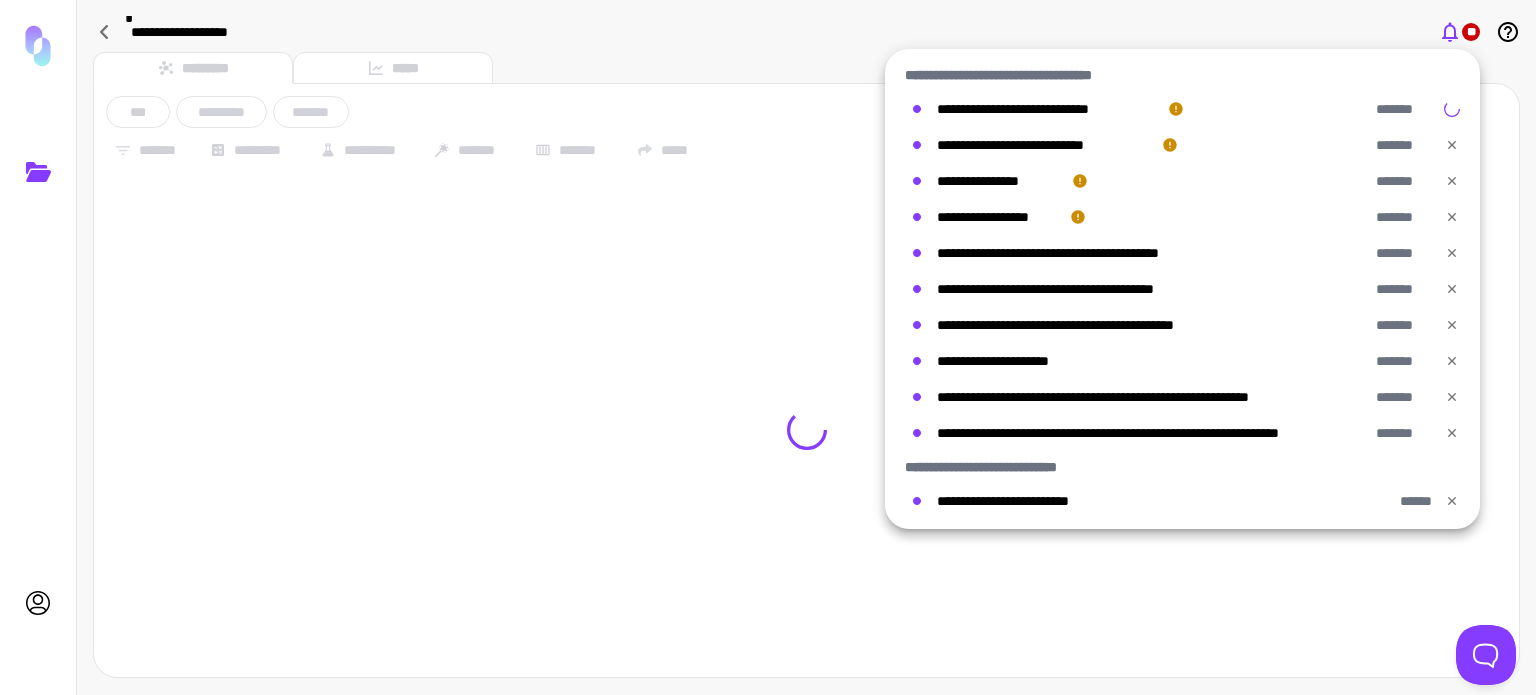 click 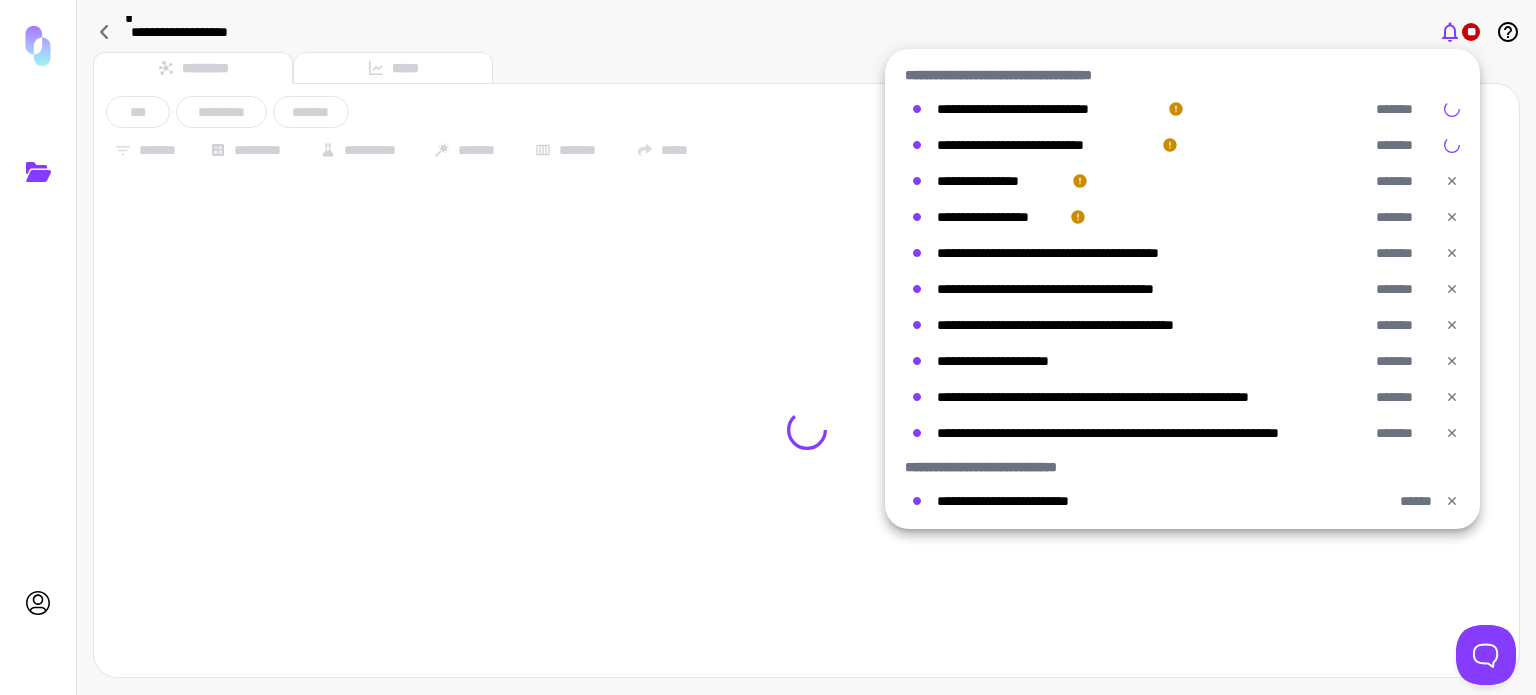 click 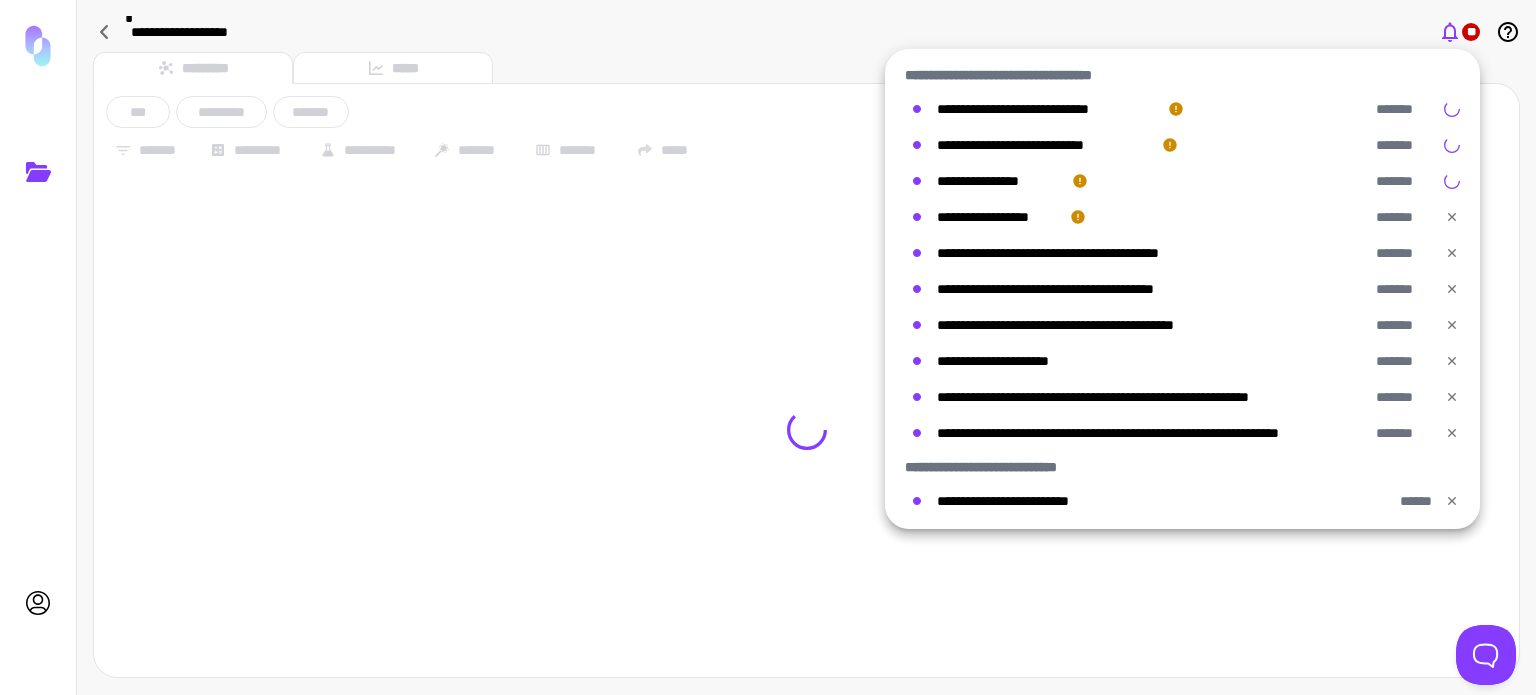 click 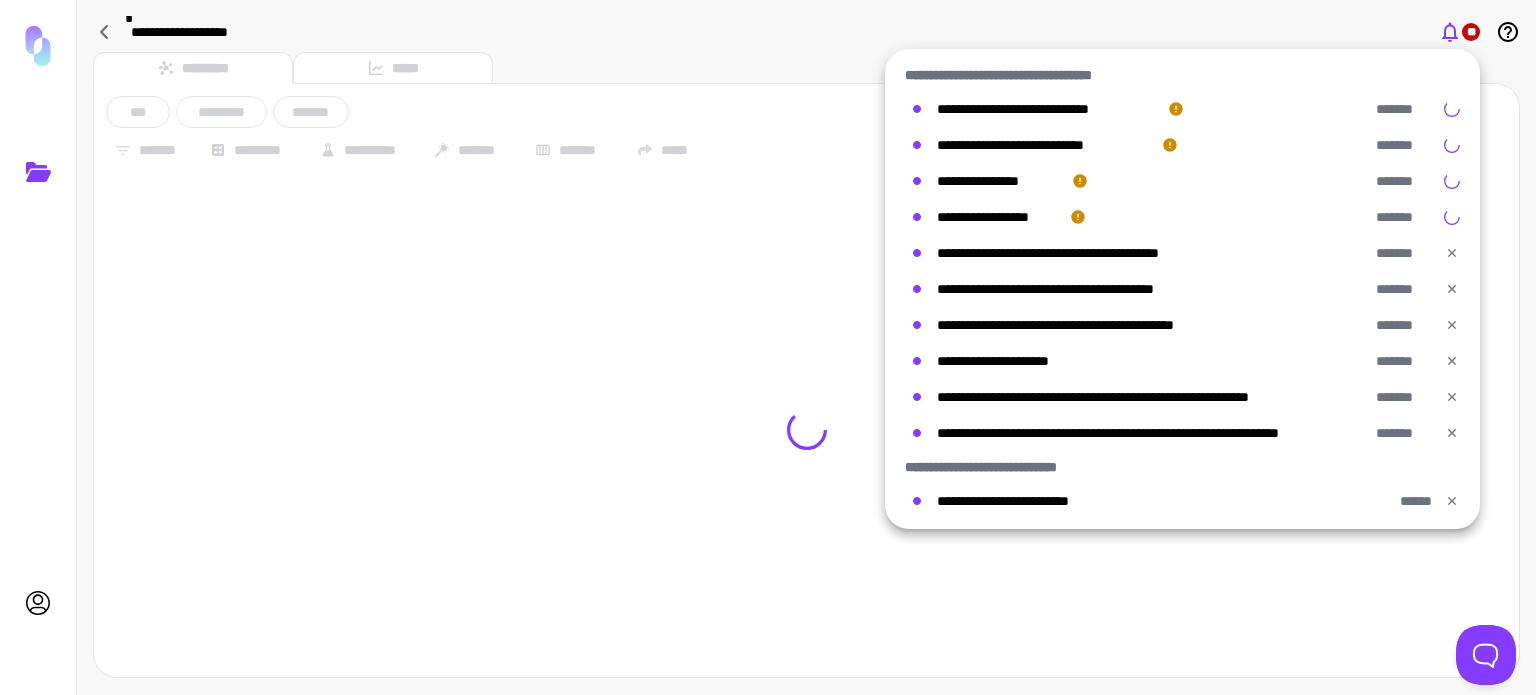 click at bounding box center [768, 347] 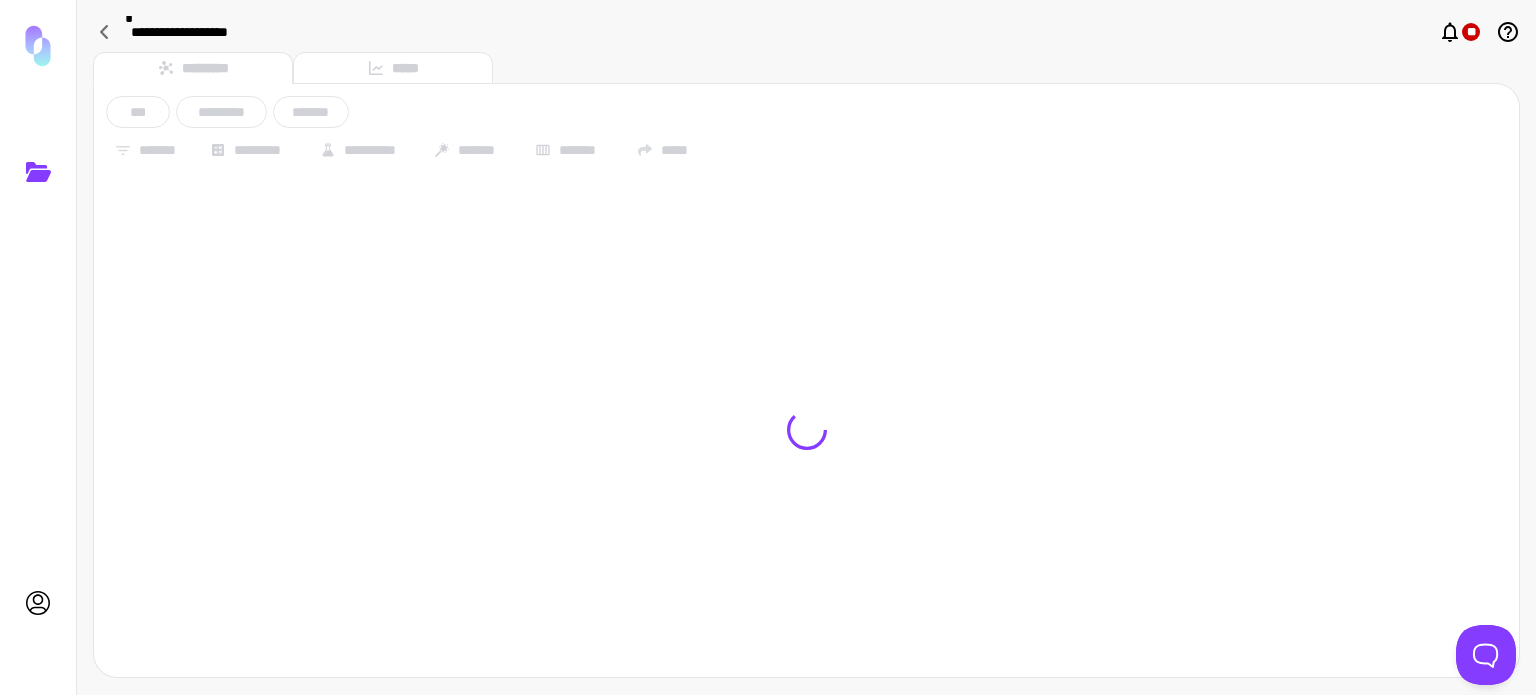 click 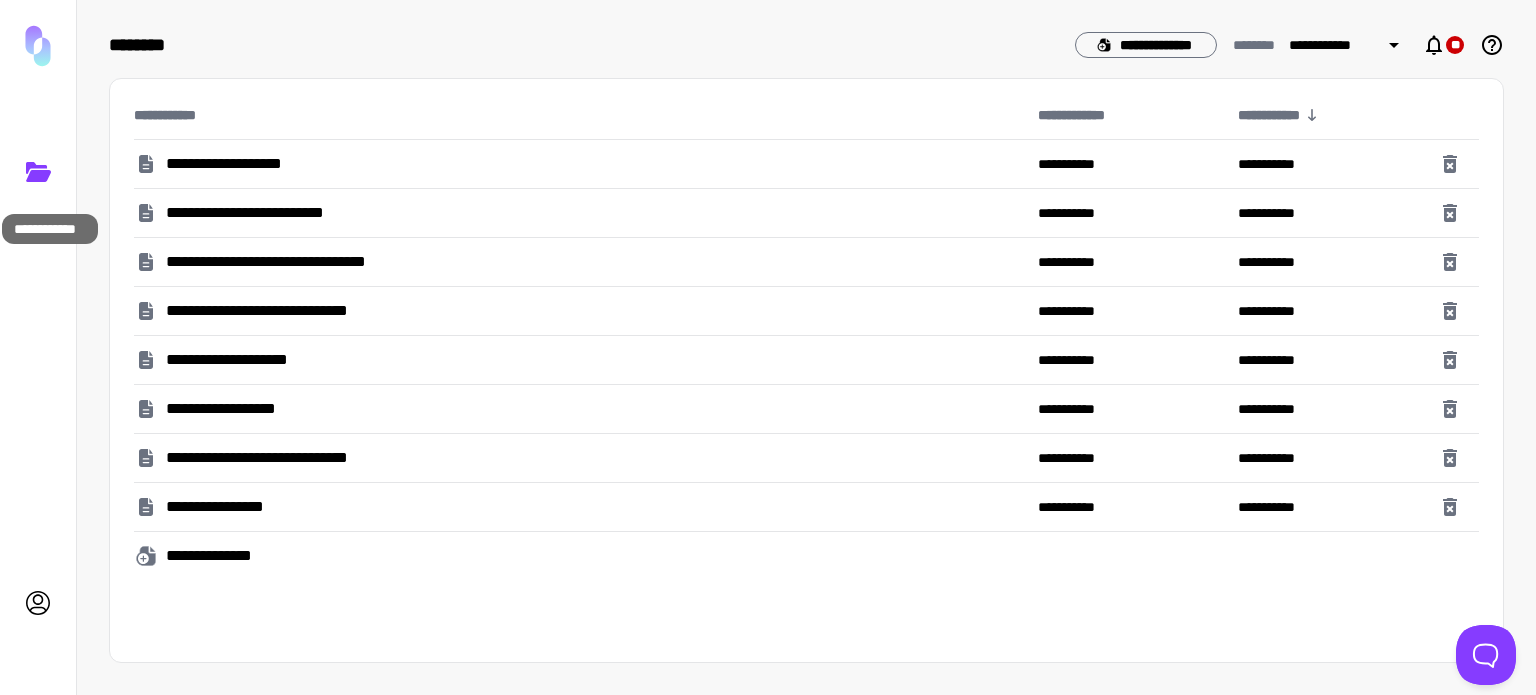 click 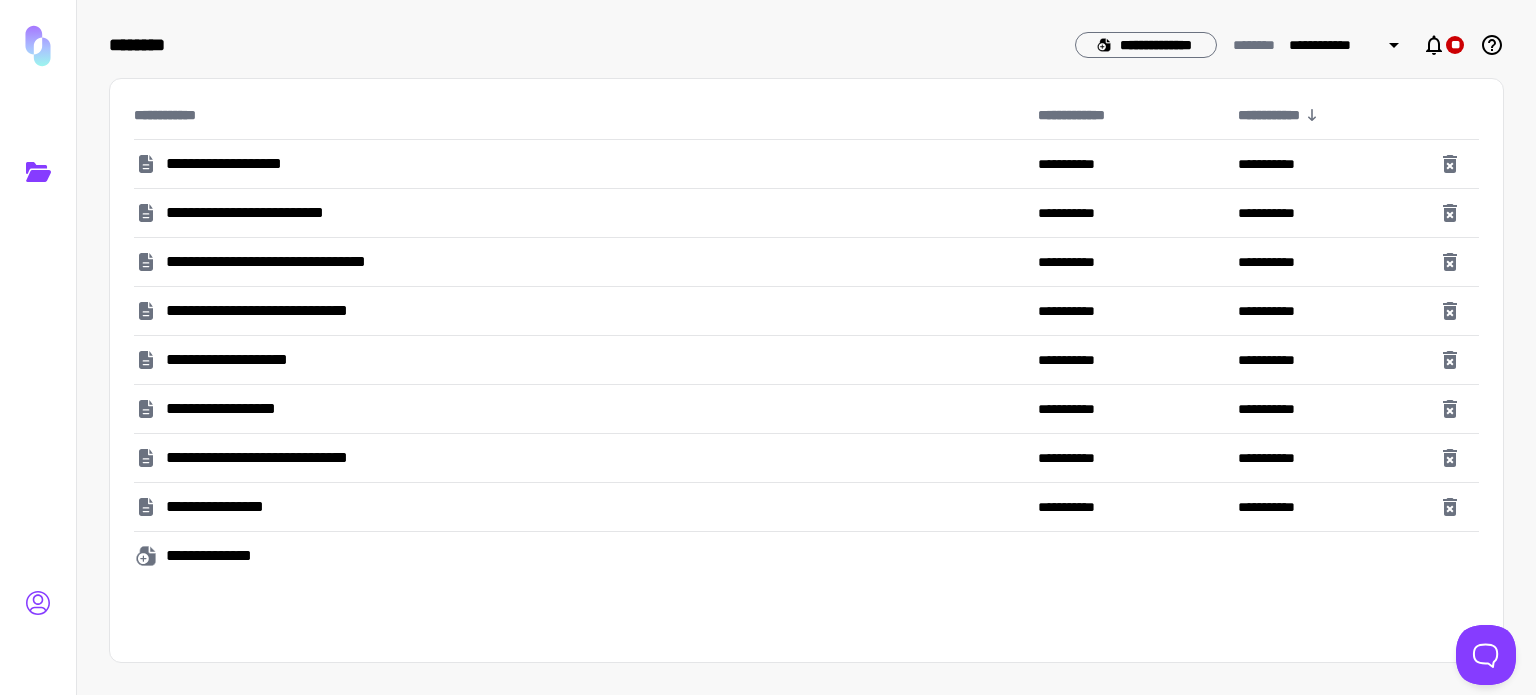 click 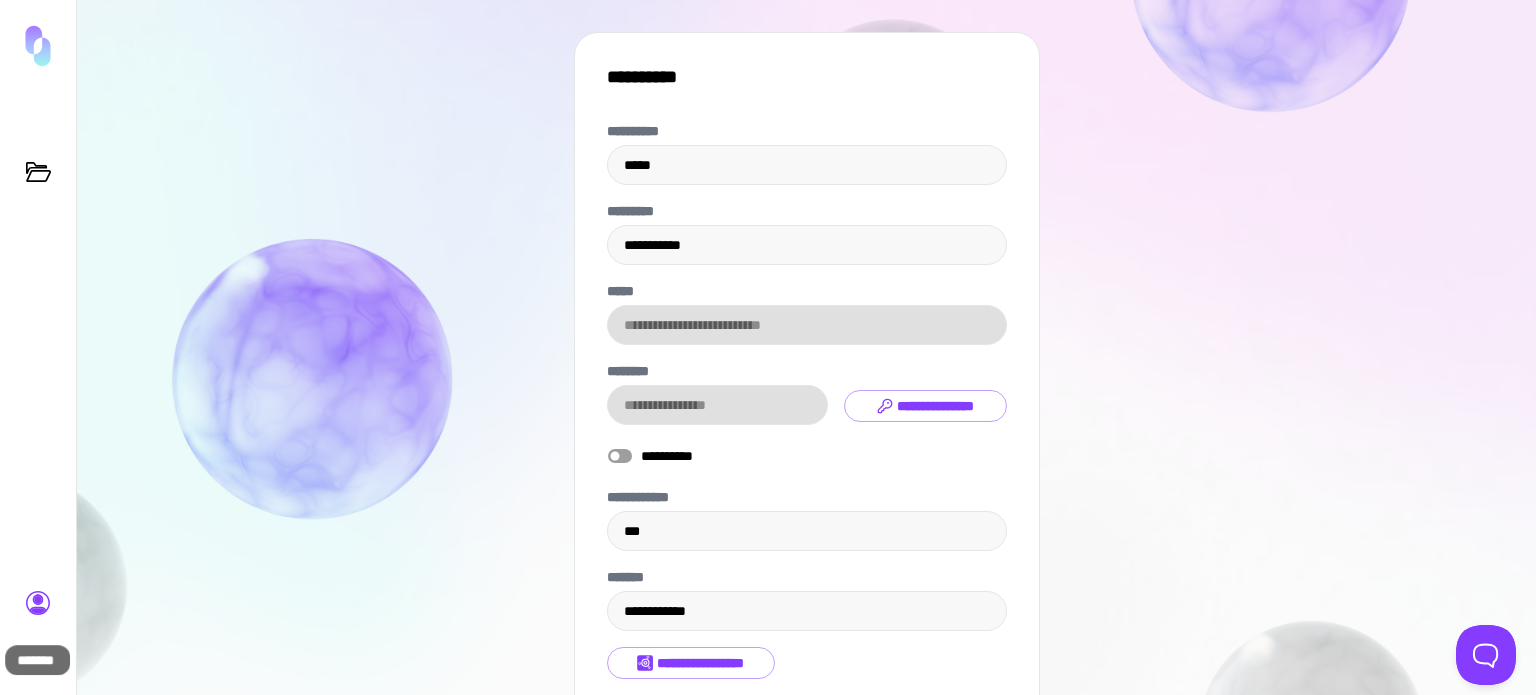click 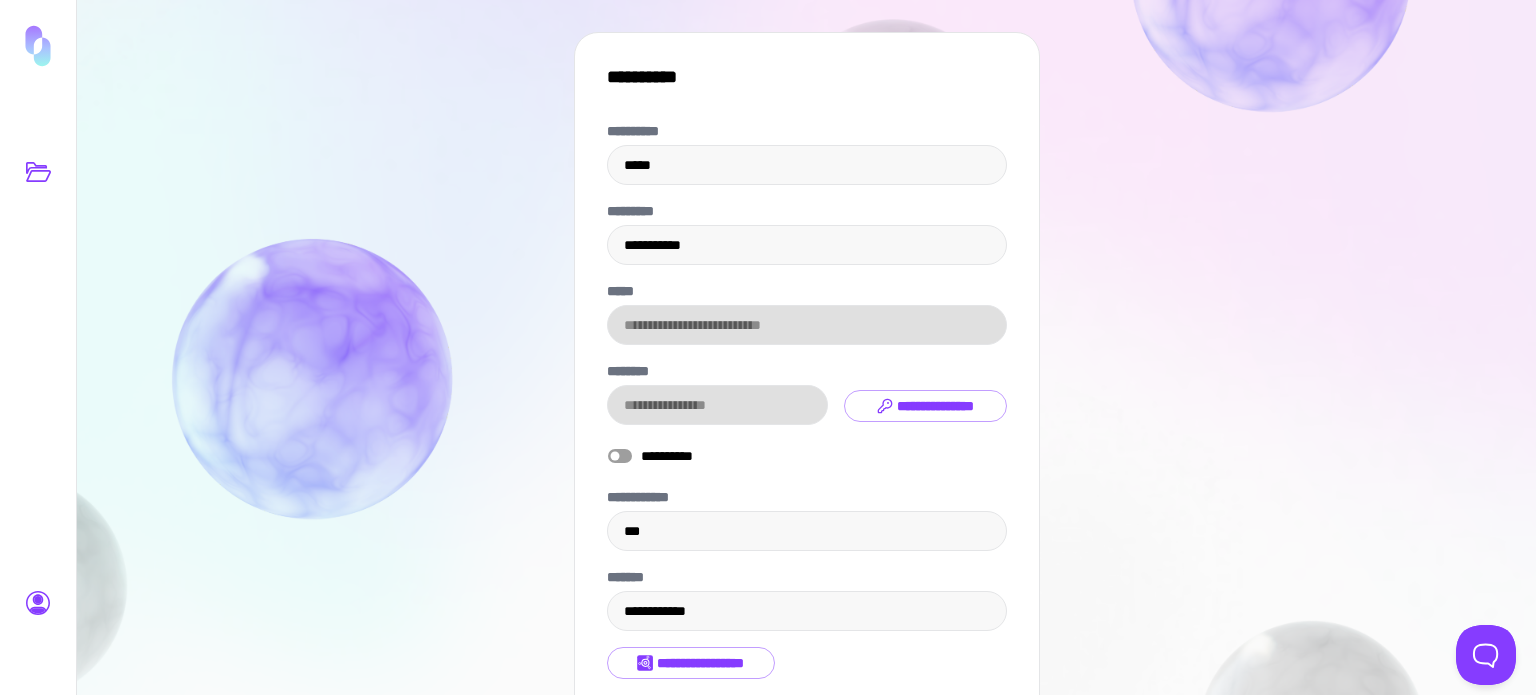 click 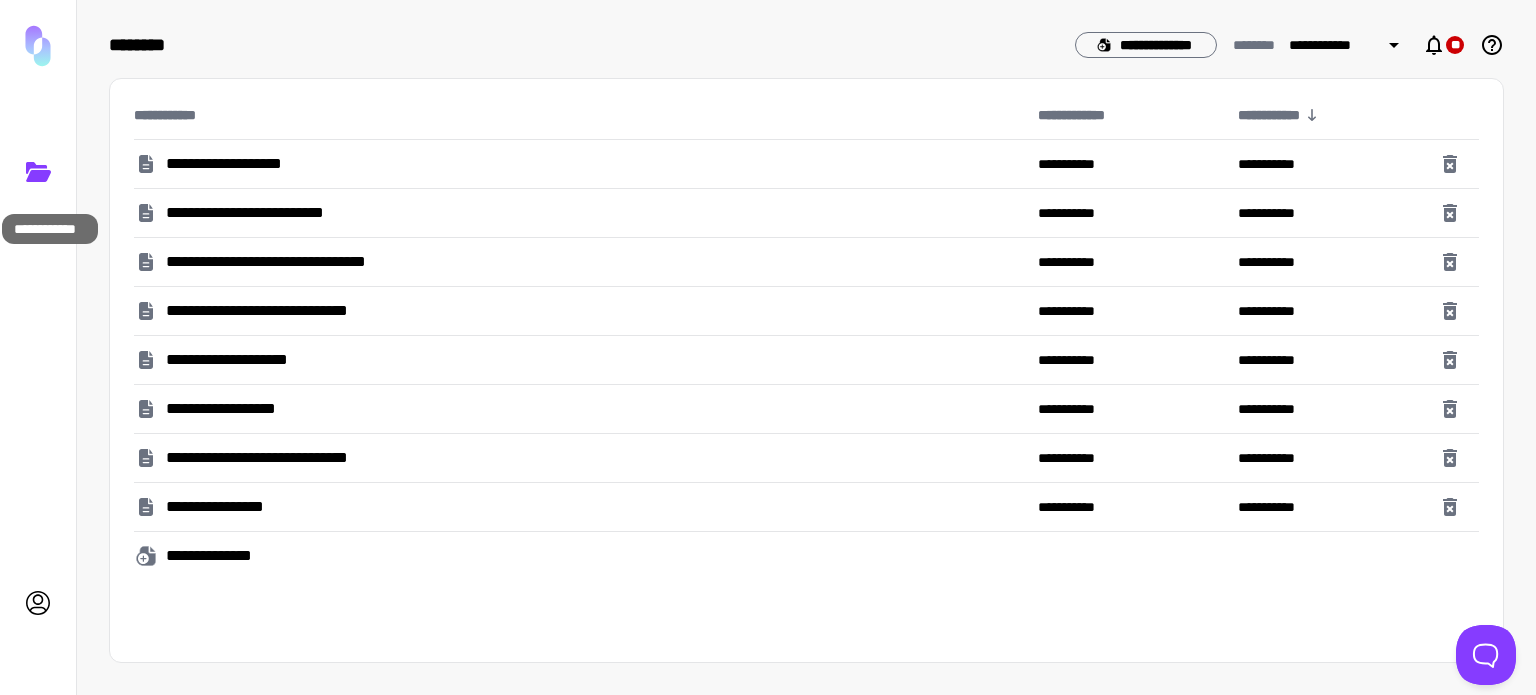 click 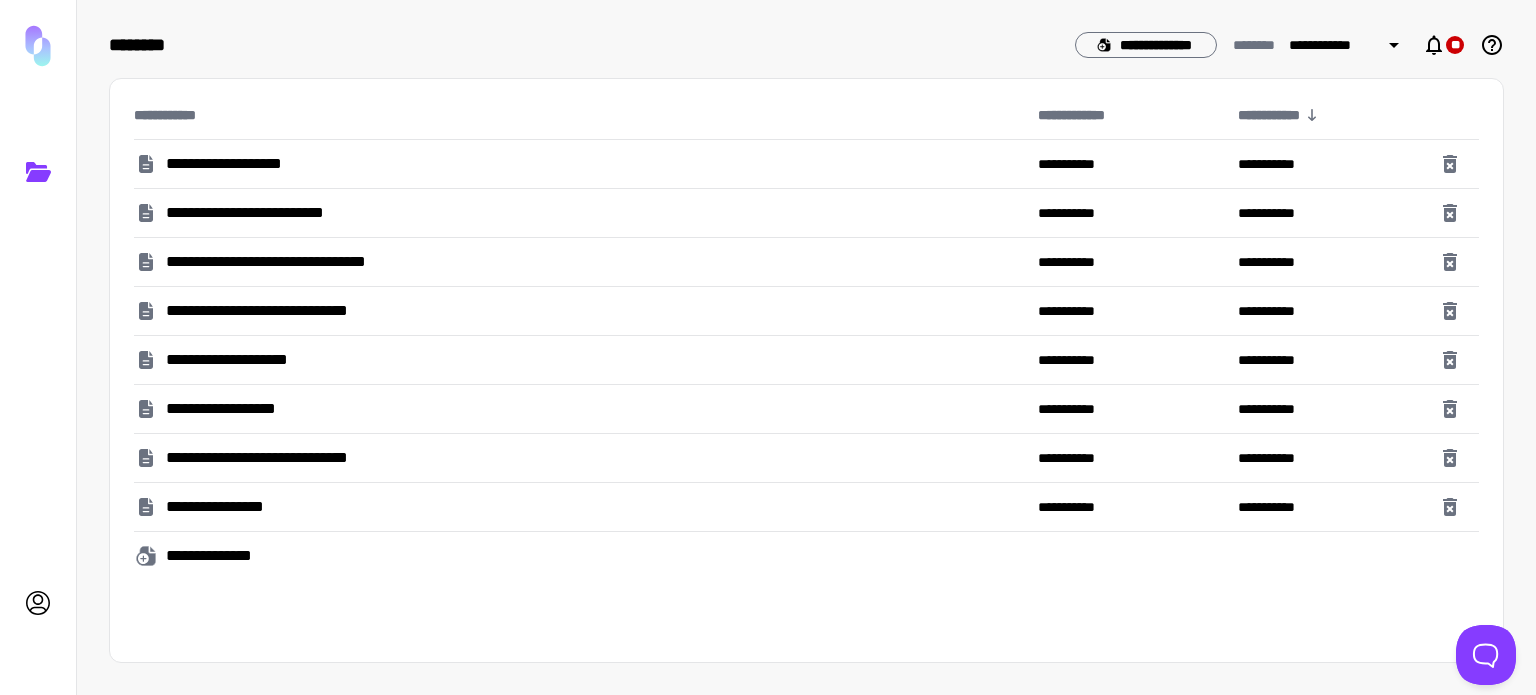 click on "**********" at bounding box center [242, 164] 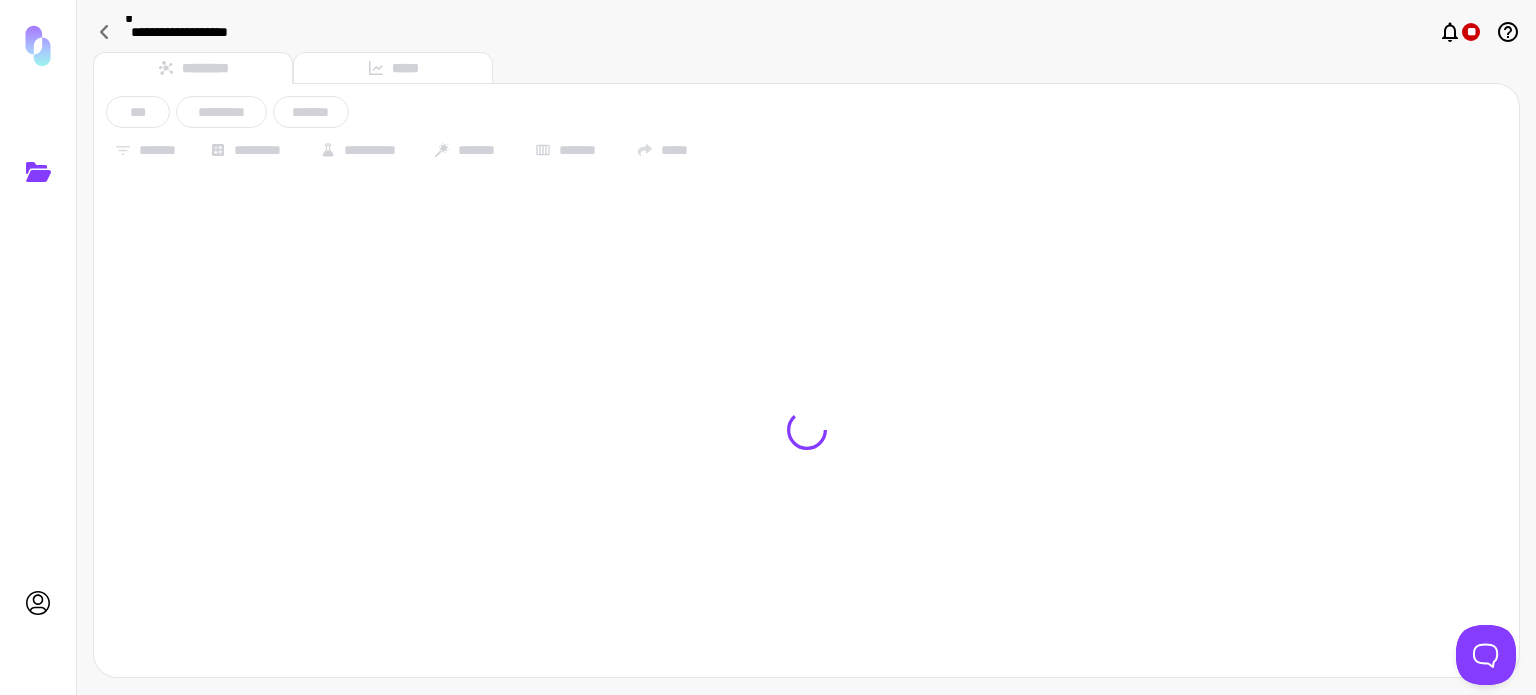 click at bounding box center (38, 46) 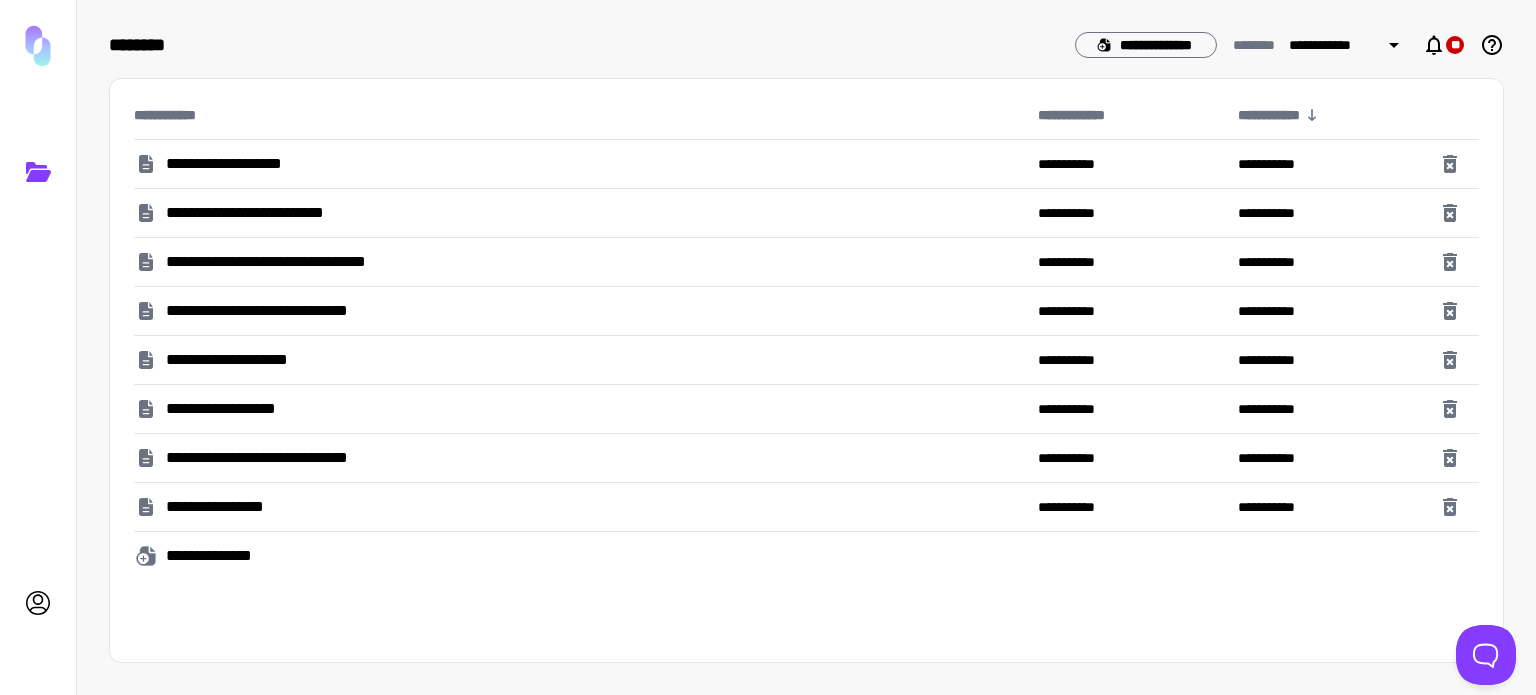 click at bounding box center [38, 46] 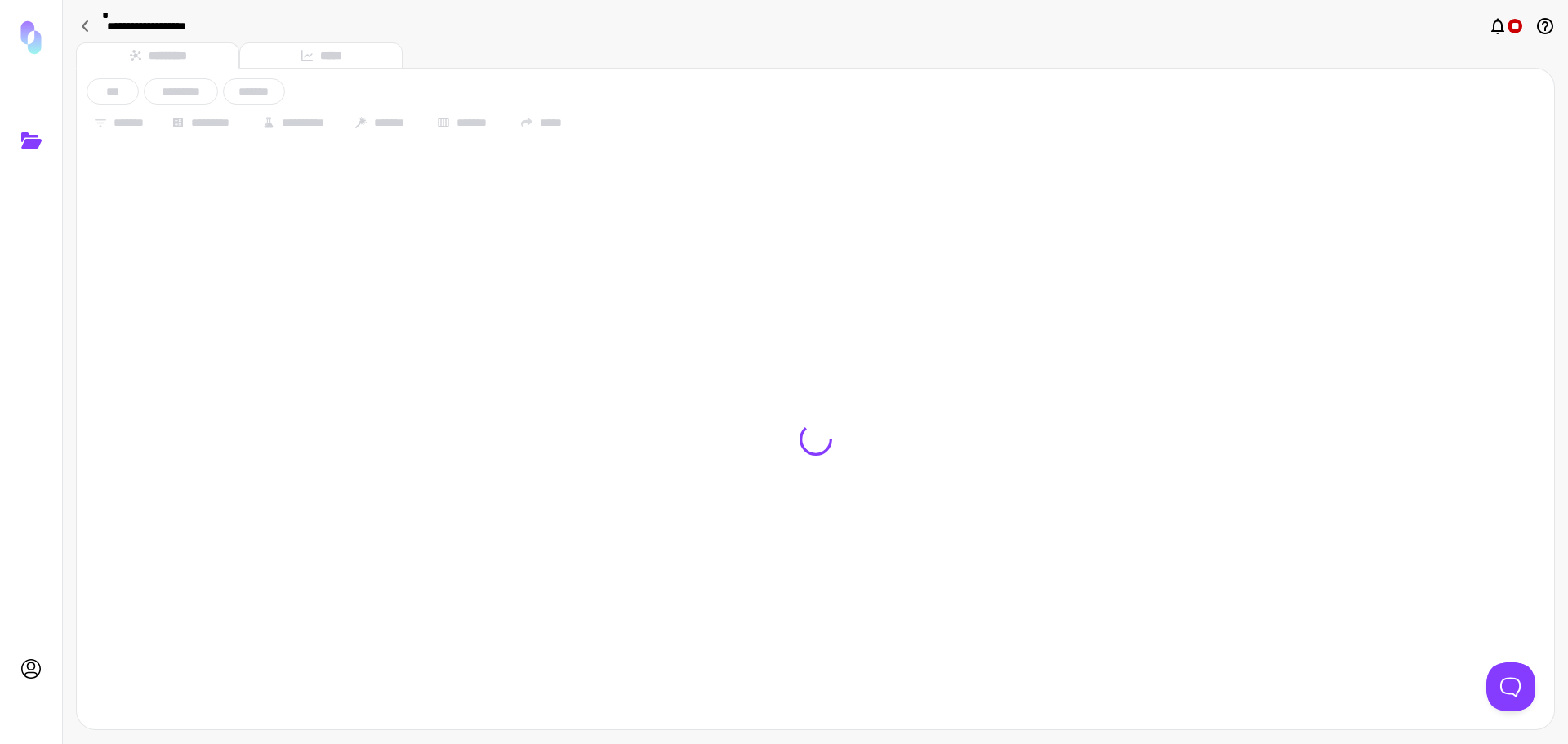click on "********* *****" at bounding box center (815, 56) 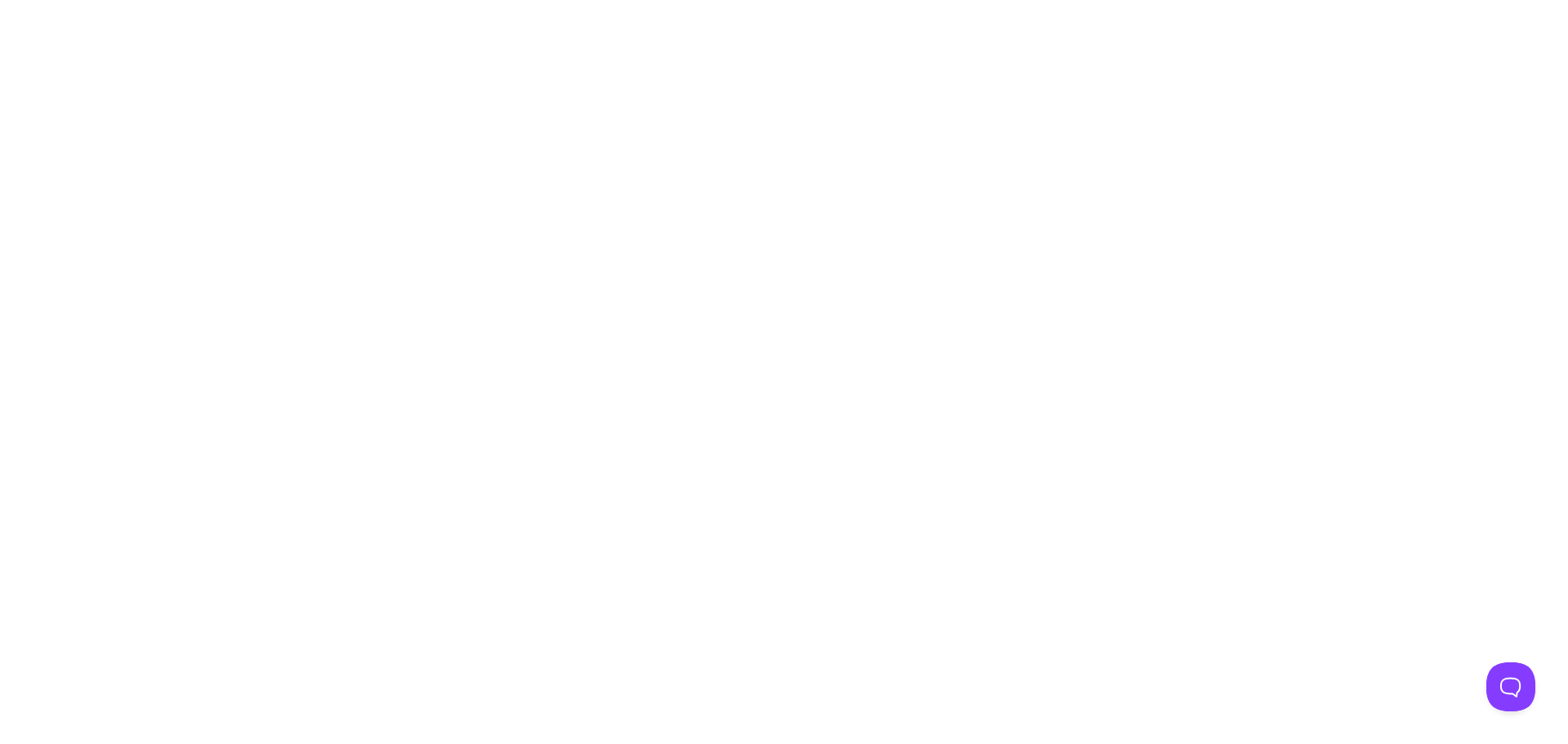 scroll, scrollTop: 0, scrollLeft: 0, axis: both 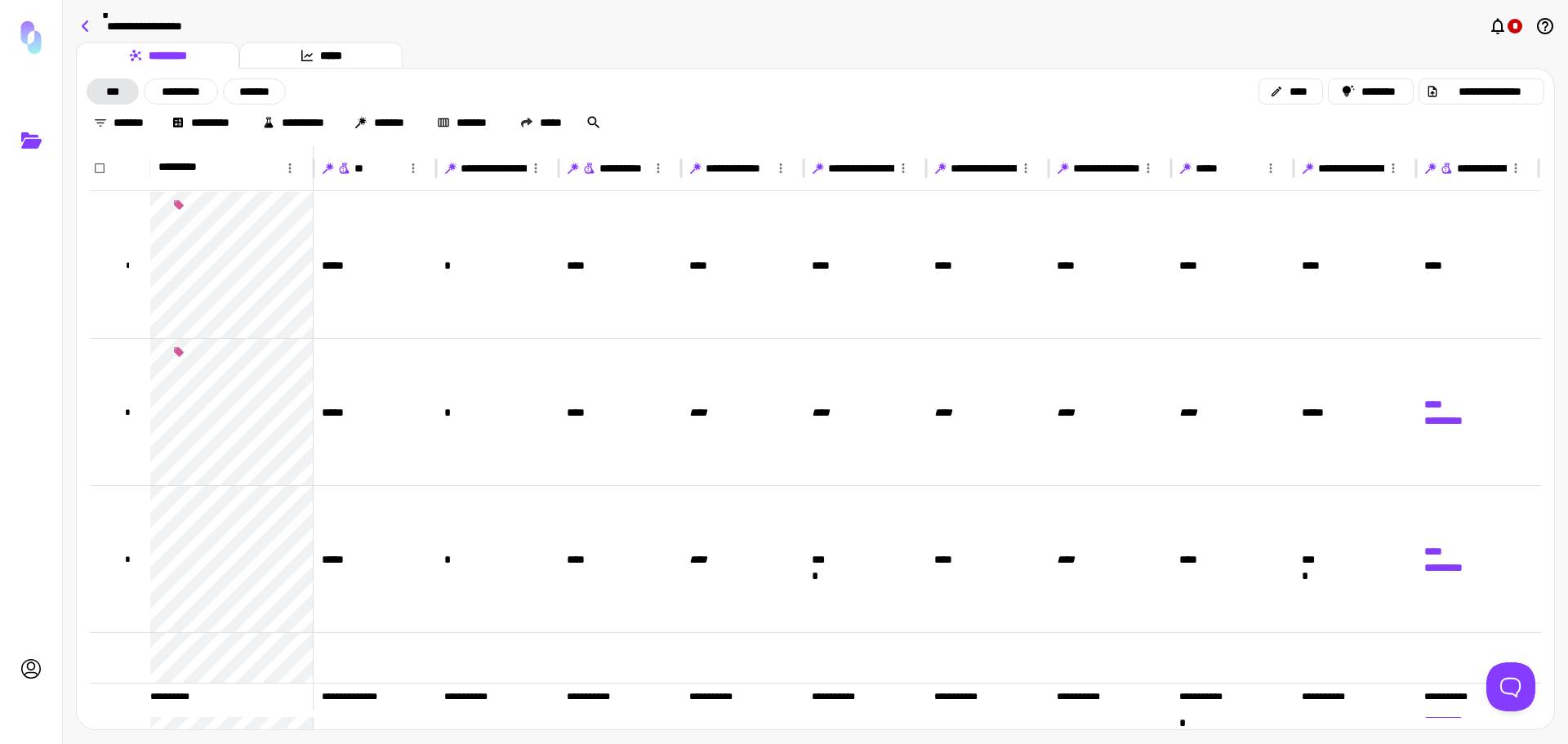 click 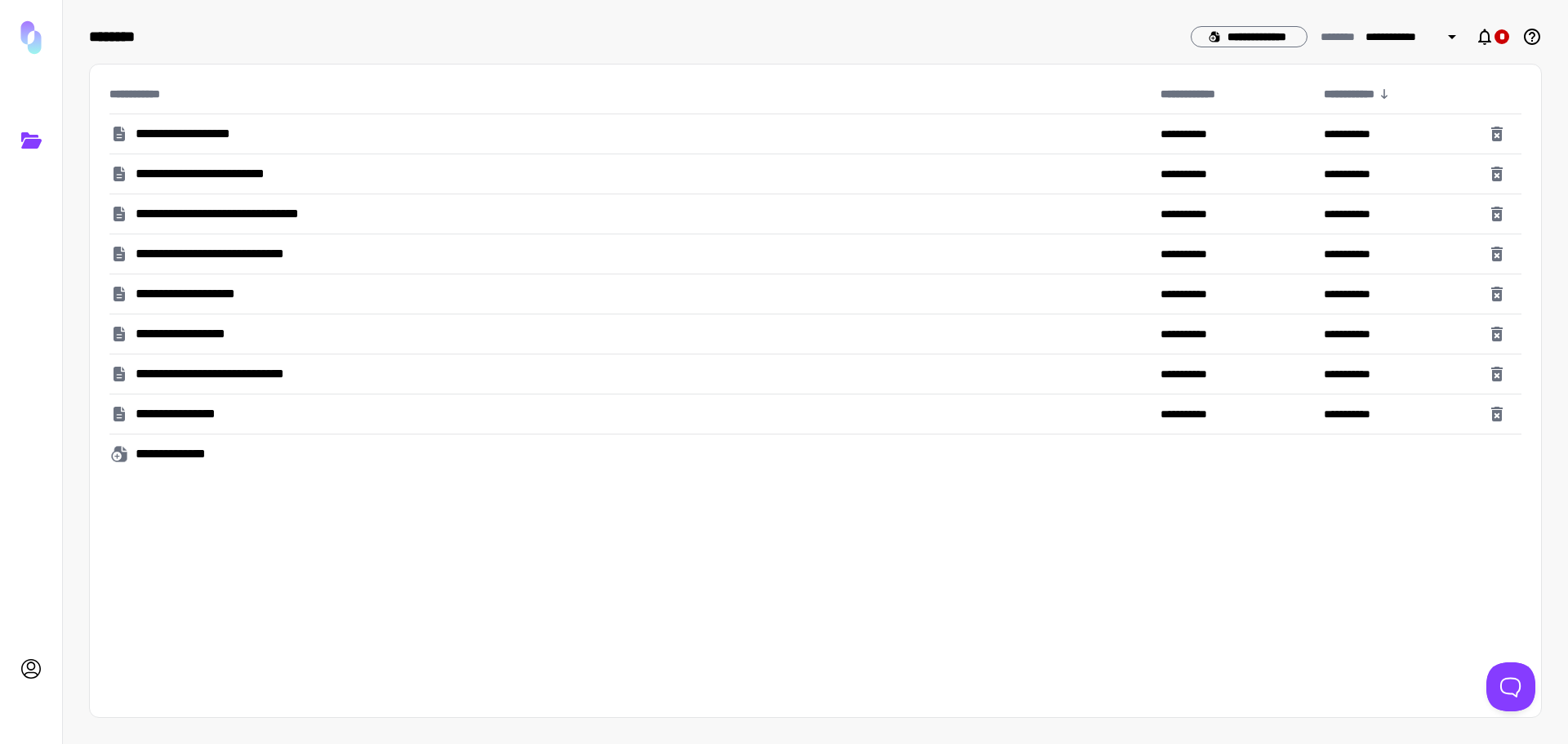click on "**********" at bounding box center [198, 134] 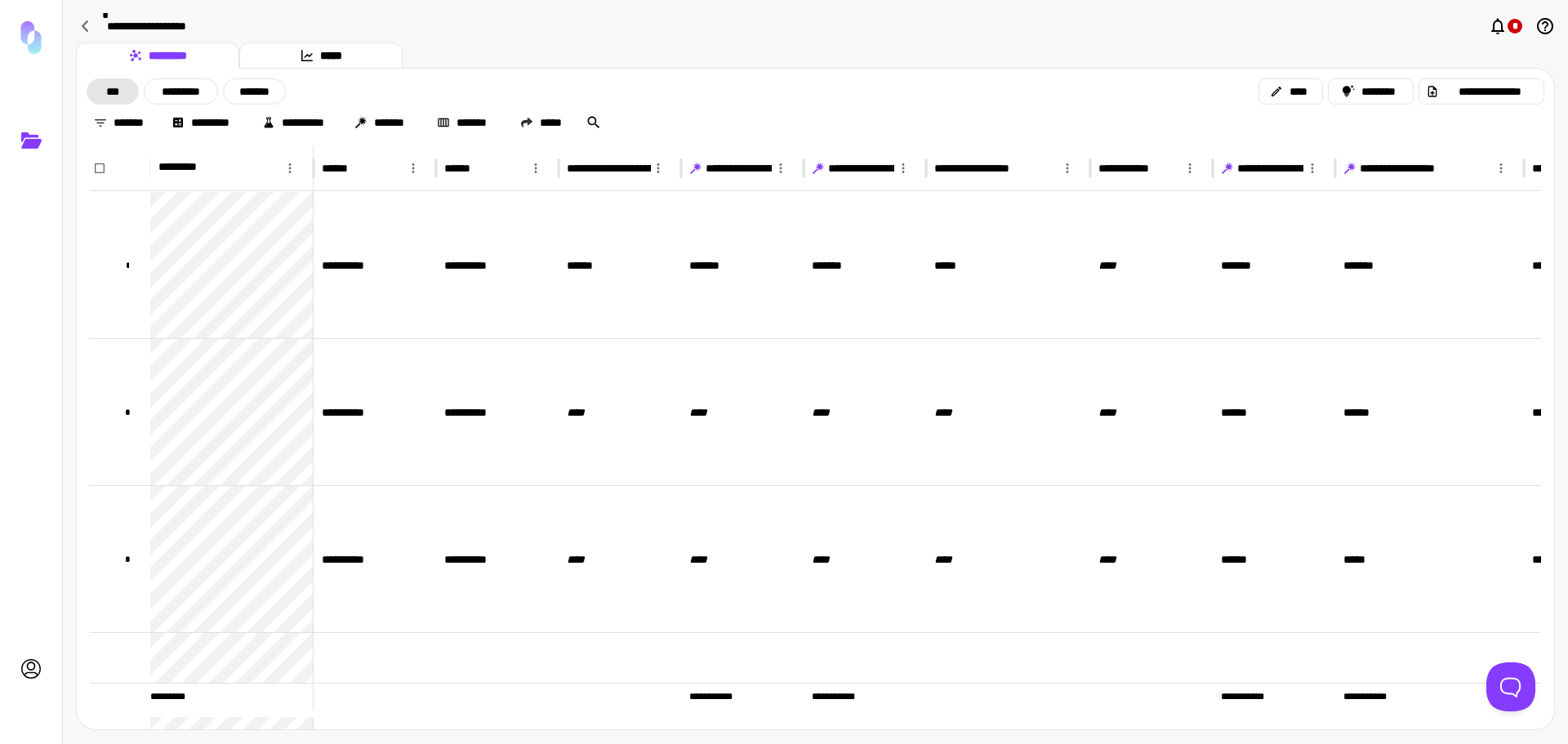 scroll, scrollTop: 0, scrollLeft: 4, axis: horizontal 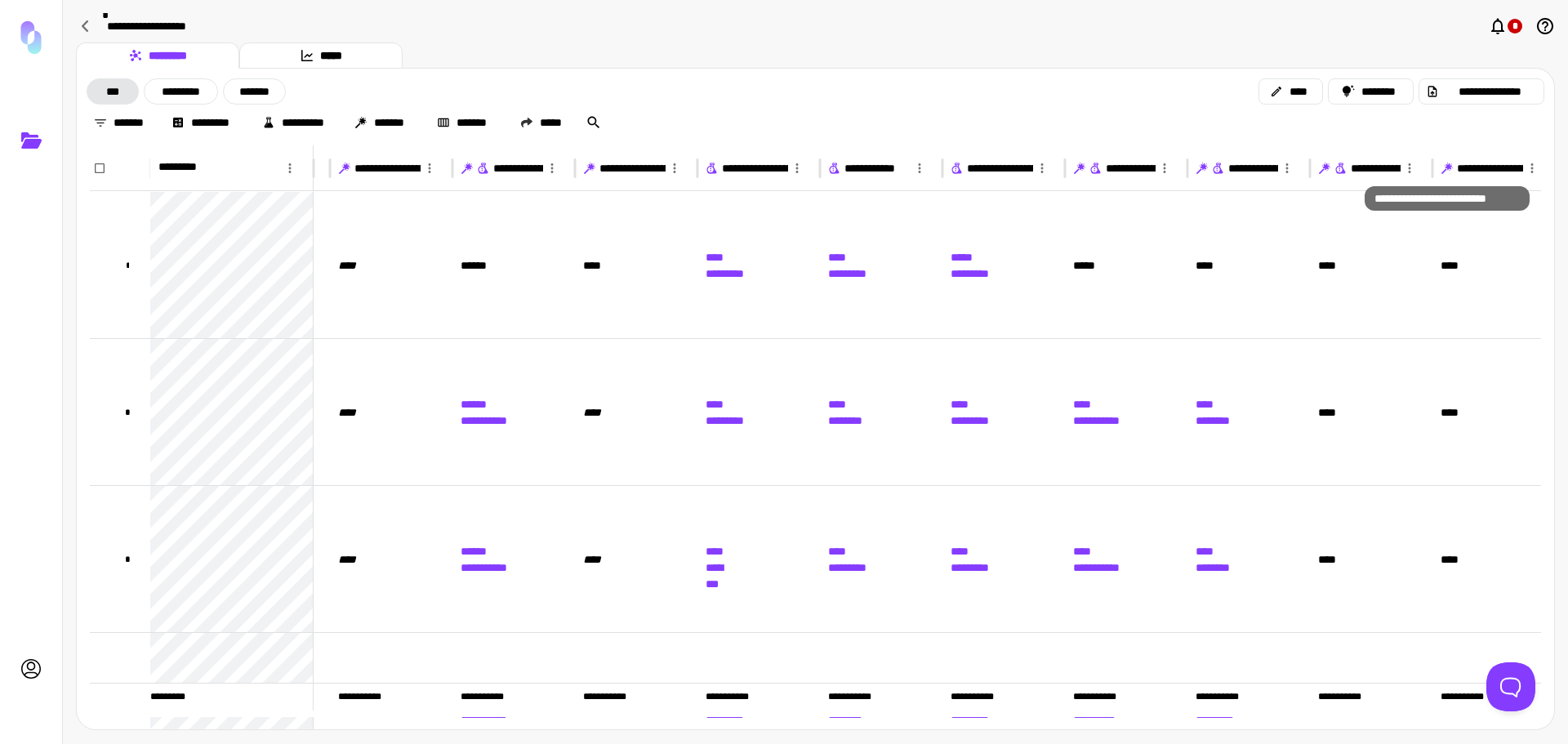 click 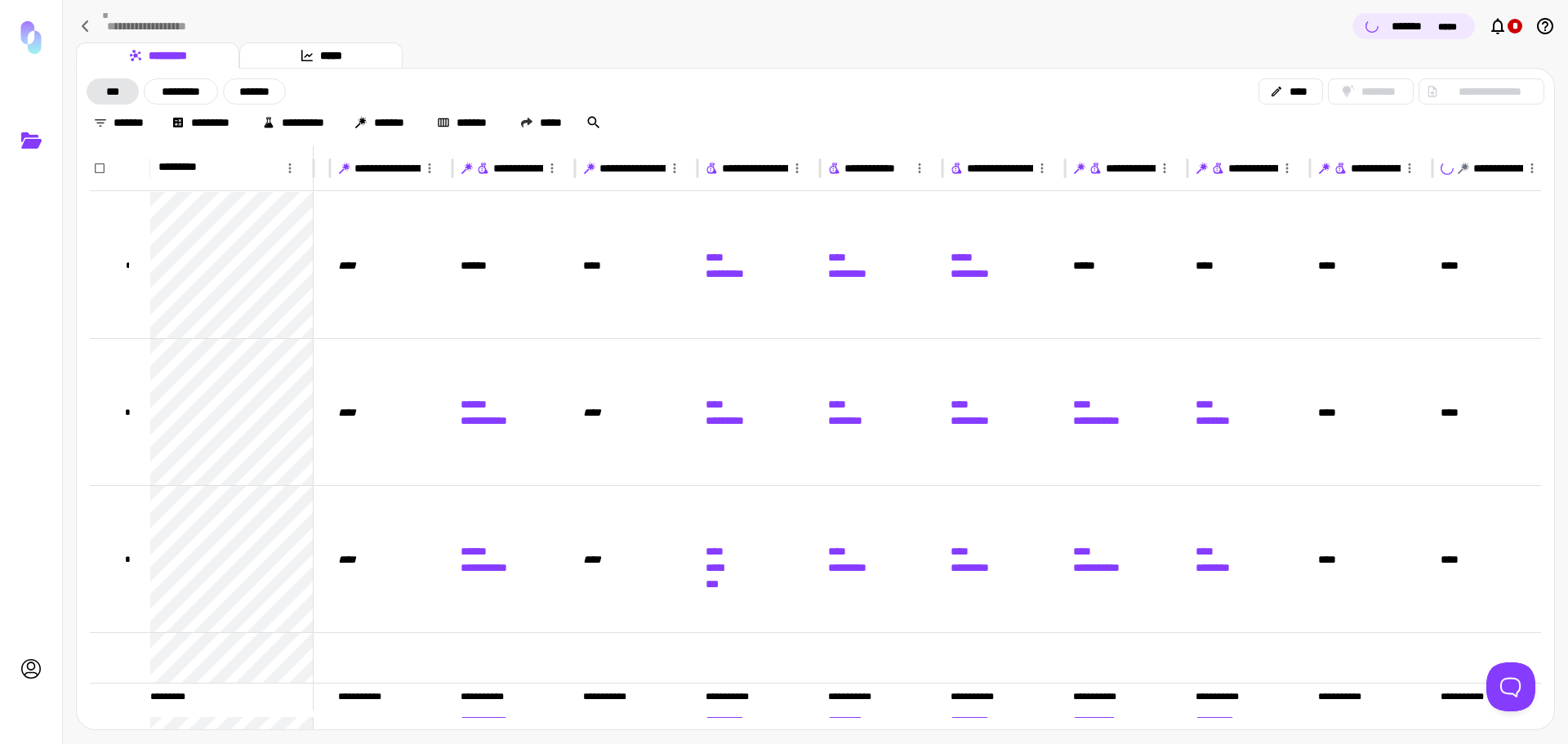 scroll, scrollTop: 0, scrollLeft: 5651, axis: horizontal 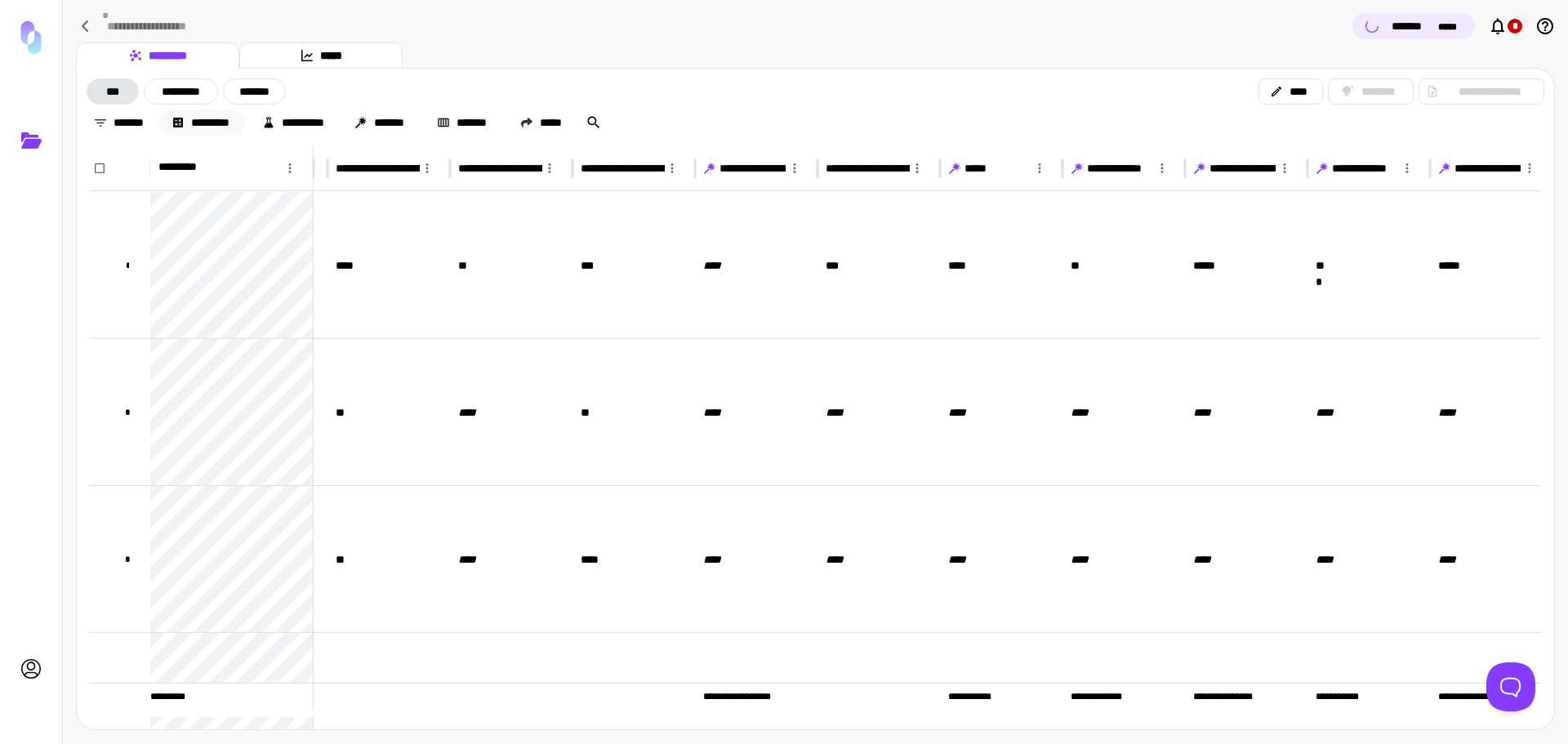 click on "*********" at bounding box center (202, 123) 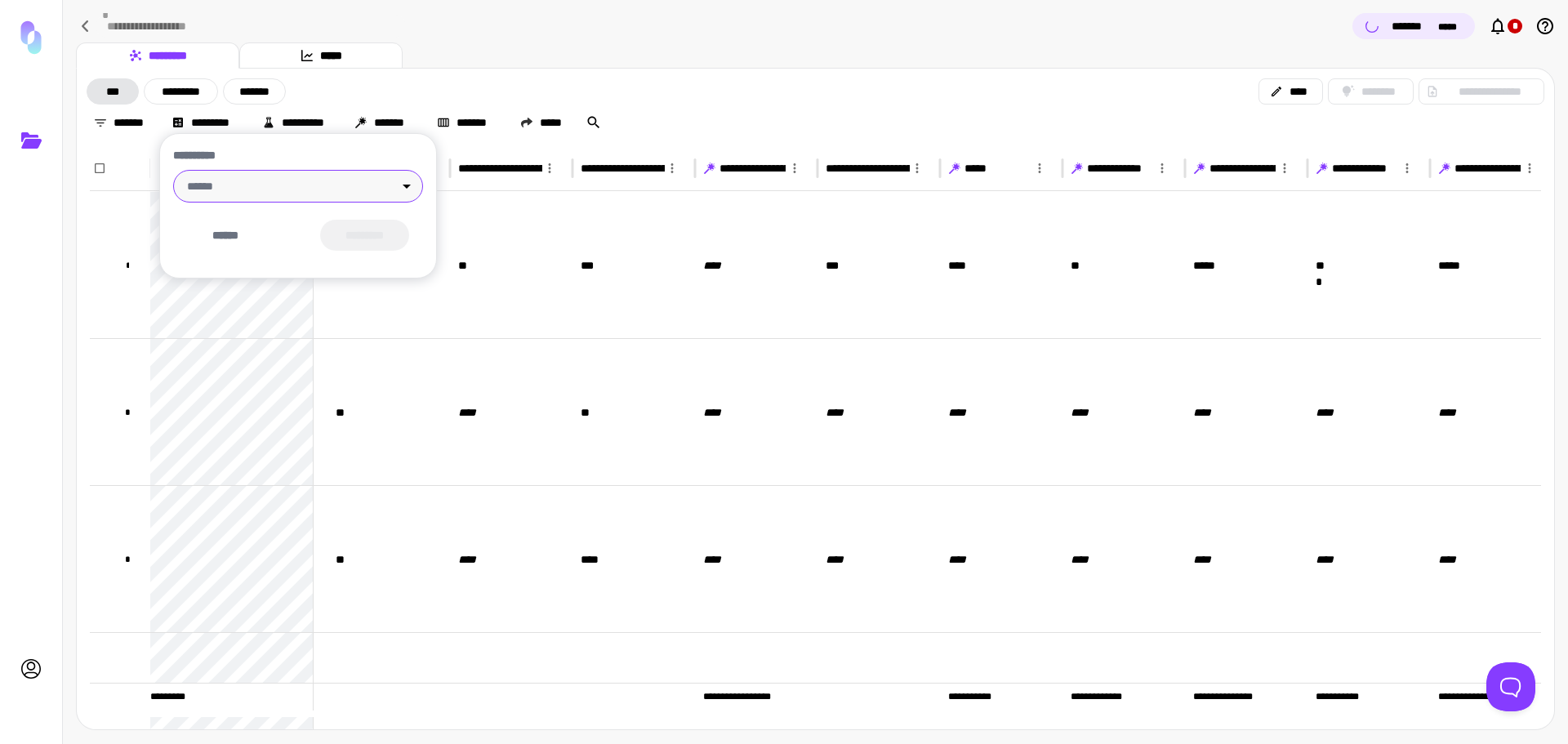 click on "**********" at bounding box center (784, 372) 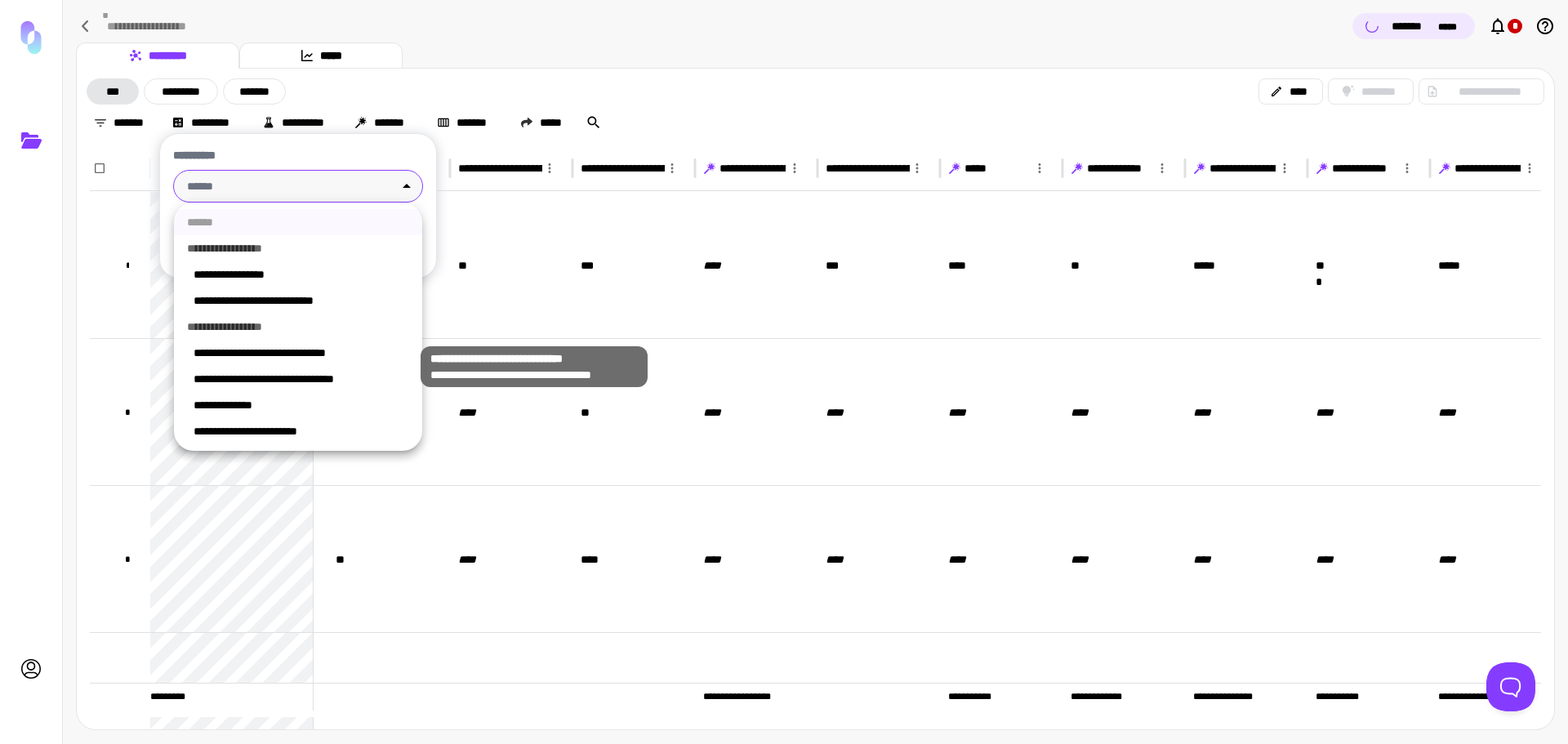 click on "**********" at bounding box center [301, 353] 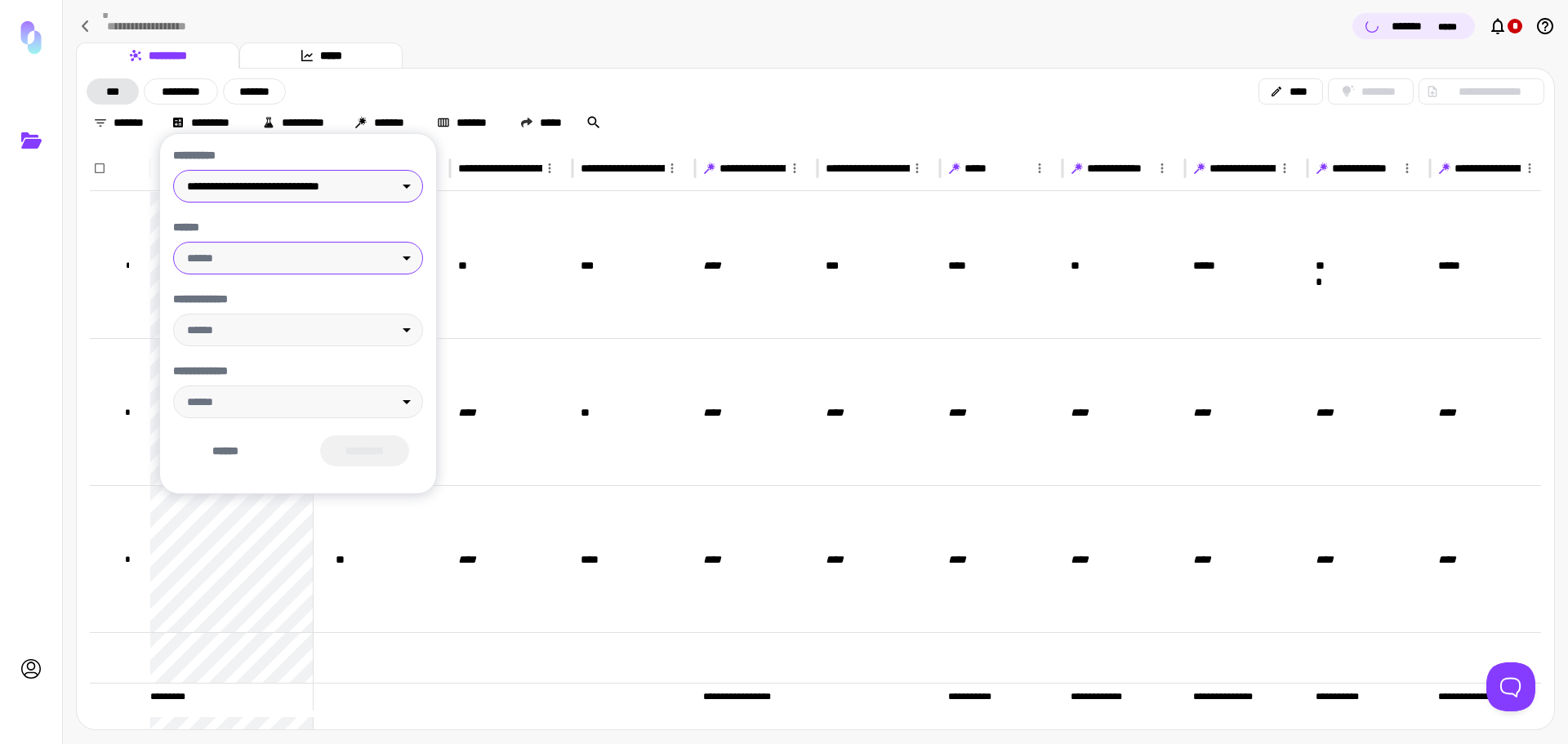 click on "**********" at bounding box center [784, 372] 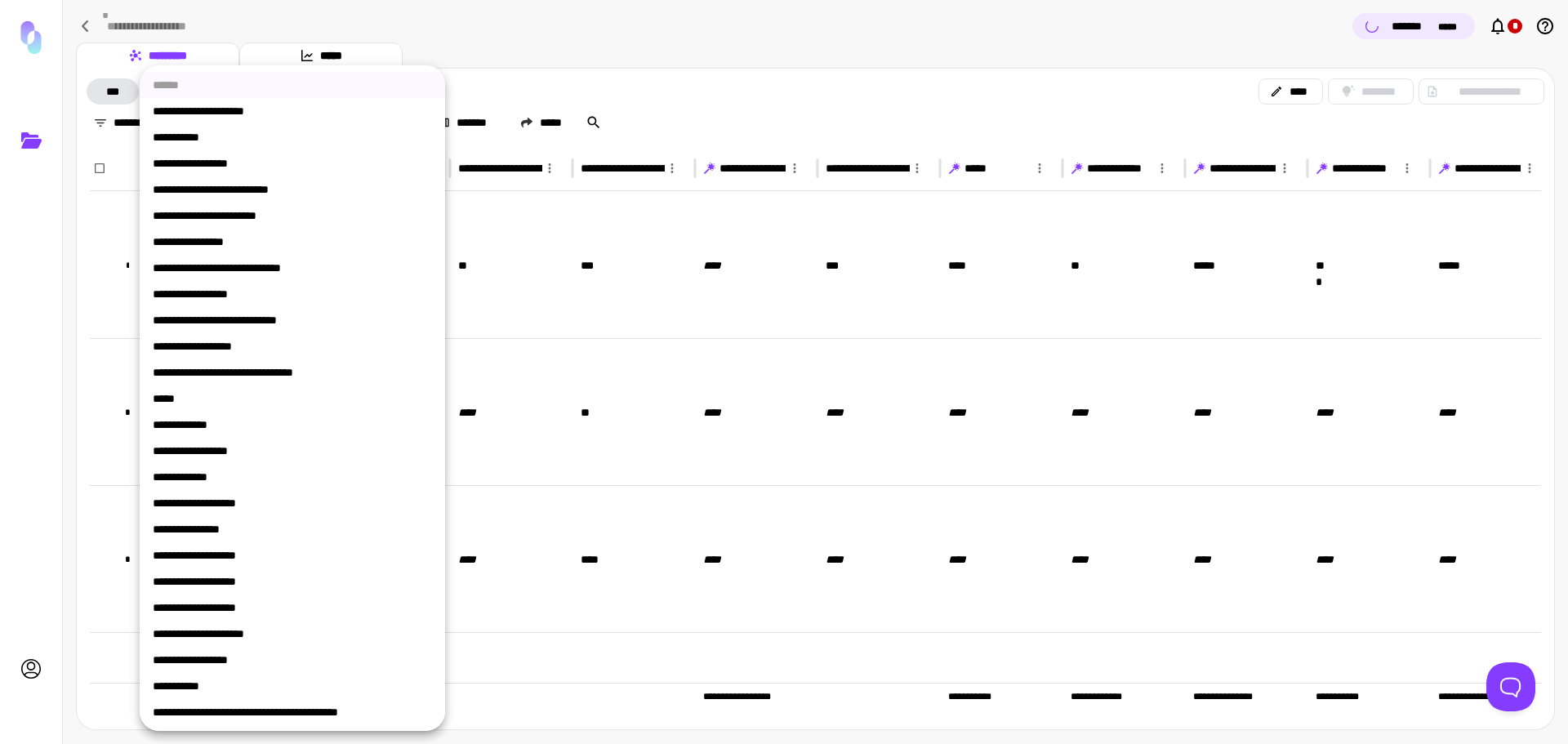click at bounding box center (784, 372) 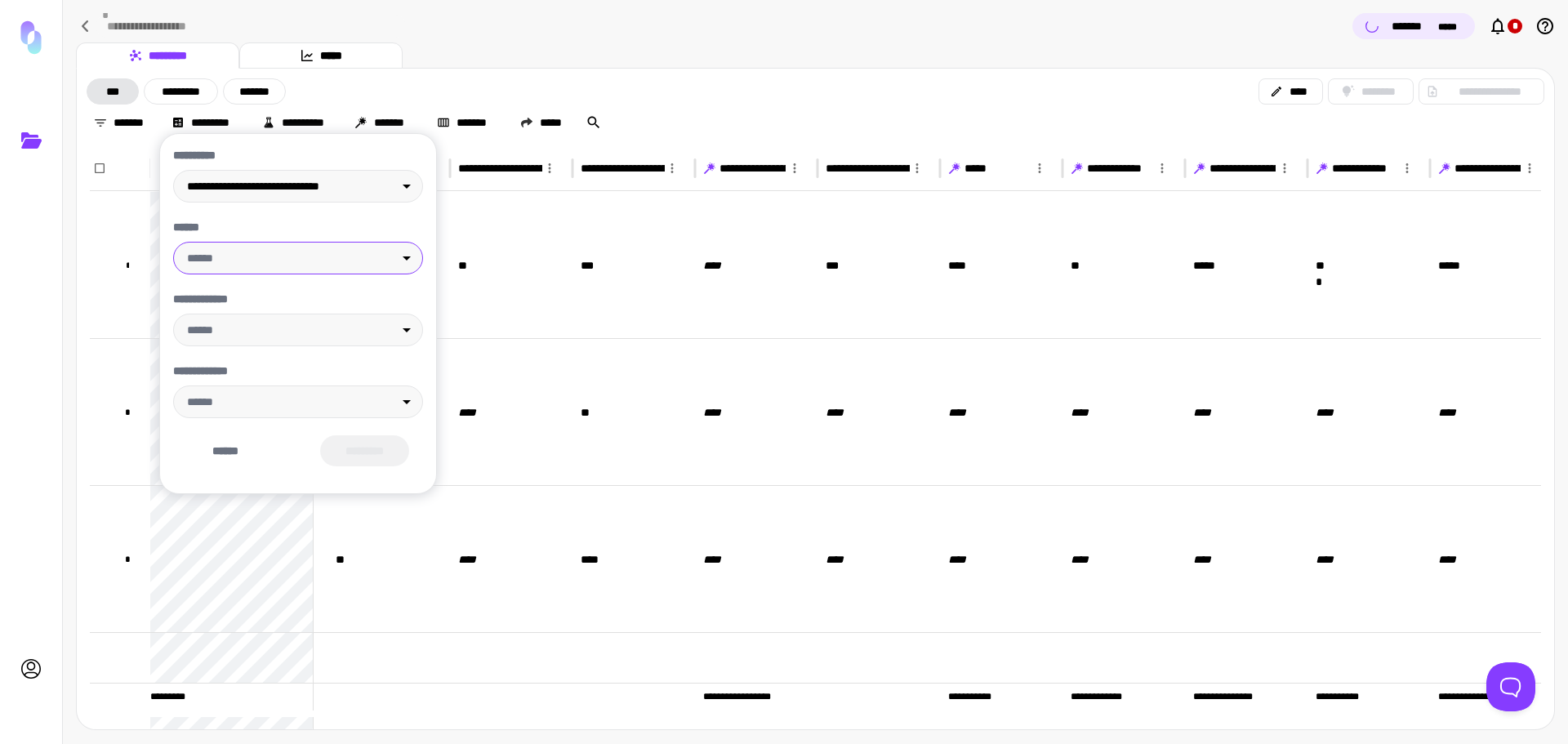 click at bounding box center (784, 372) 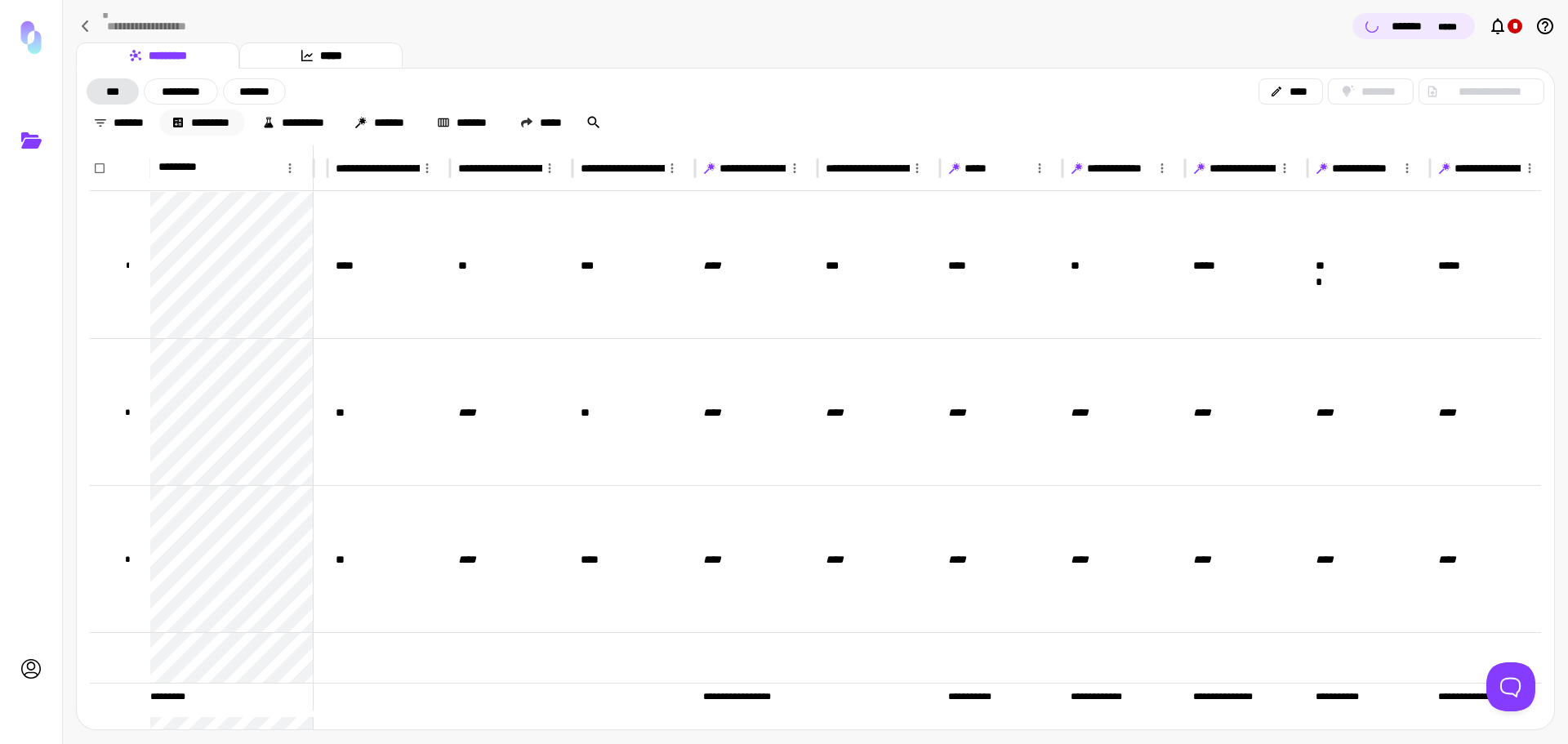 click on "*********" at bounding box center [202, 123] 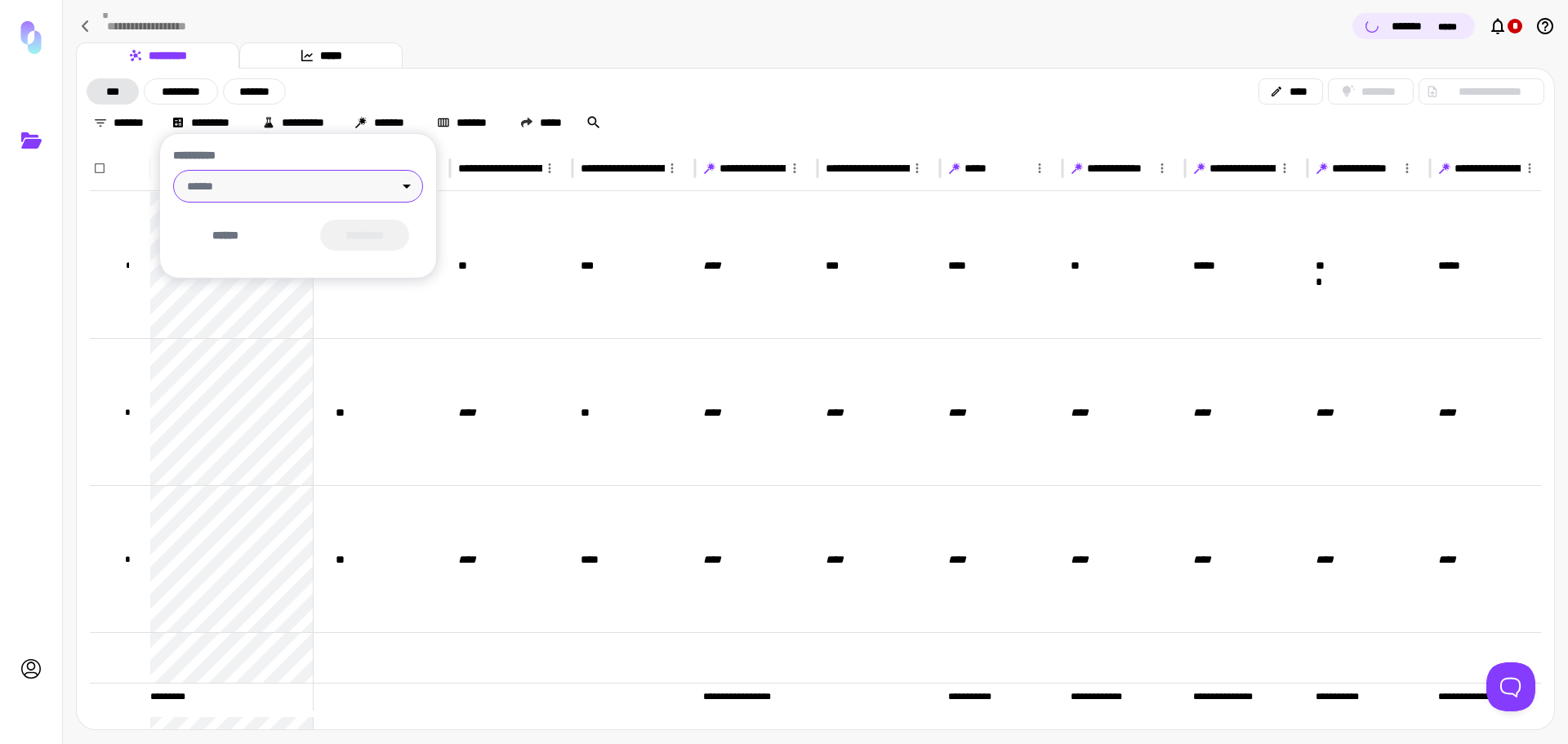 click on "**********" at bounding box center (784, 372) 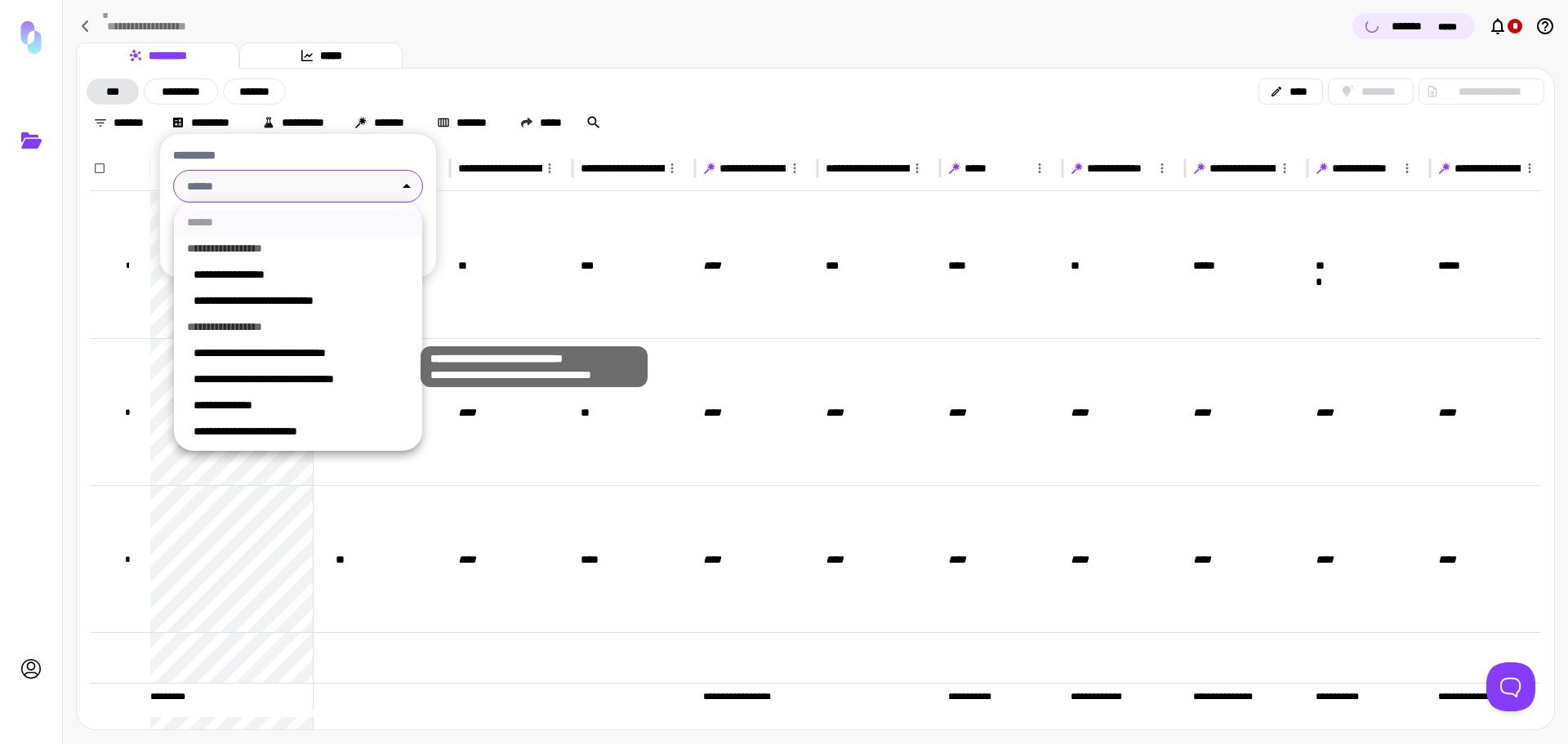 click on "**********" at bounding box center (301, 353) 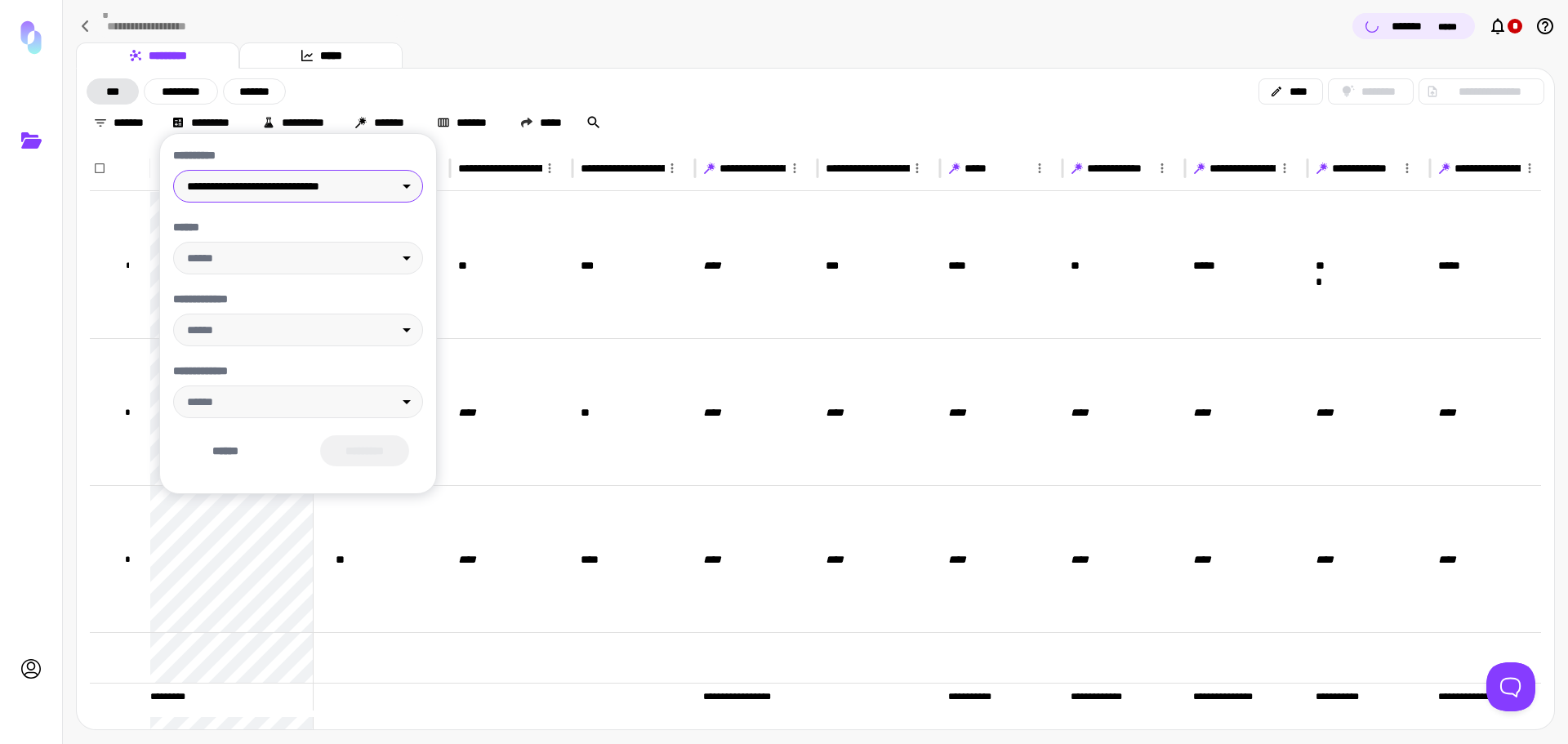 click on "**********" at bounding box center [784, 372] 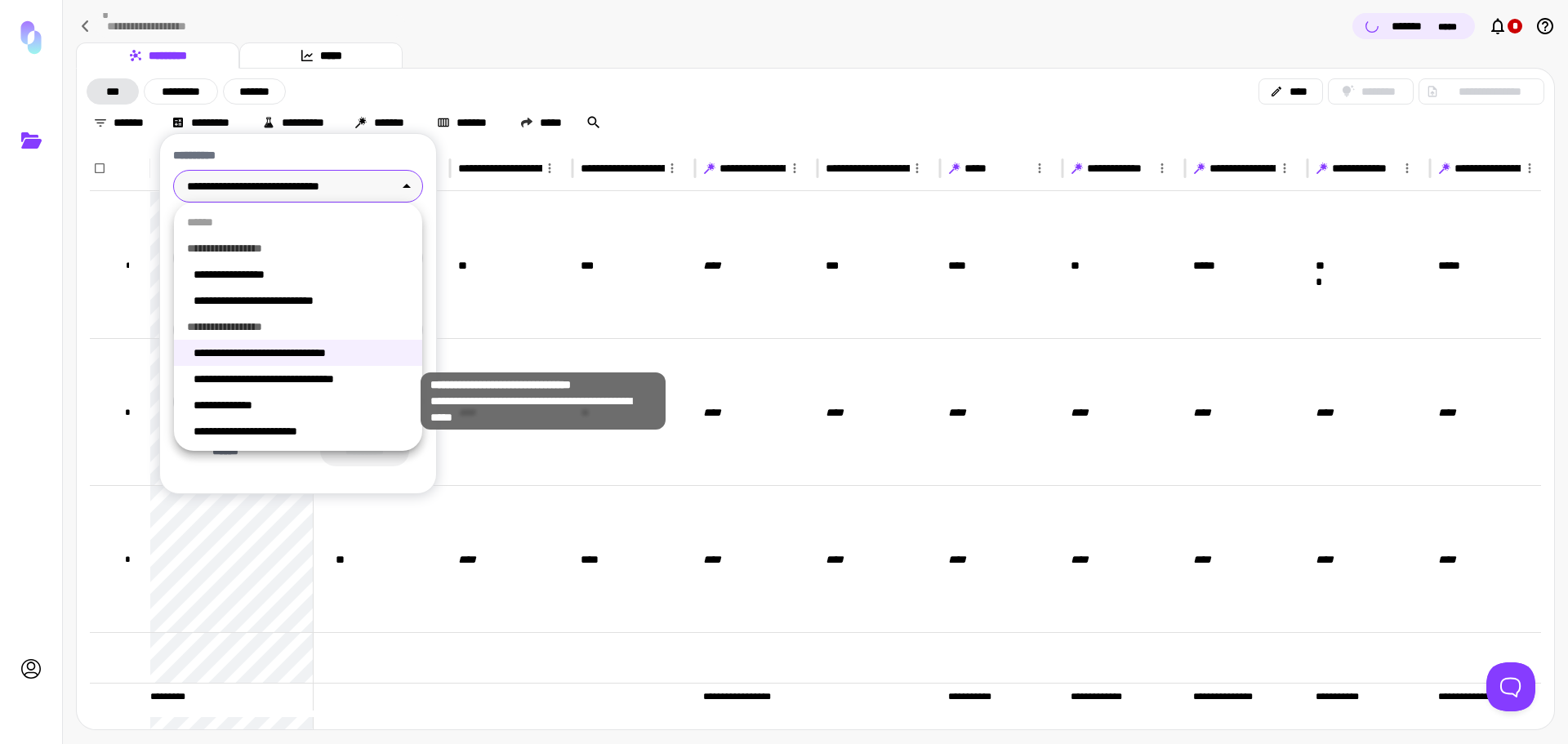 click on "**********" at bounding box center (301, 379) 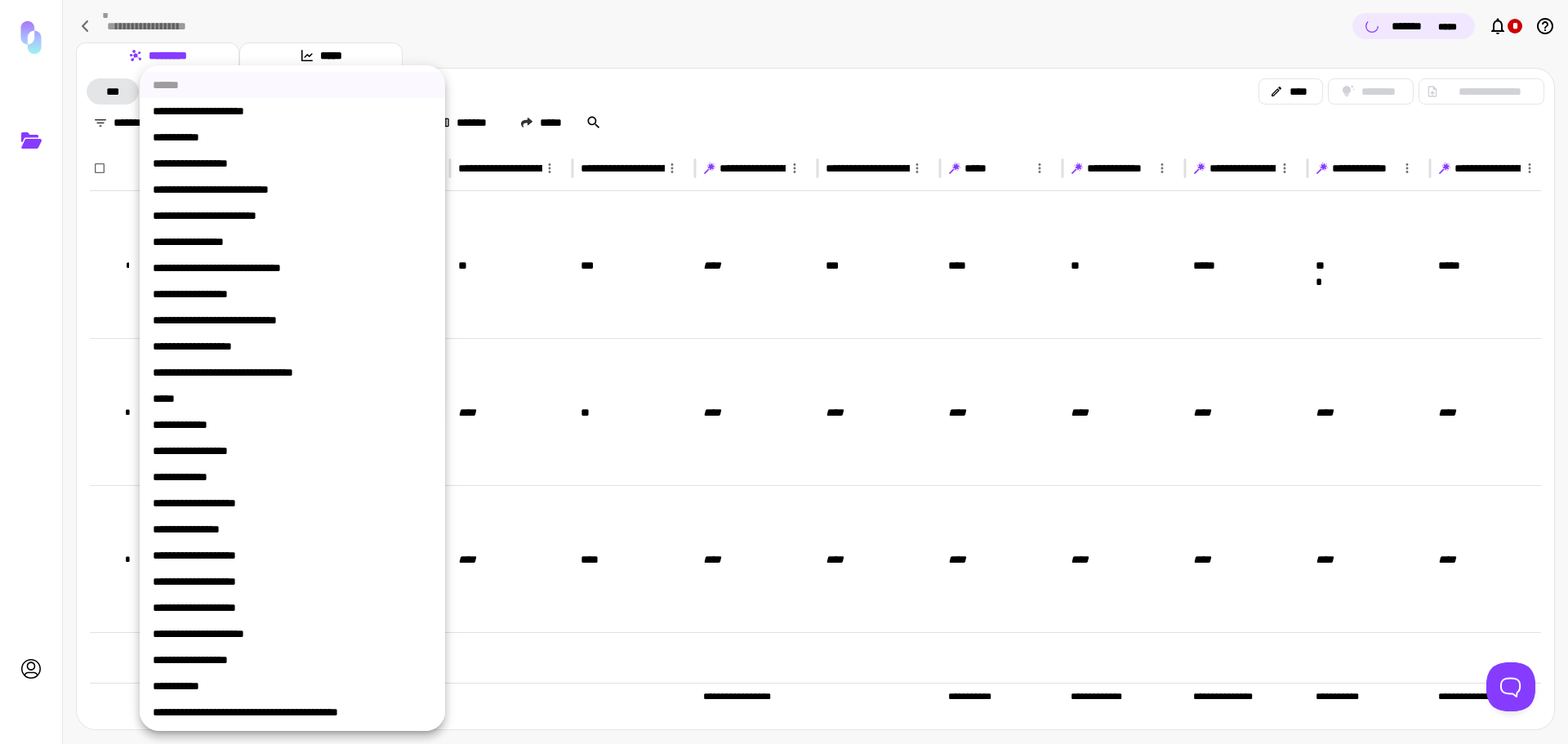 click on "**********" at bounding box center (784, 372) 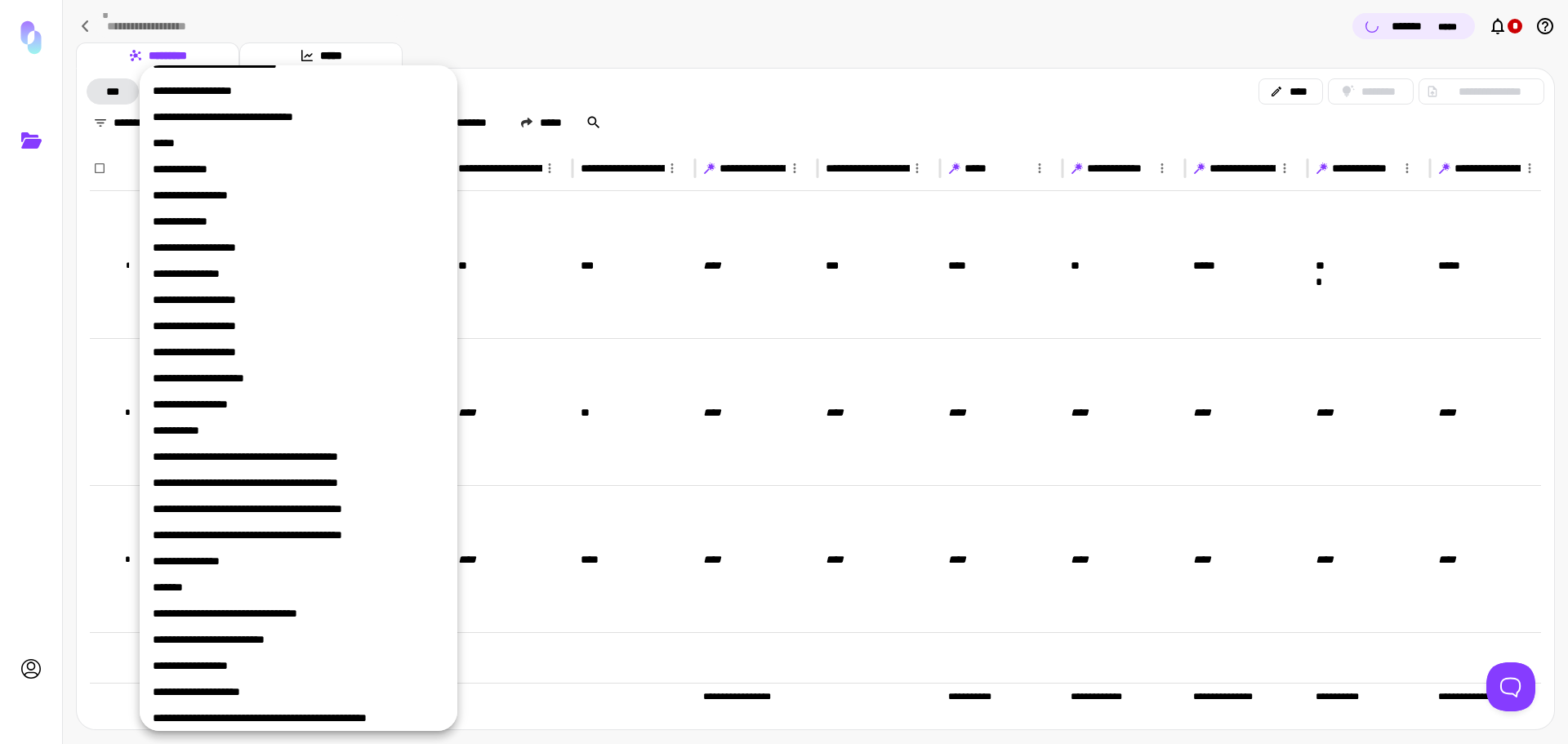 click at bounding box center (784, 372) 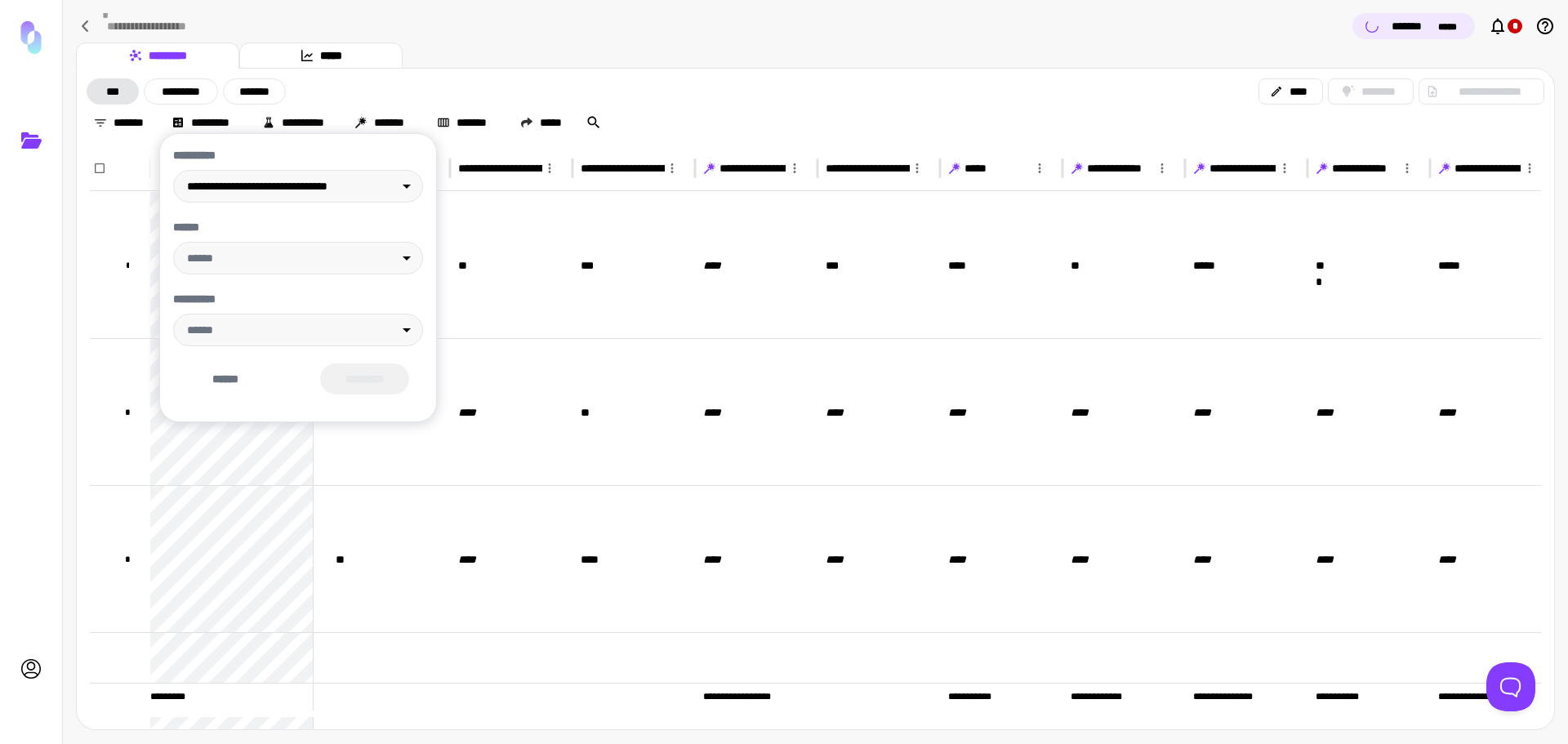 drag, startPoint x: 806, startPoint y: 730, endPoint x: 825, endPoint y: 724, distance: 19.92486 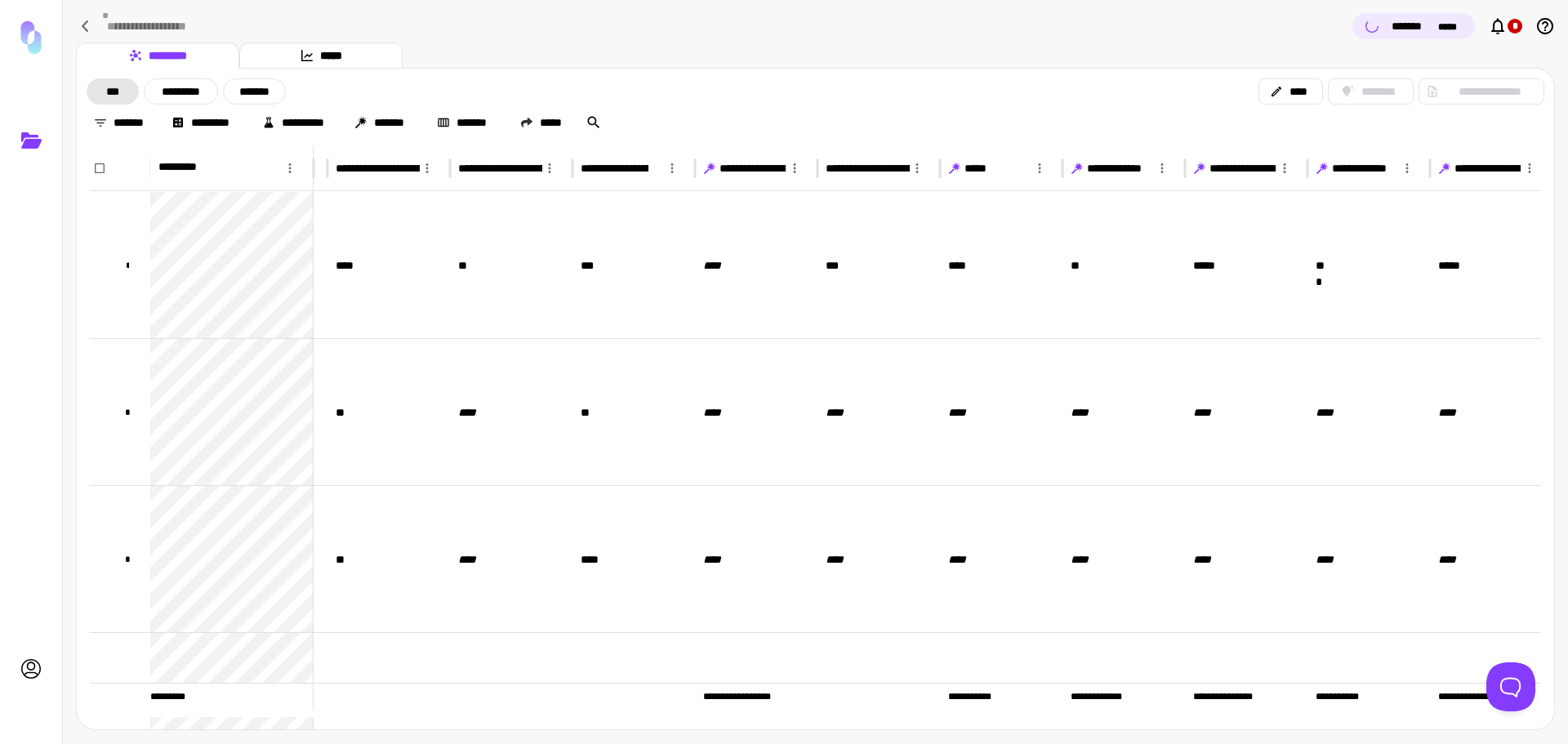 click 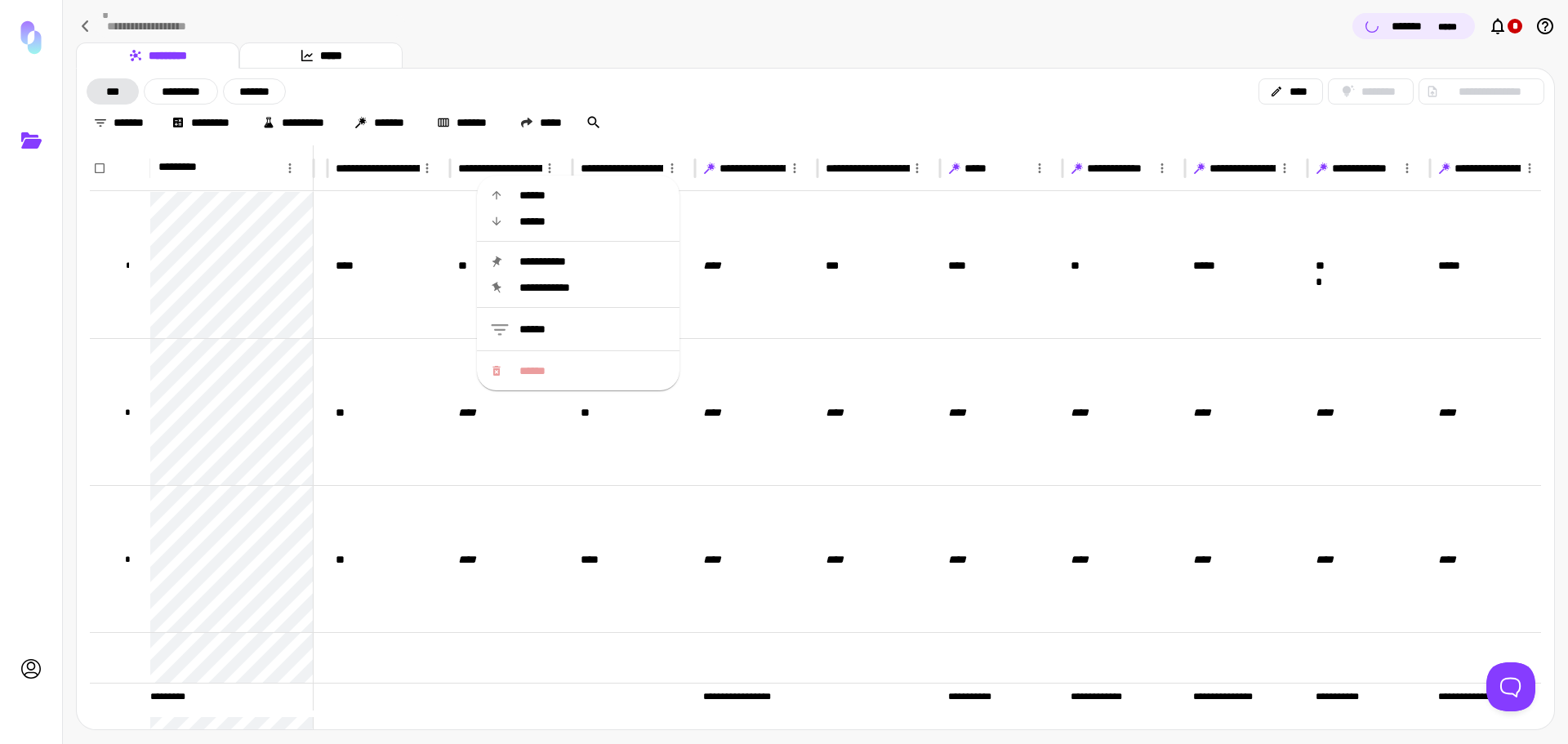 click on "**********" at bounding box center (815, 123) 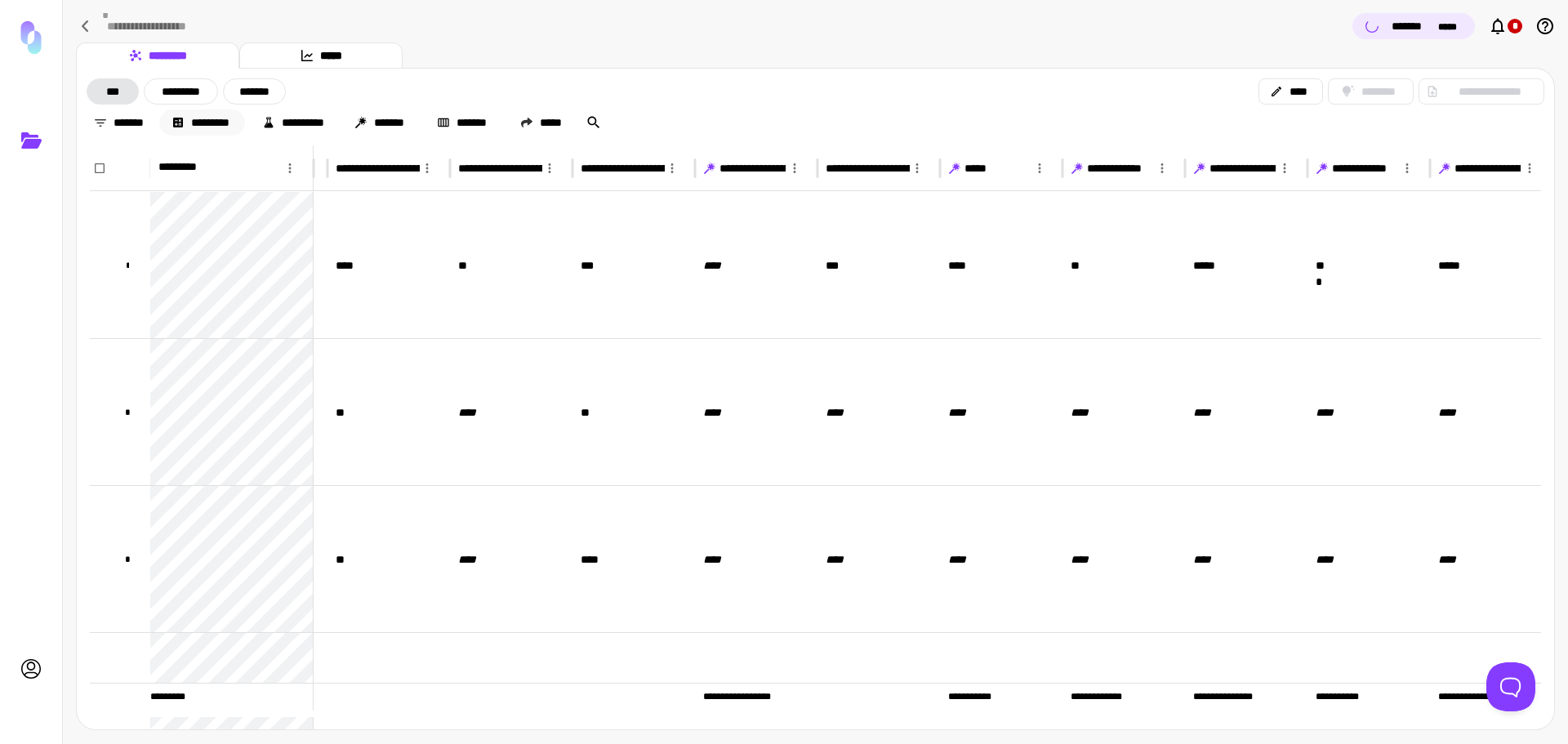 click on "*********" at bounding box center [202, 123] 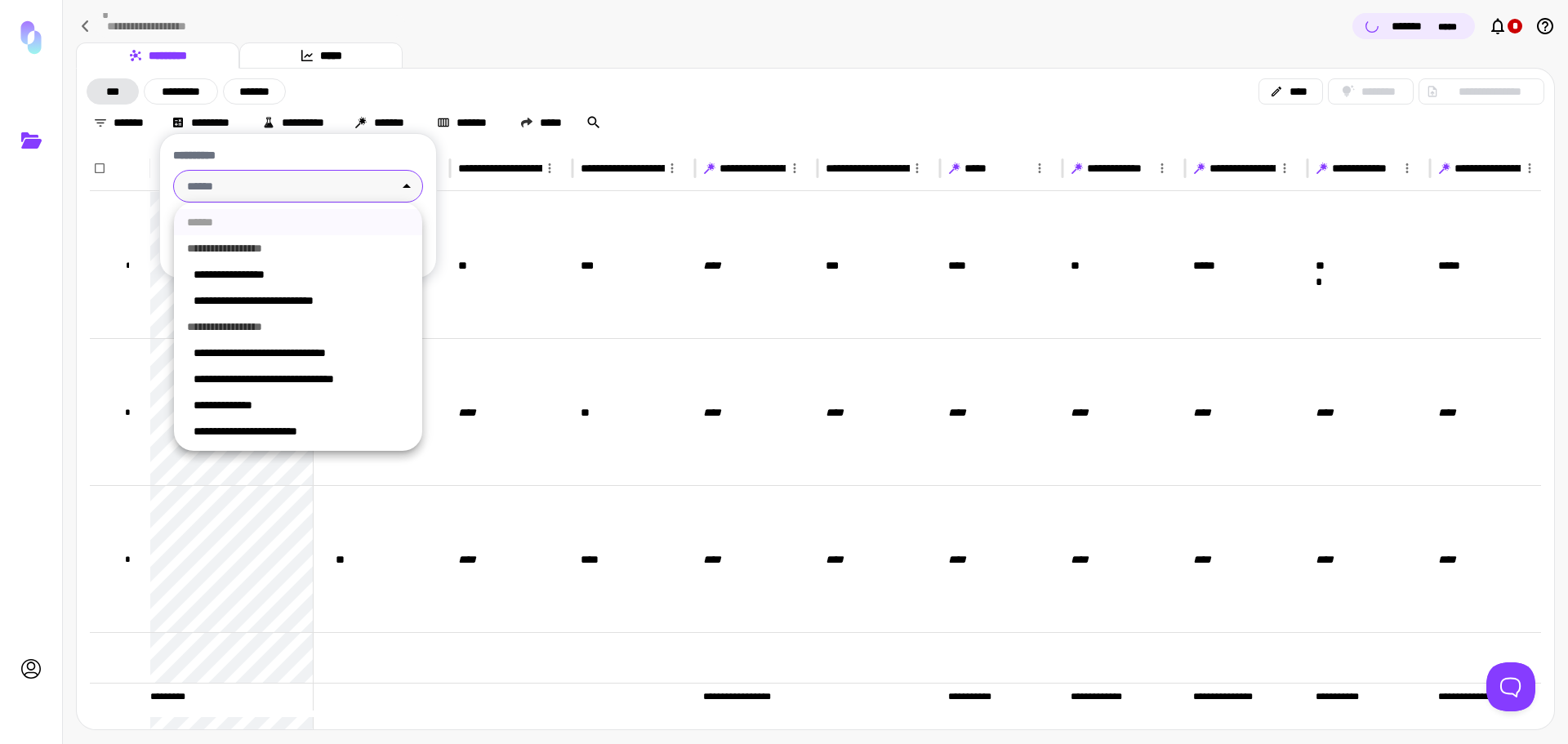 click on "**********" at bounding box center [784, 372] 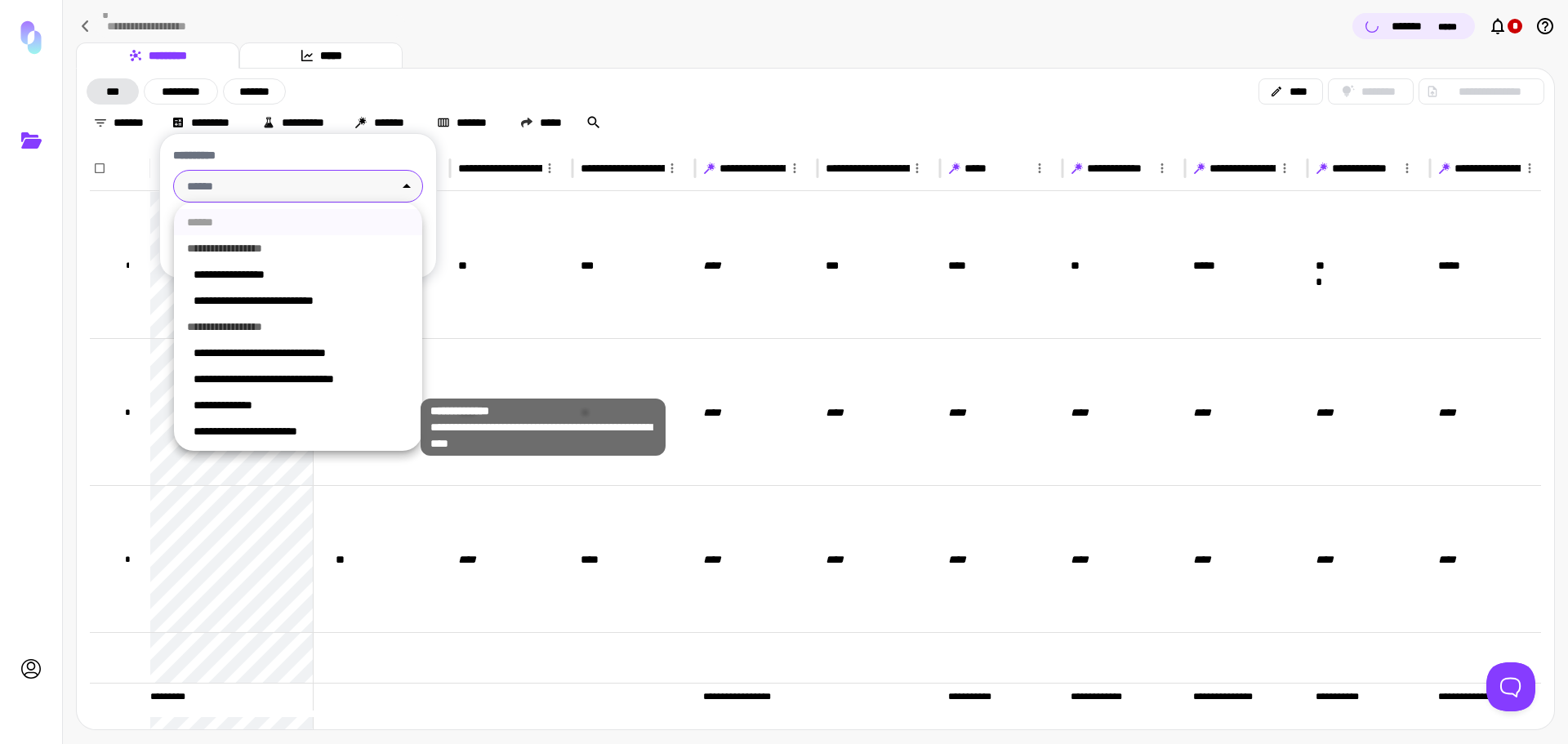 click on "**********" at bounding box center (301, 405) 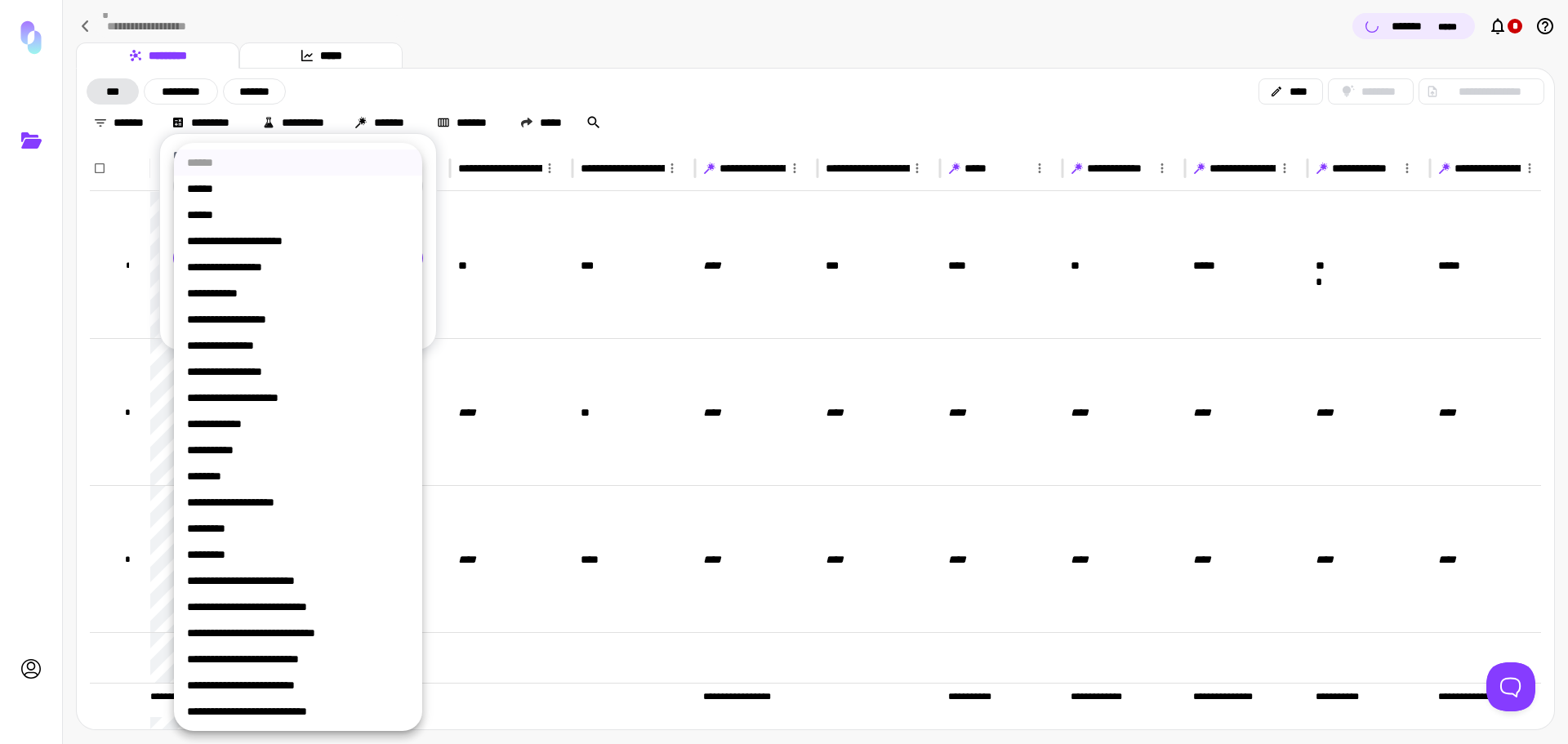 click on "**********" at bounding box center (784, 372) 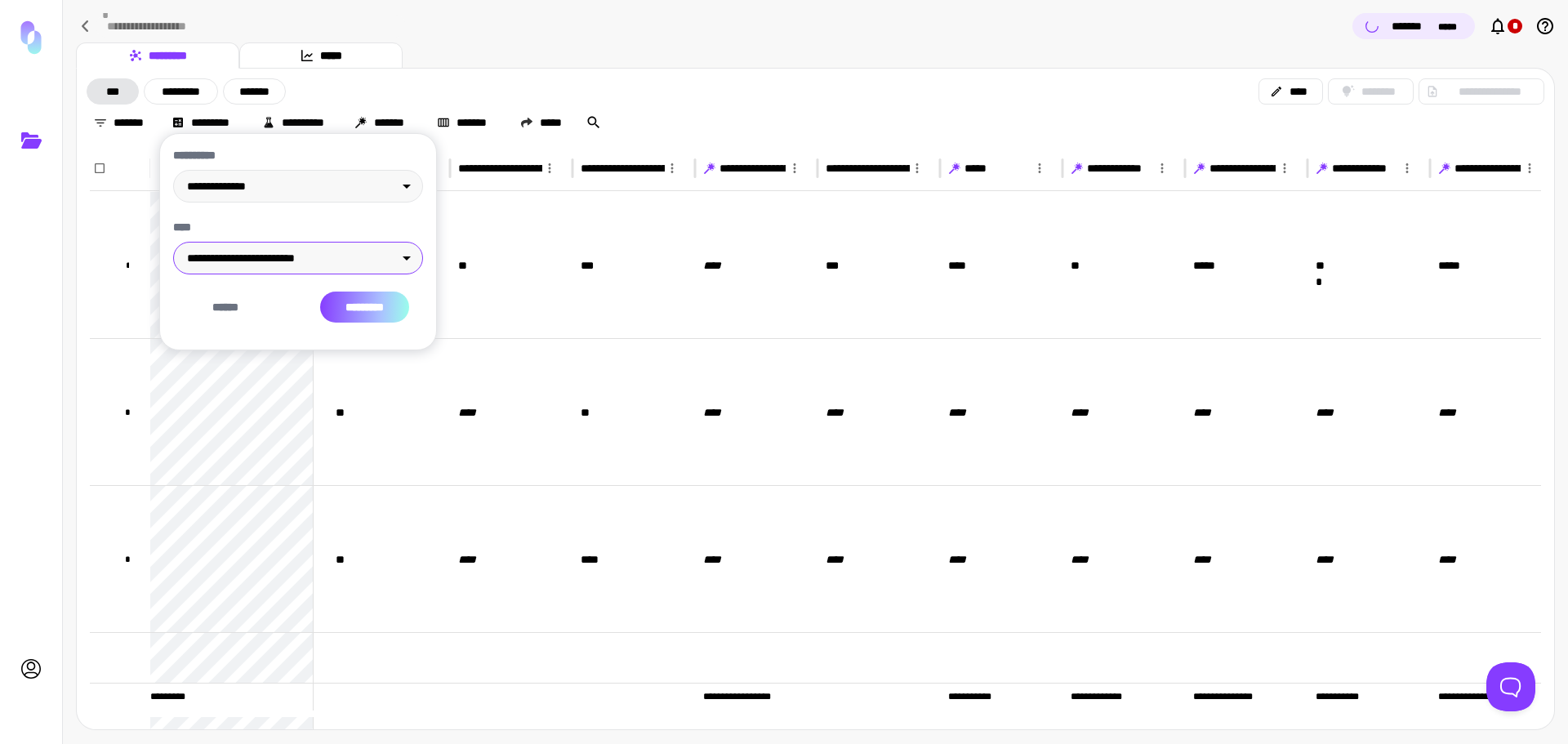 click on "*********" at bounding box center [364, 307] 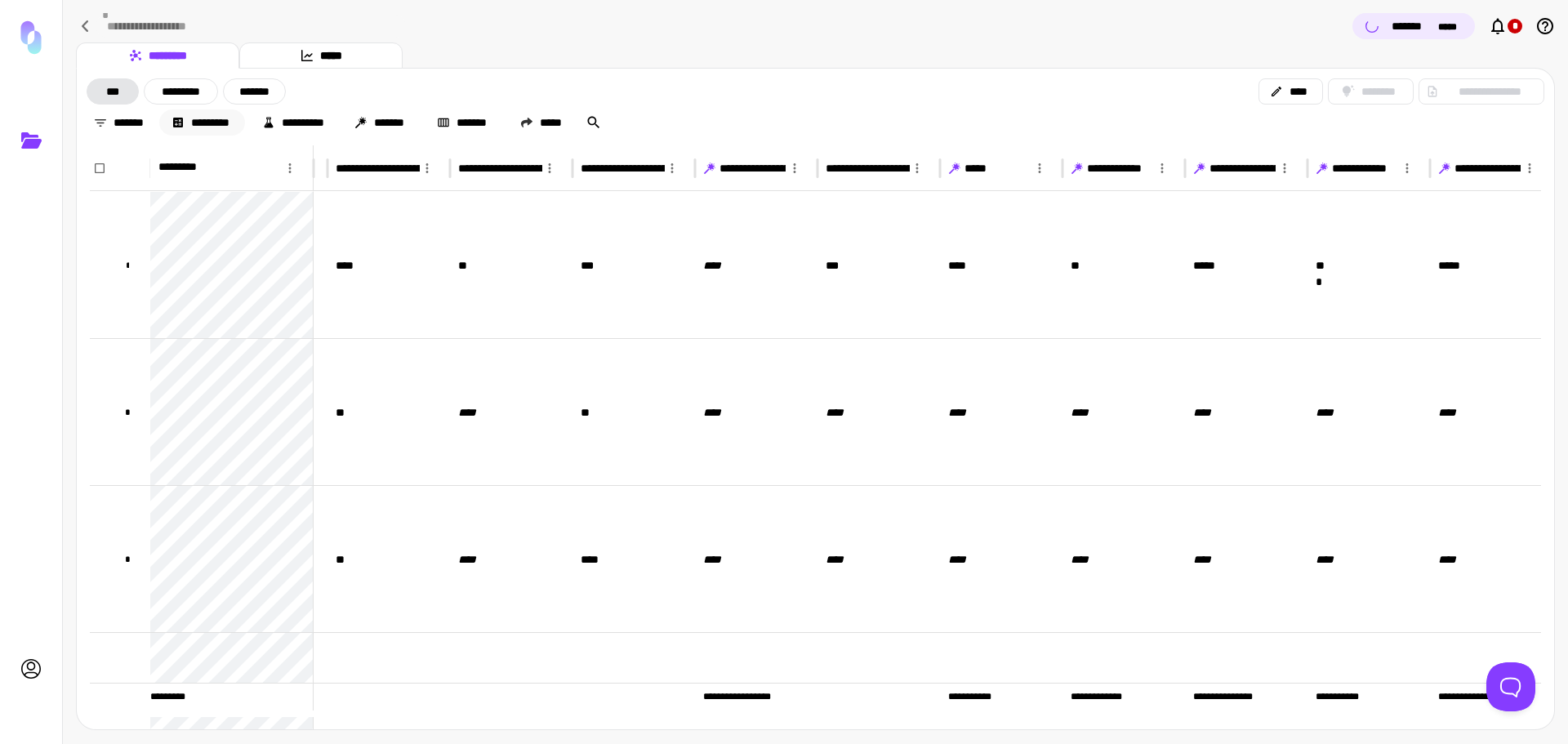 click on "*********" at bounding box center [202, 123] 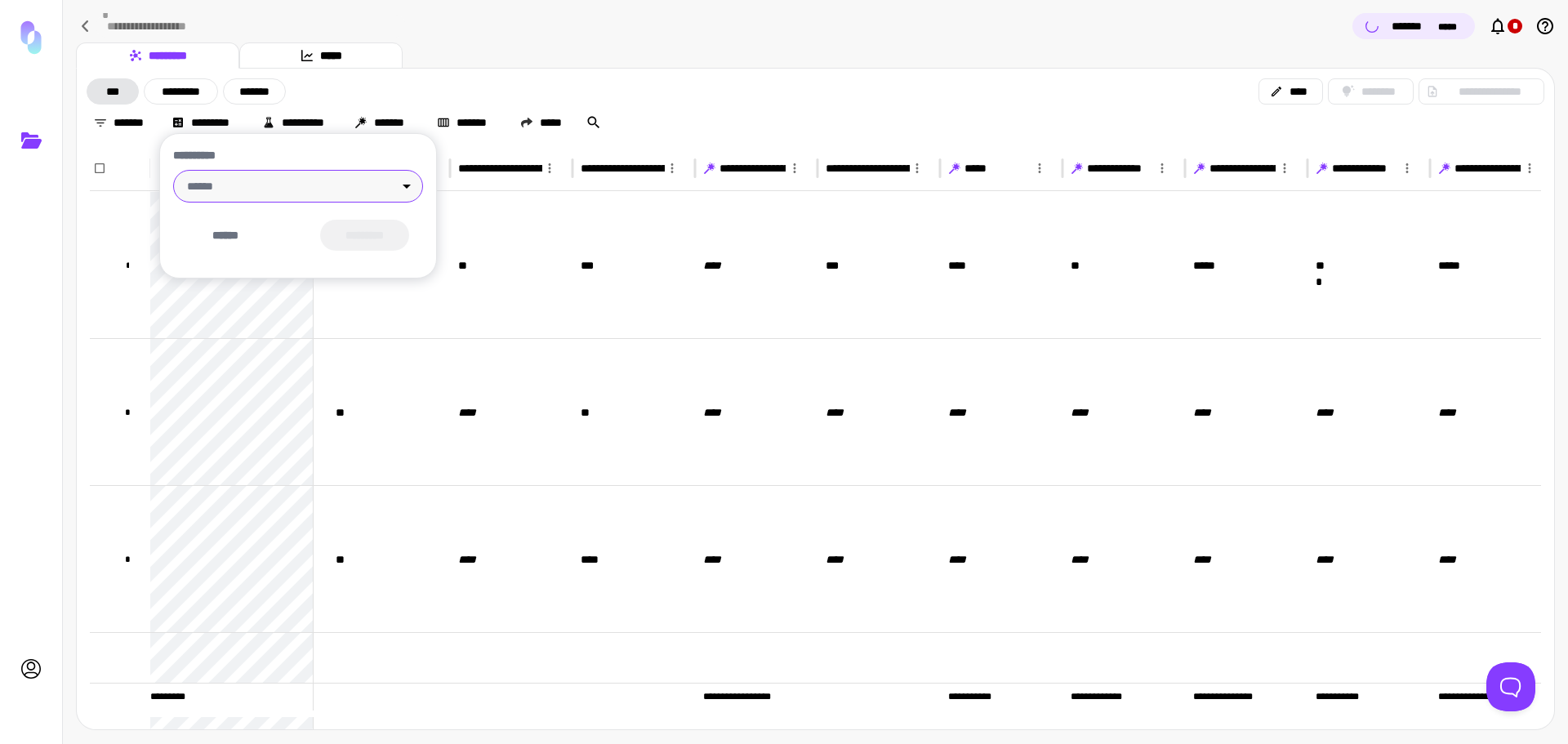 click on "**********" at bounding box center (784, 372) 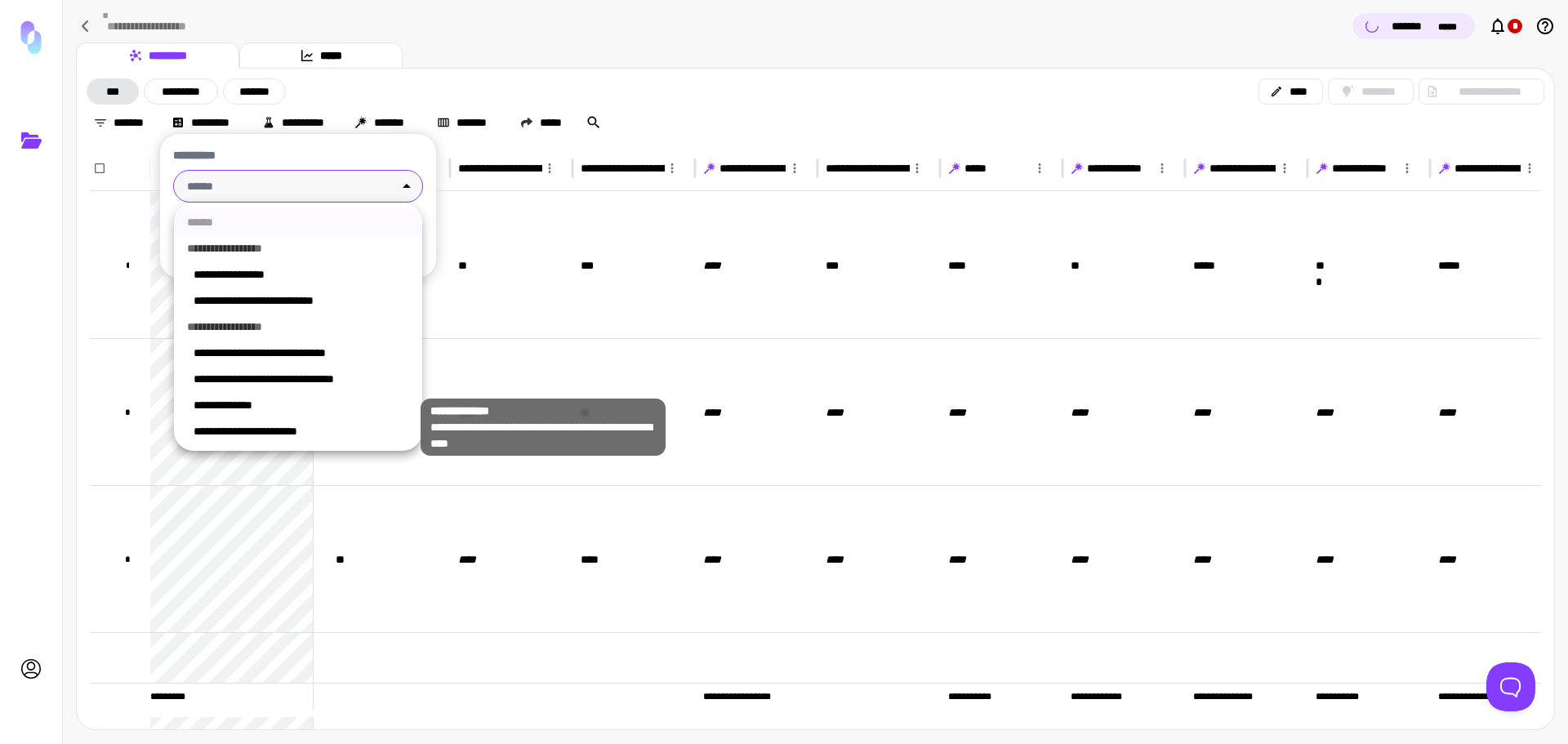 click on "**********" at bounding box center (301, 405) 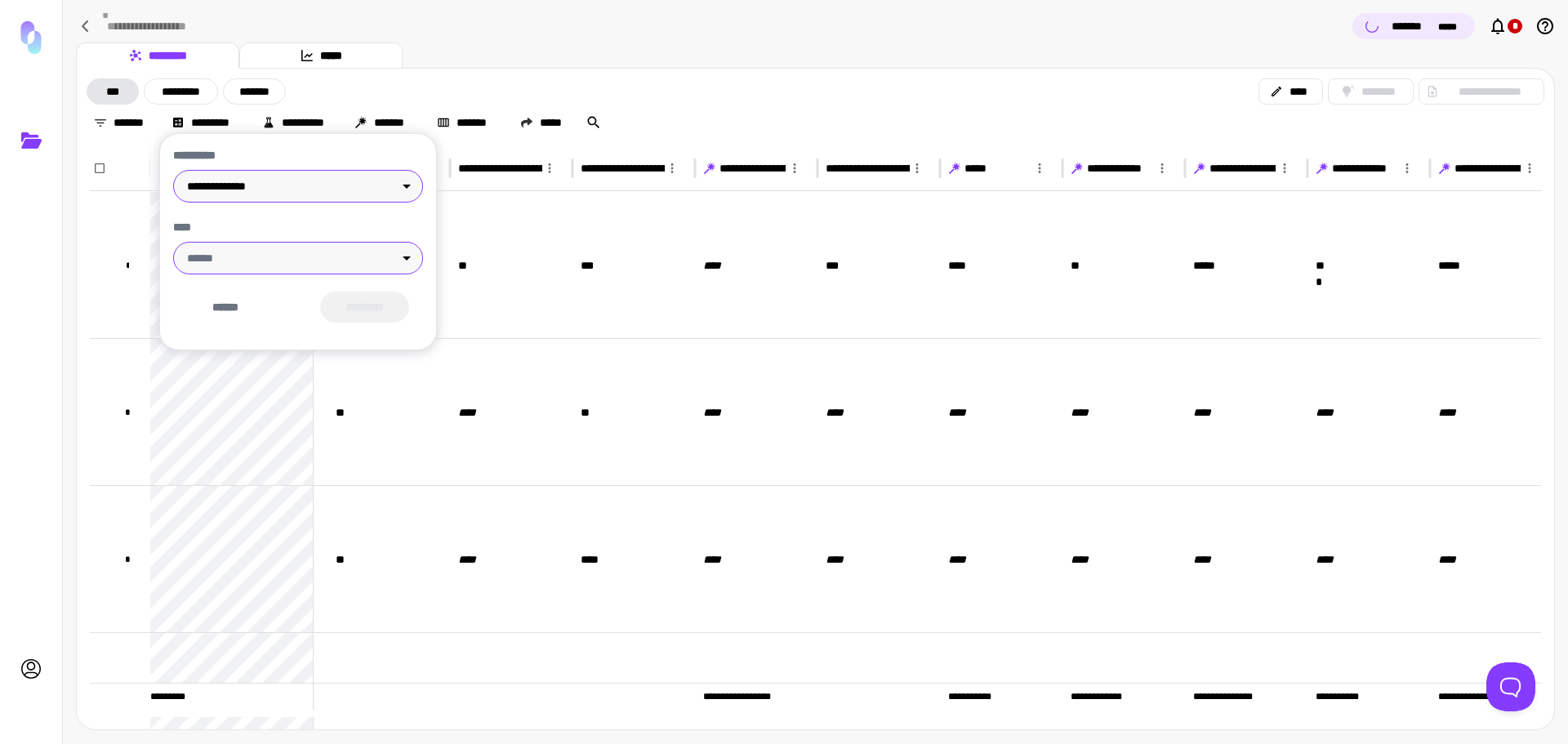 click on "**********" at bounding box center [784, 372] 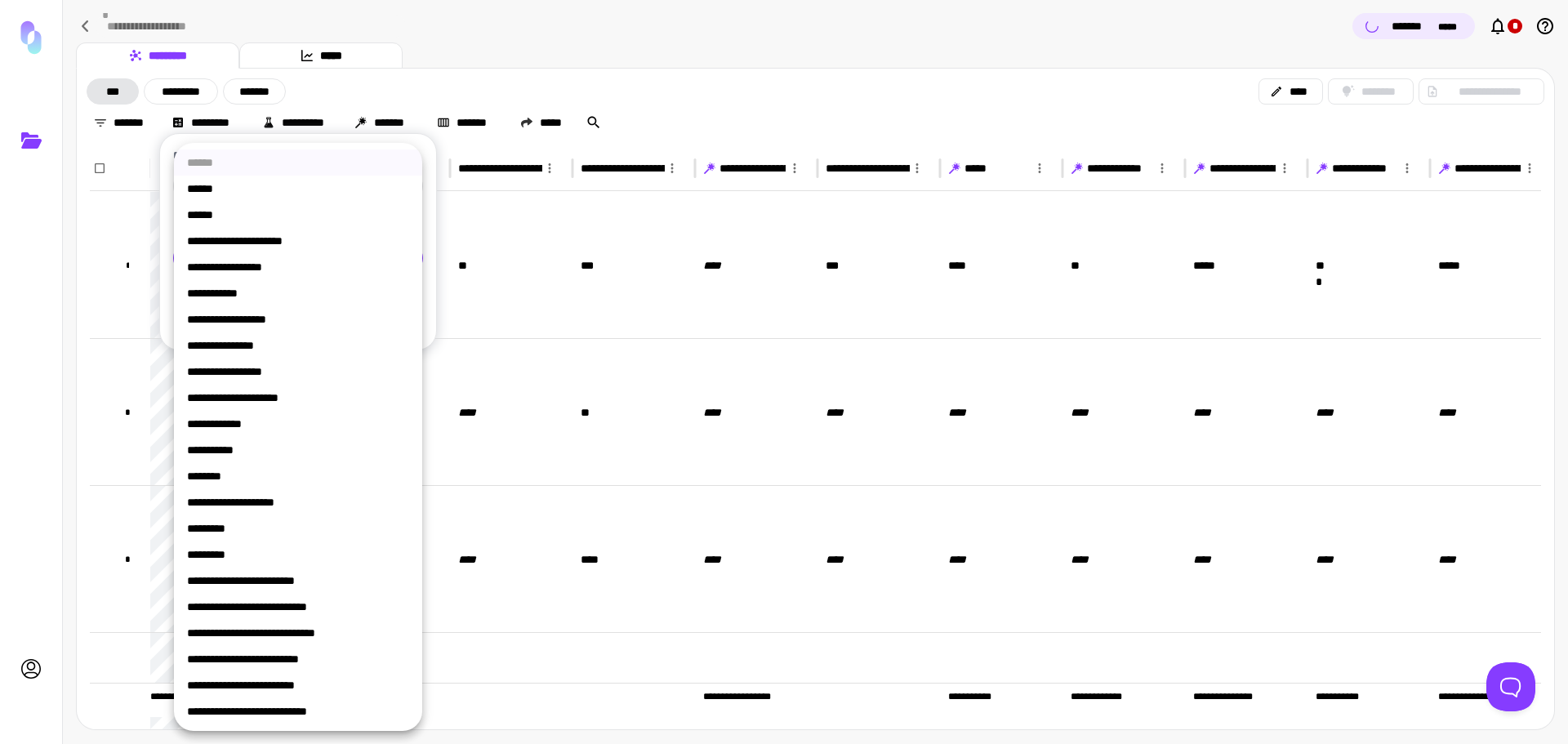 click on "**********" at bounding box center (298, 633) 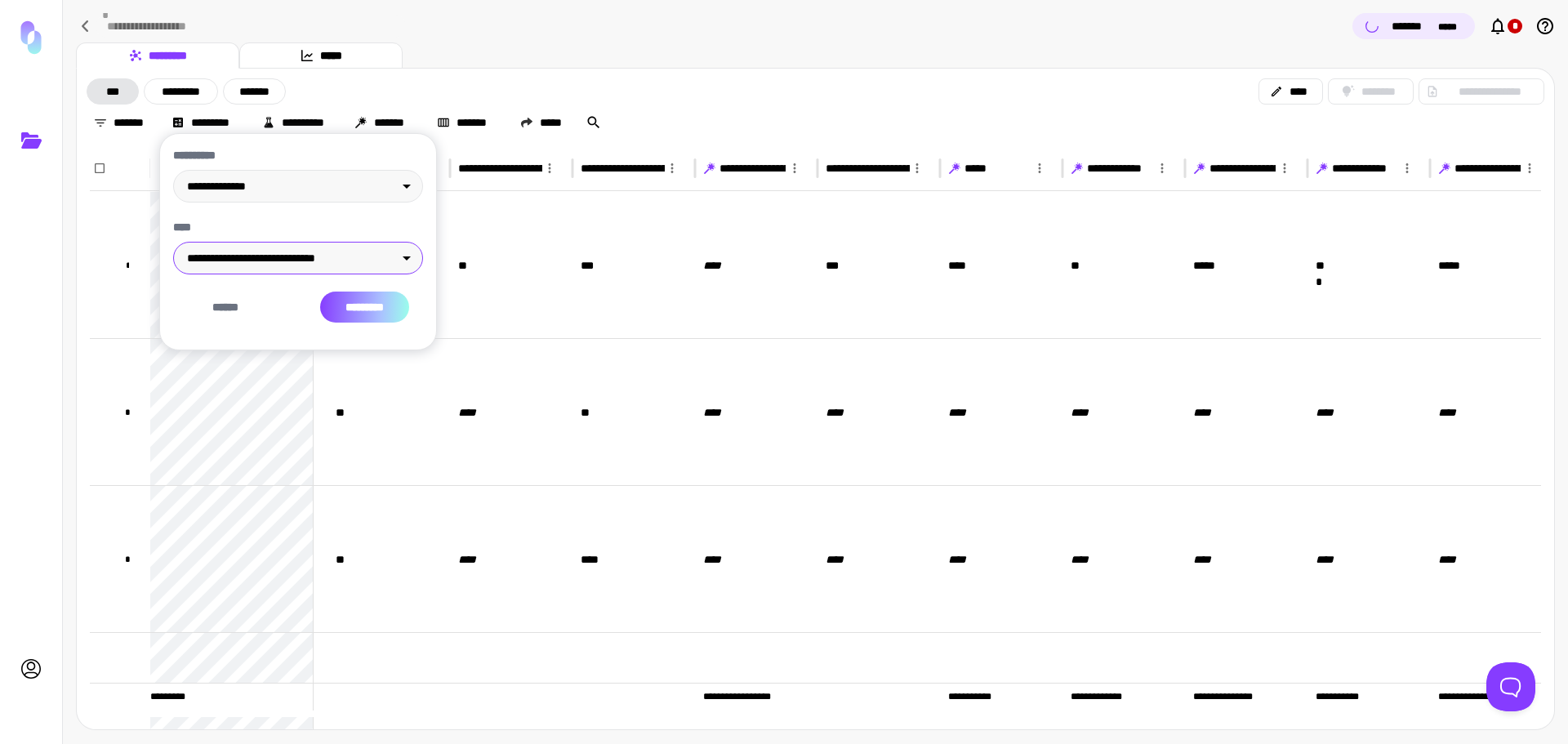 click on "*********" at bounding box center (364, 307) 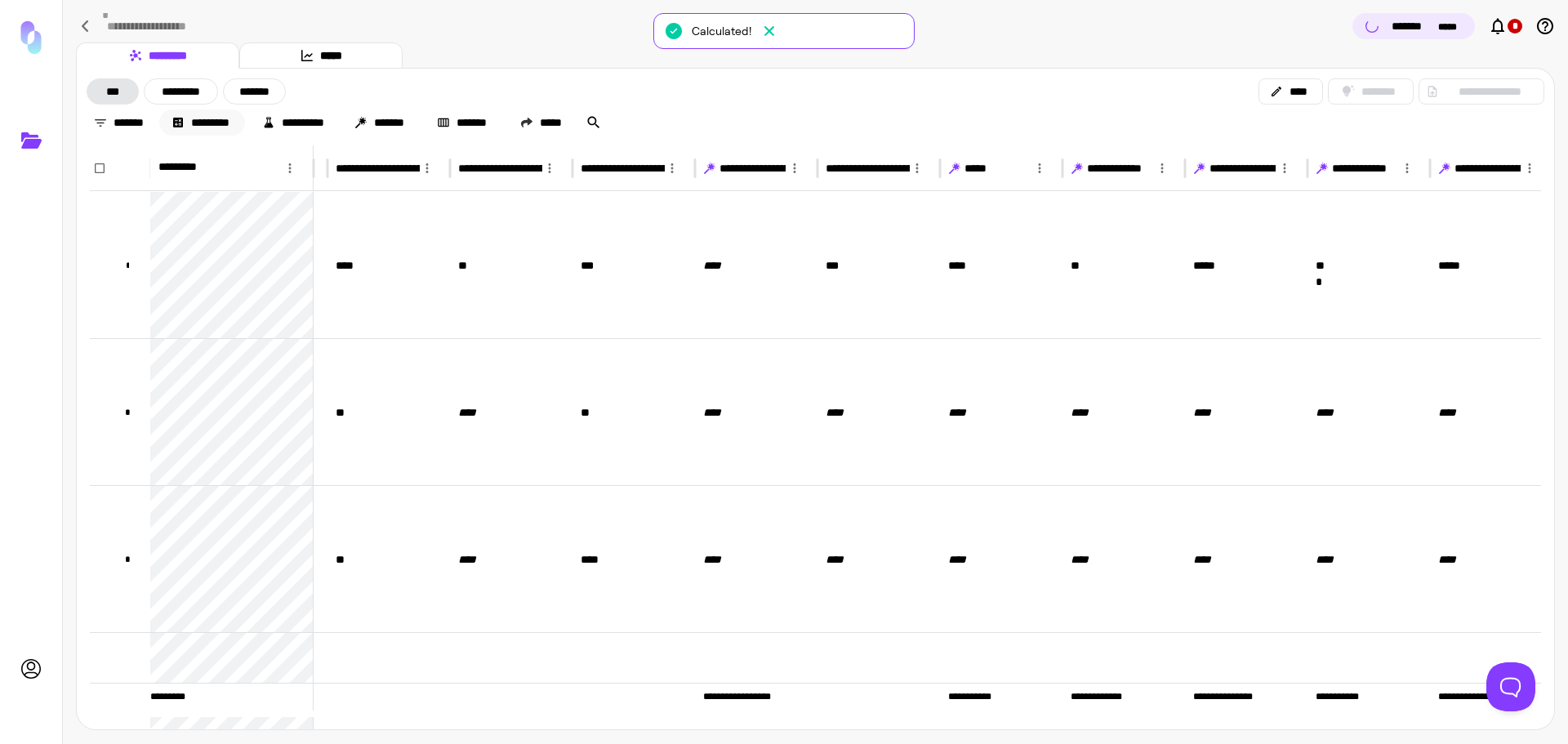 click on "*********" at bounding box center (202, 123) 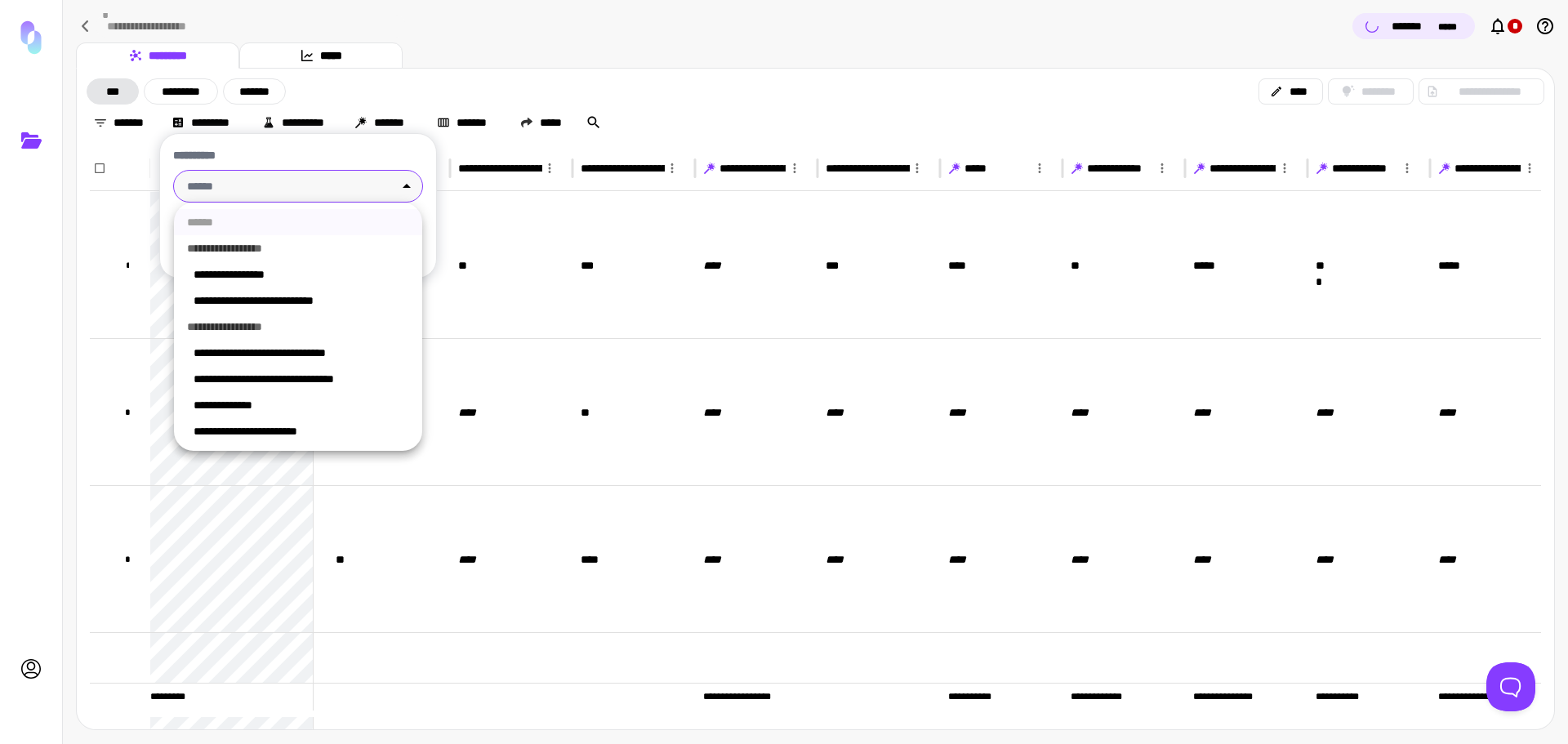 click on "**********" at bounding box center (784, 372) 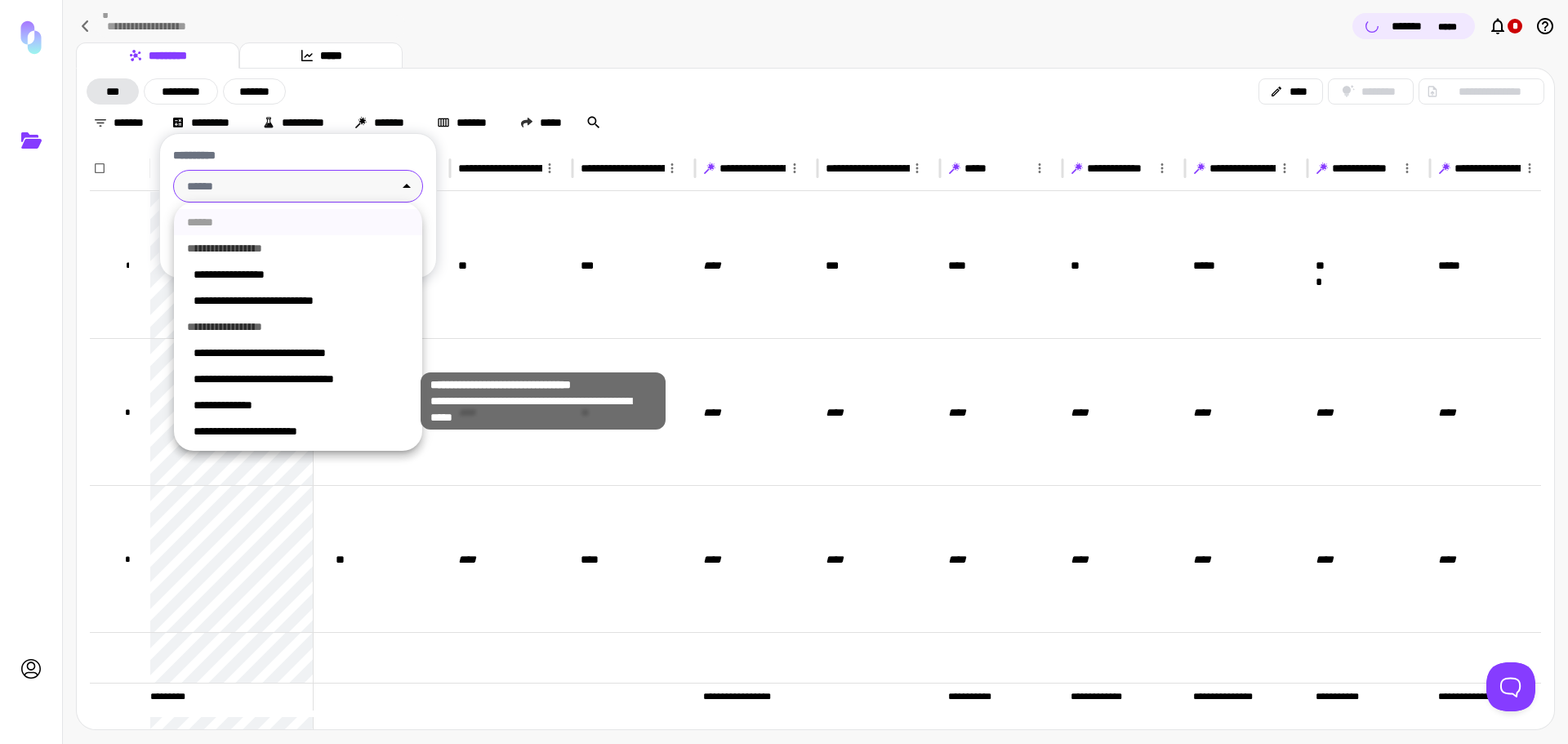 click on "**********" at bounding box center [301, 379] 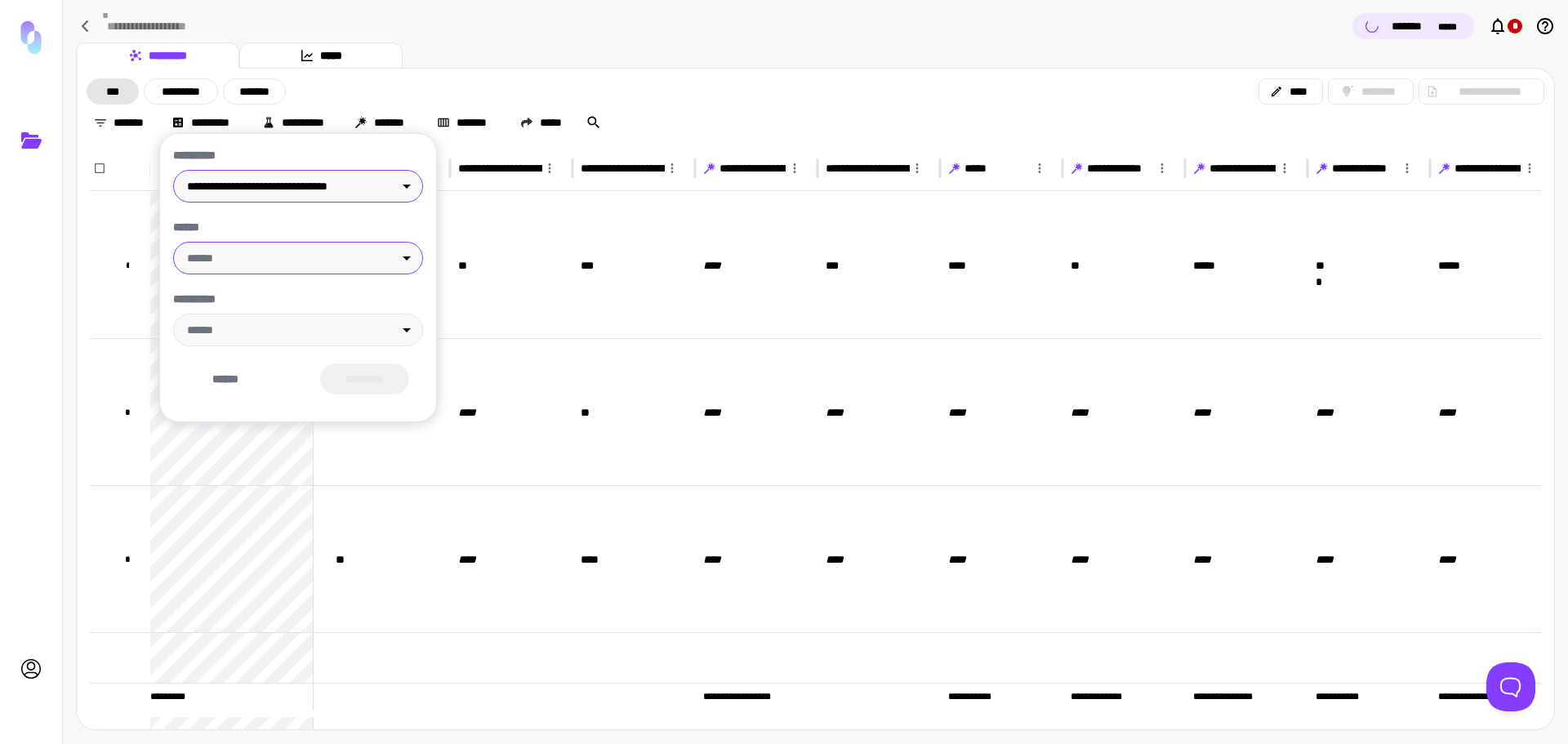 click on "**********" at bounding box center (784, 372) 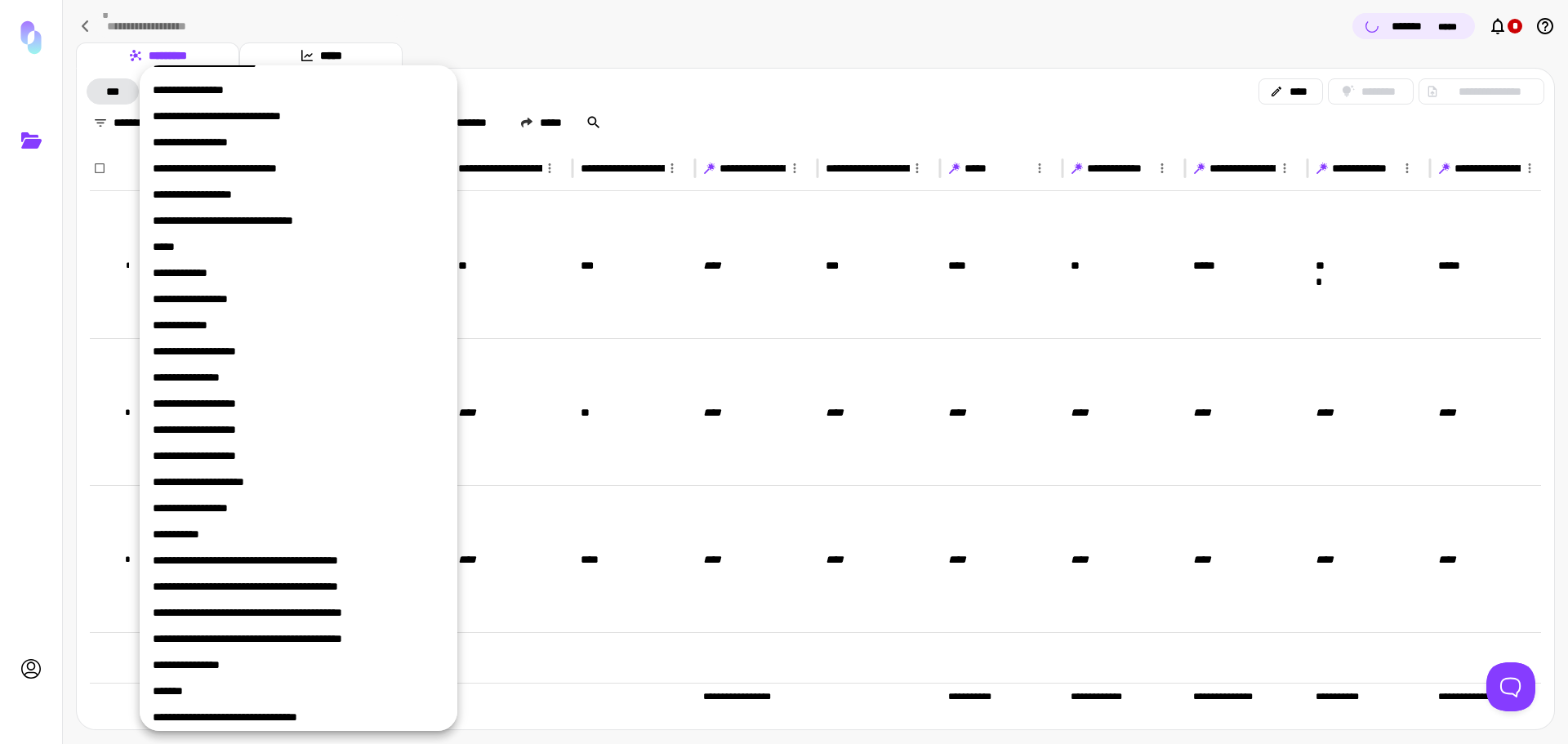 scroll, scrollTop: 471, scrollLeft: 0, axis: vertical 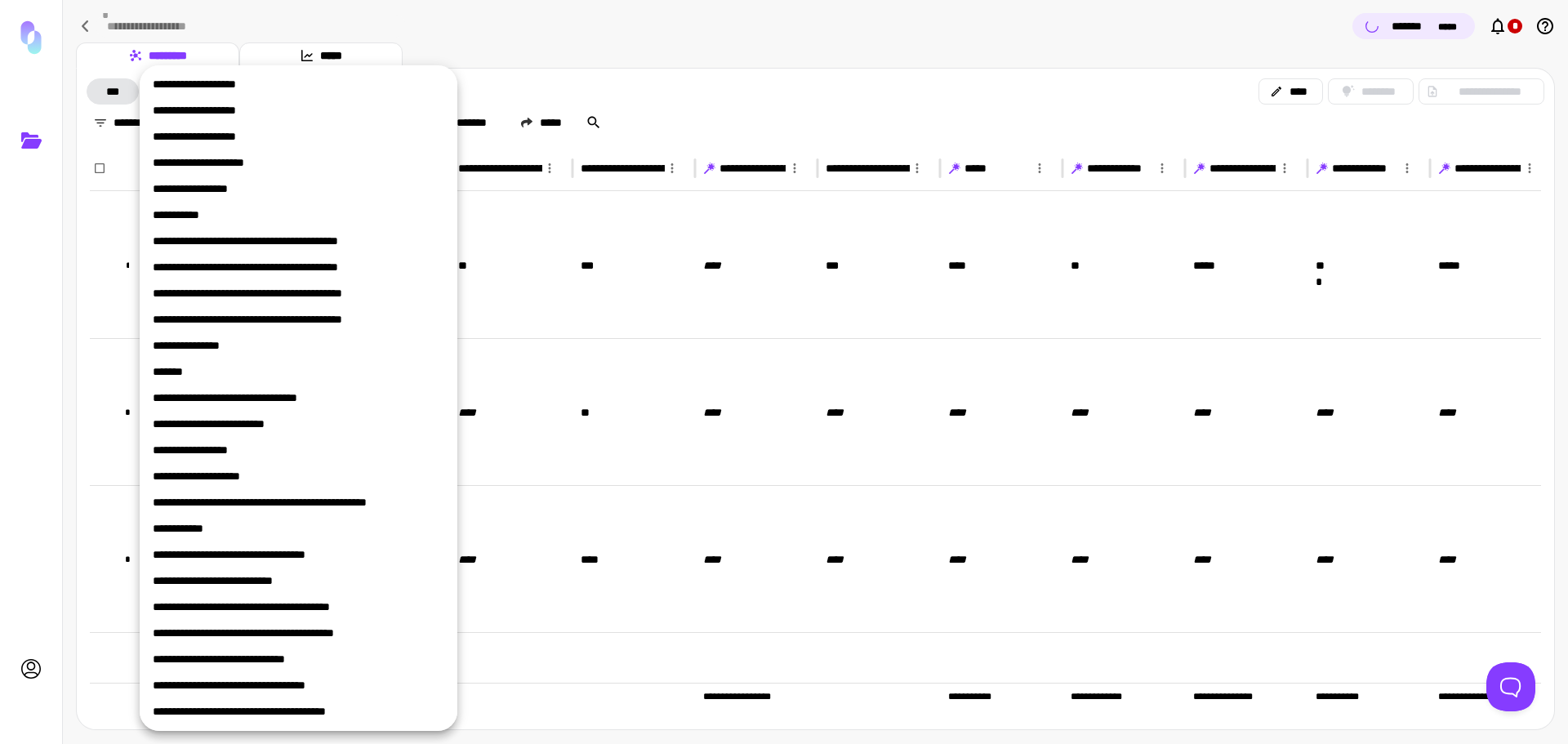 click on "**********" at bounding box center [292, 685] 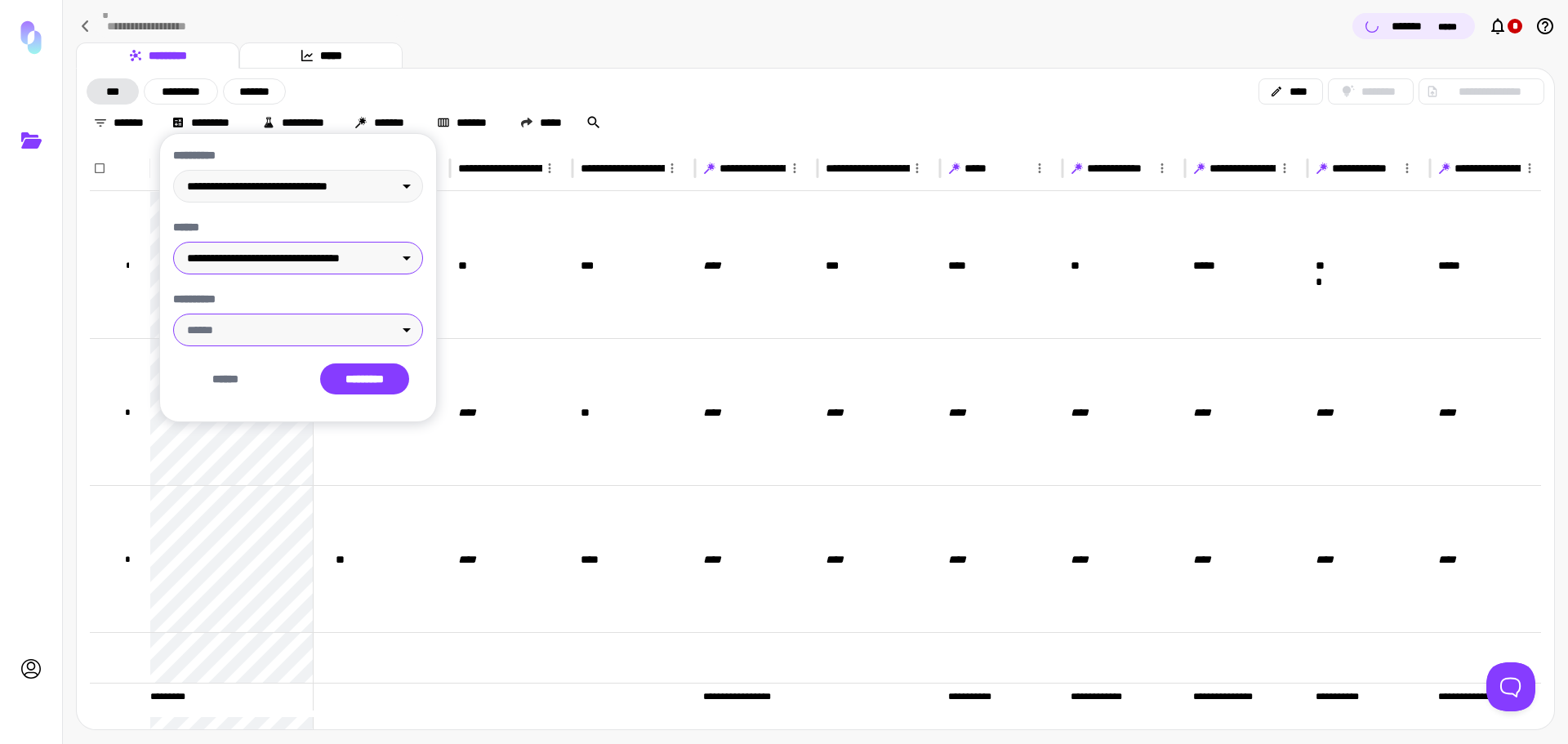 click on "**********" at bounding box center (784, 372) 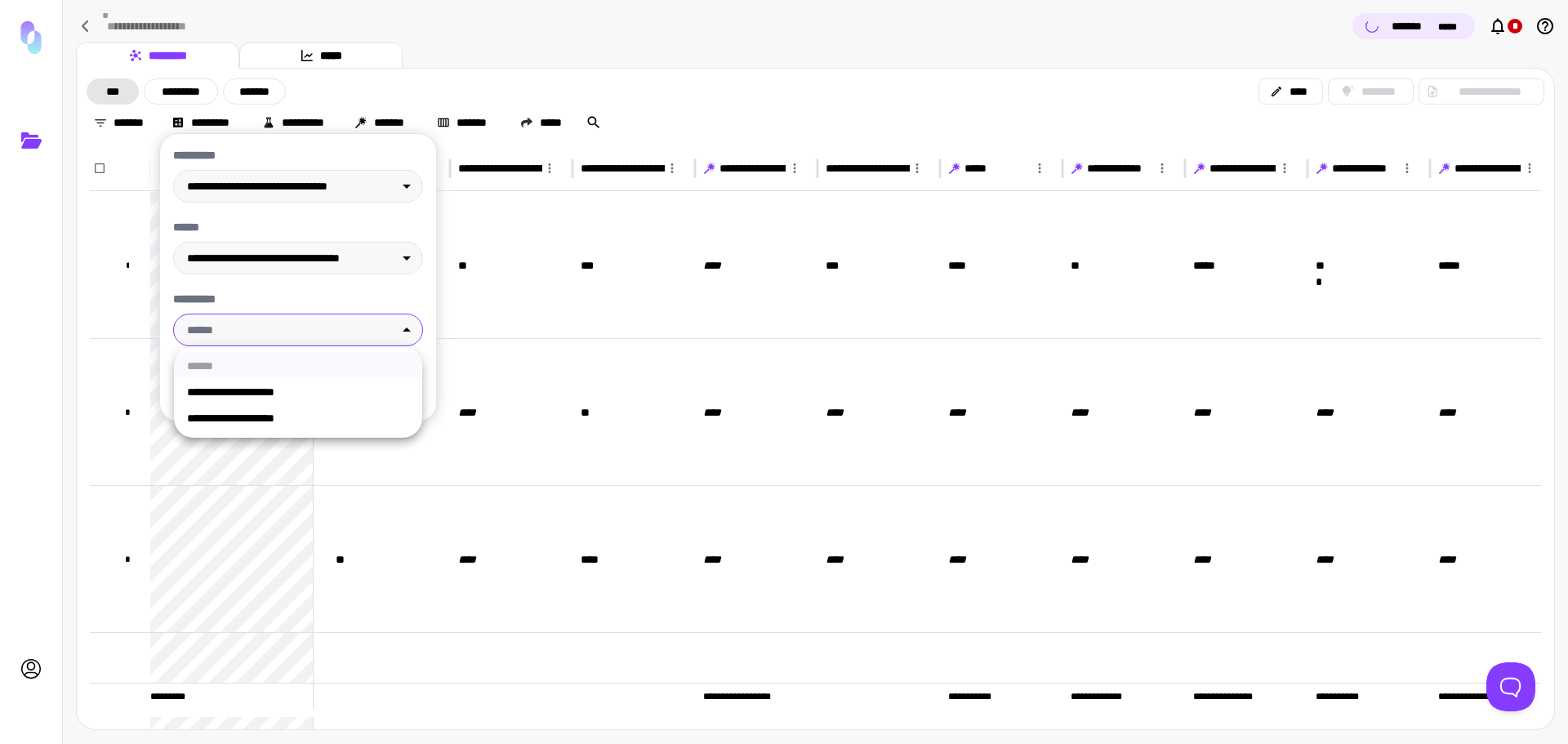 click on "**********" at bounding box center [298, 392] 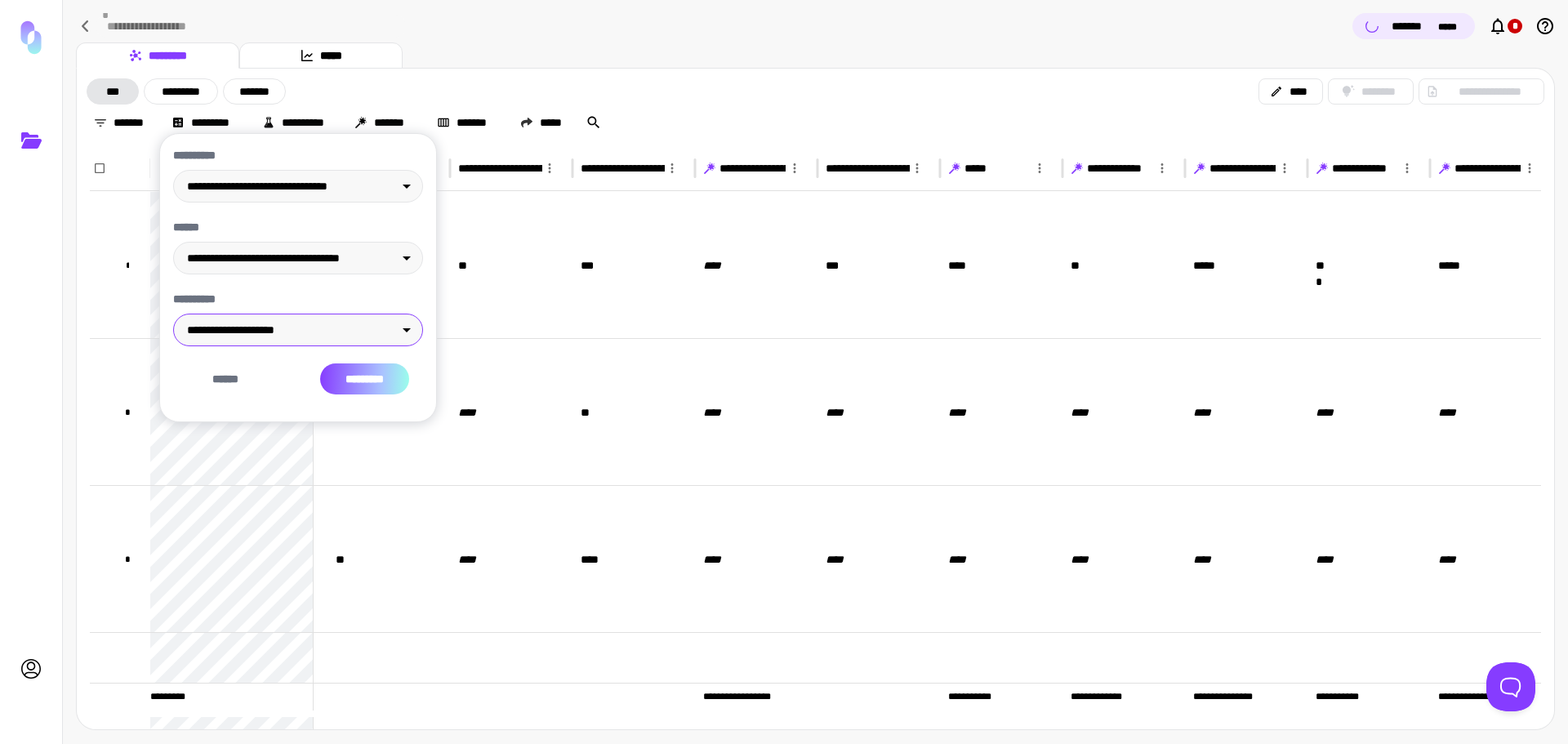 click on "*********" at bounding box center [364, 379] 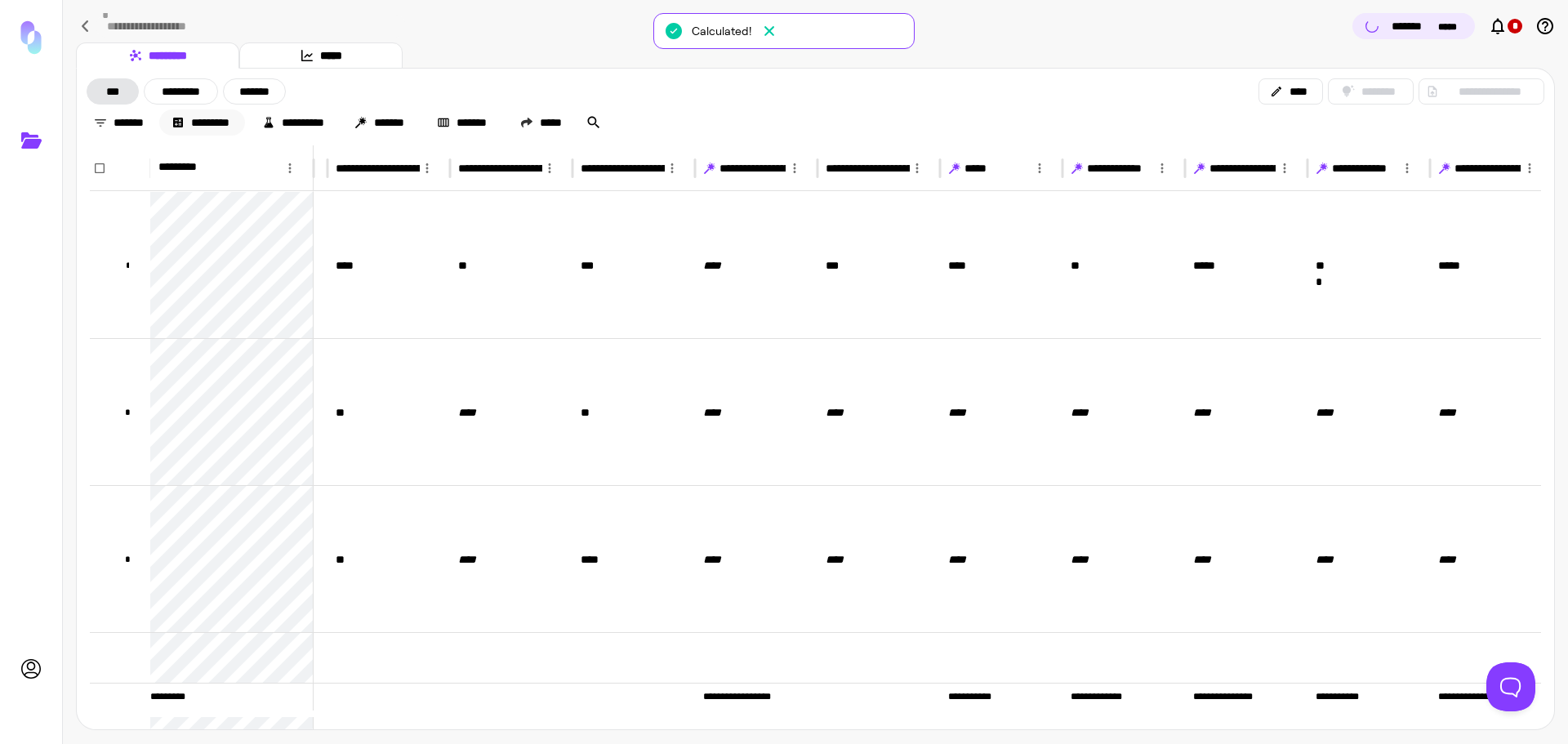 click on "*********" at bounding box center (202, 123) 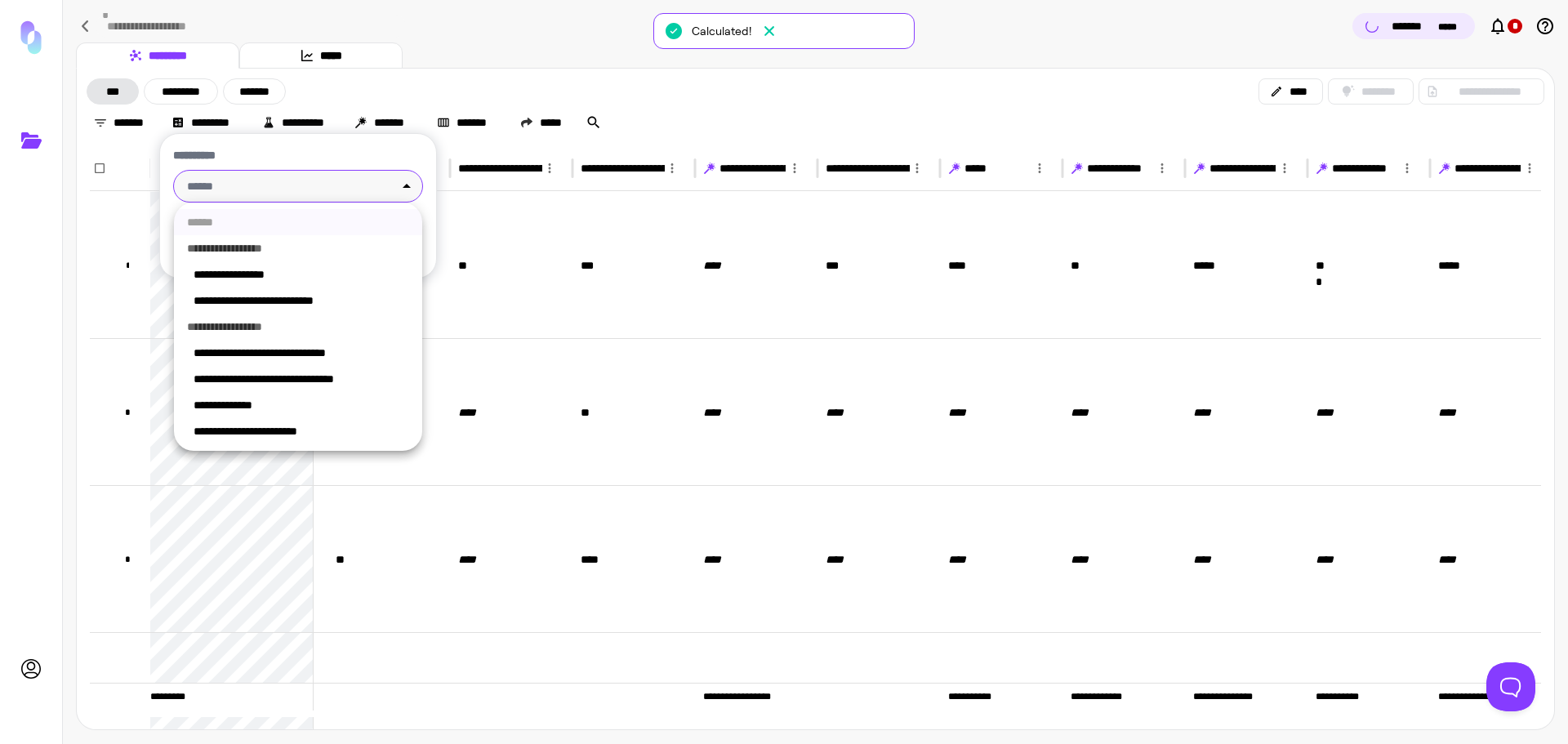 click on "**********" at bounding box center [784, 372] 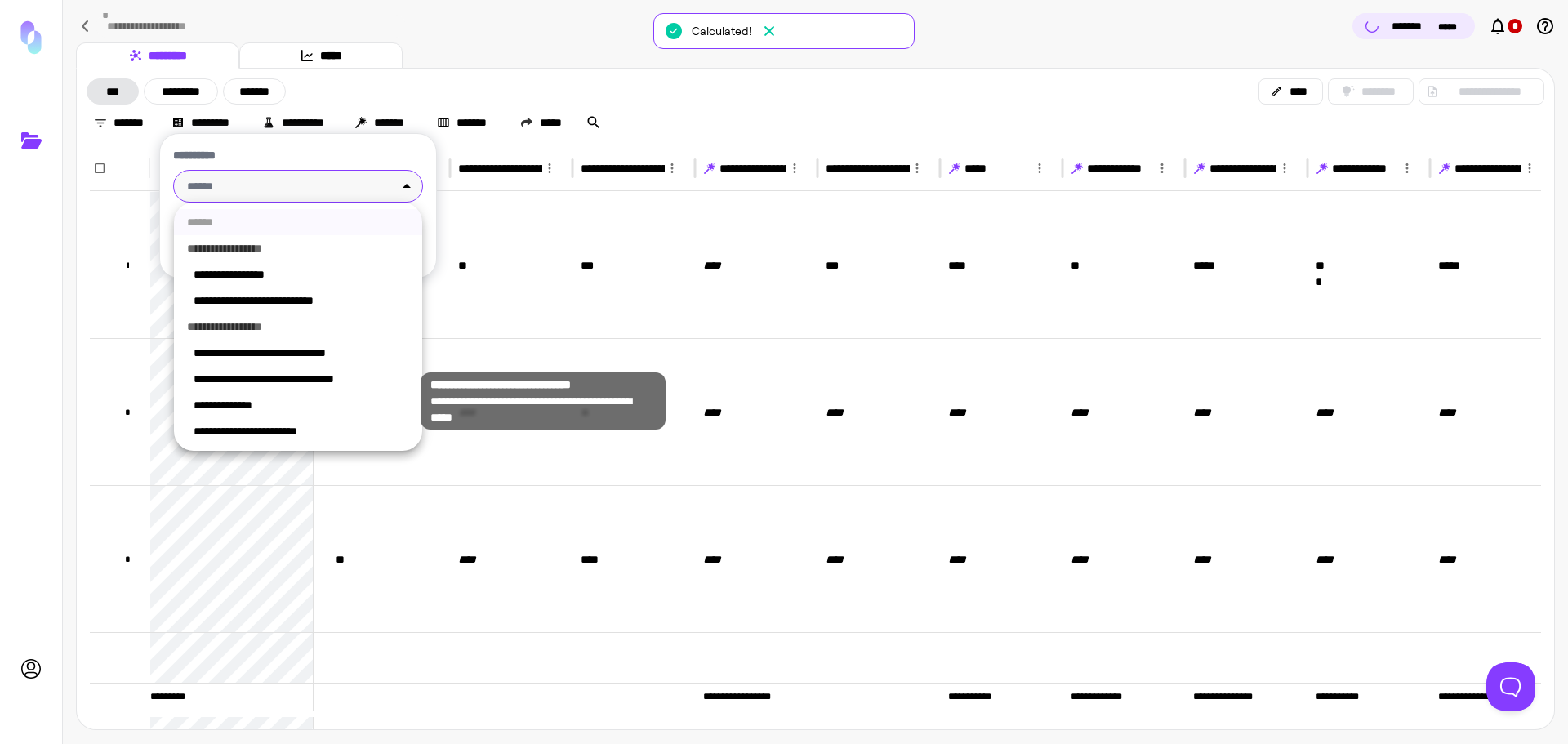 click on "**********" at bounding box center (301, 379) 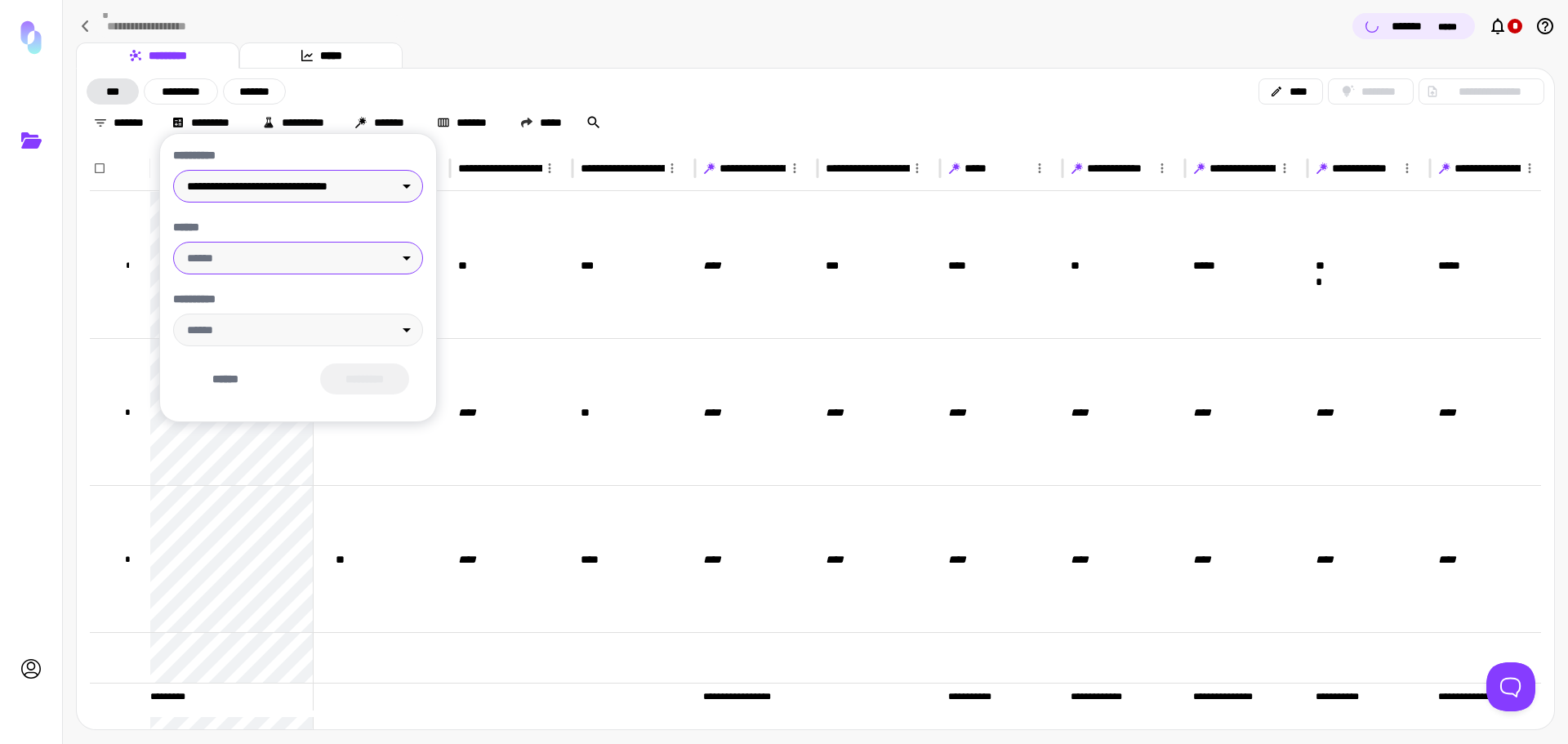 click on "**********" at bounding box center (784, 372) 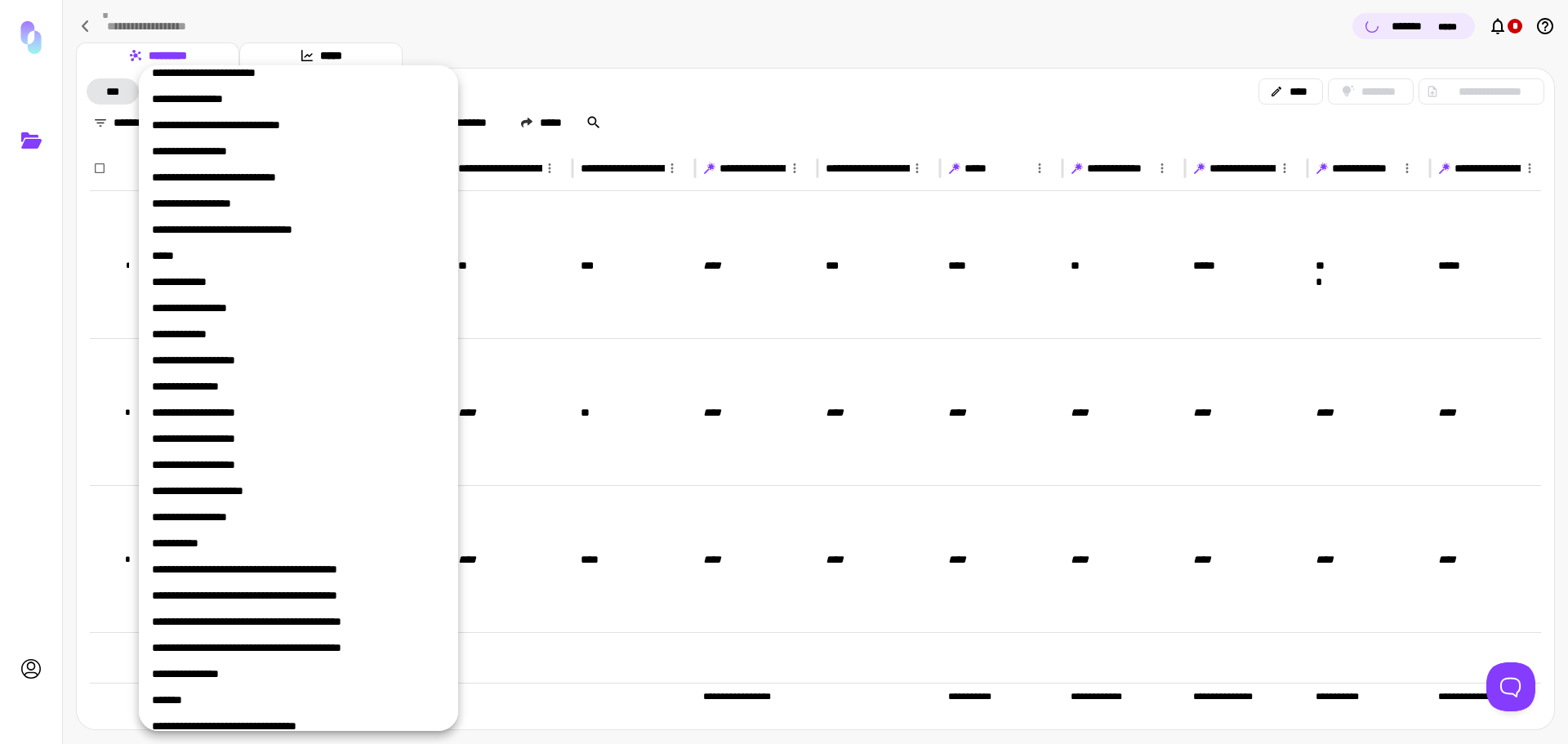 scroll, scrollTop: 497, scrollLeft: 0, axis: vertical 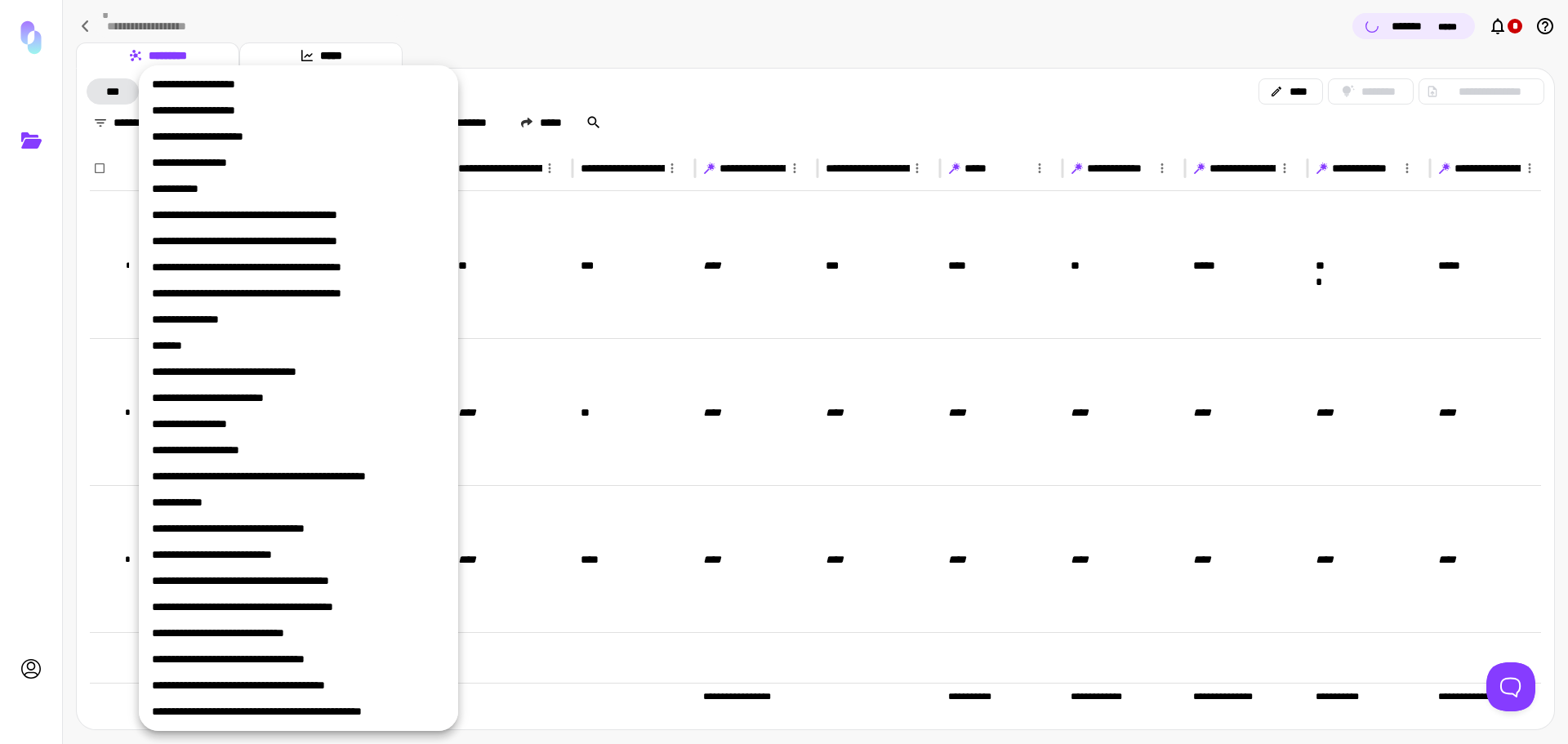 click on "**********" at bounding box center (292, 685) 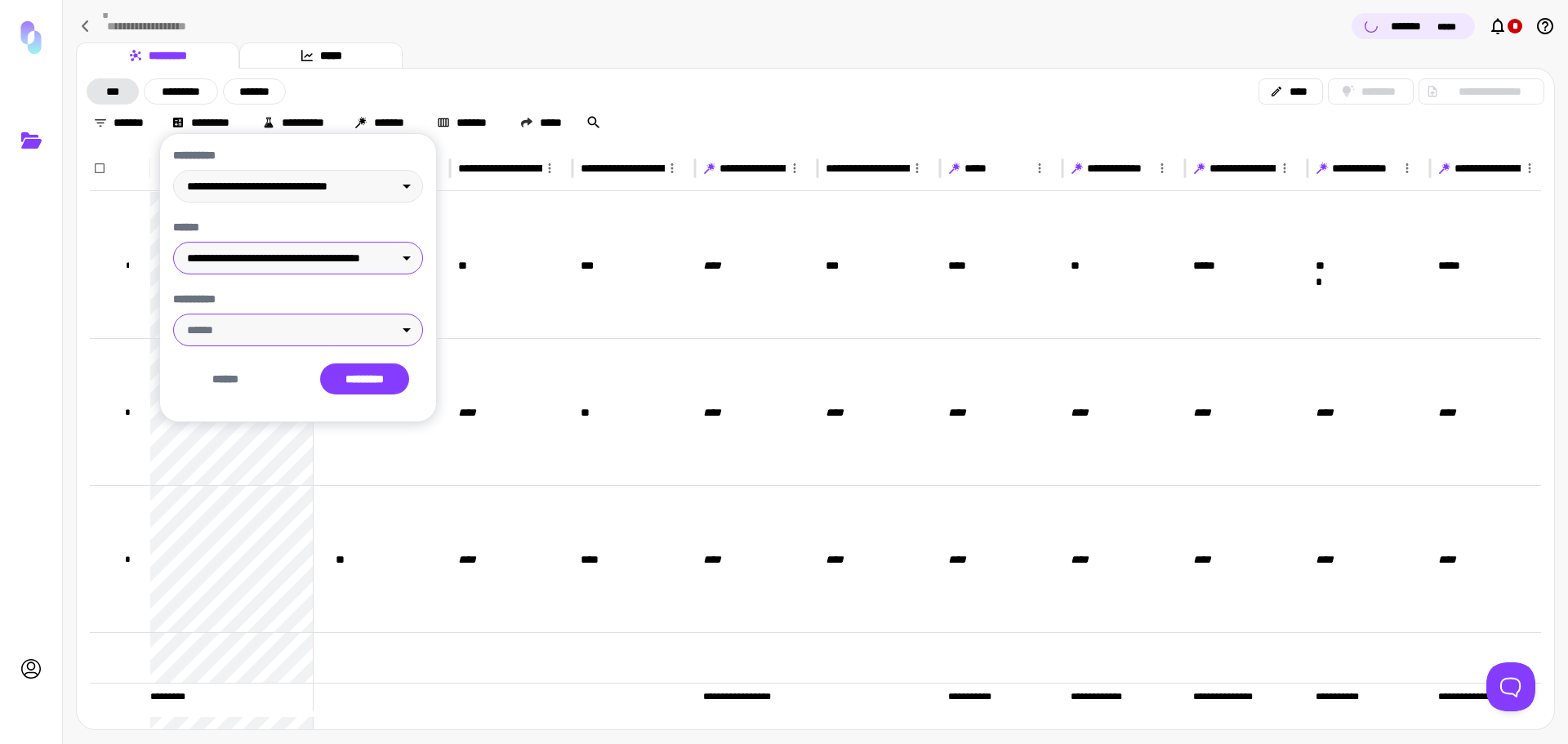 click on "**********" at bounding box center [784, 372] 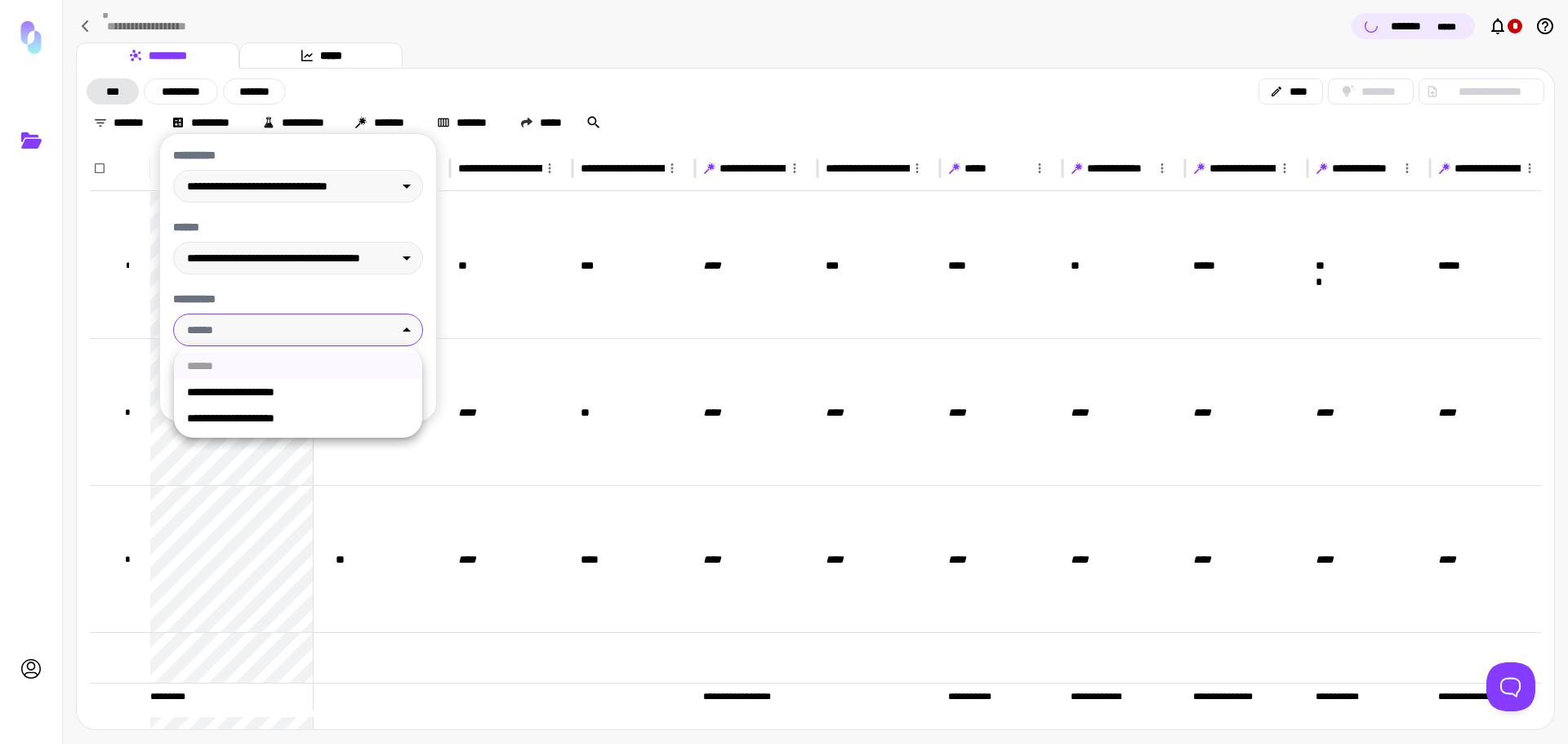 click on "**********" at bounding box center [298, 392] 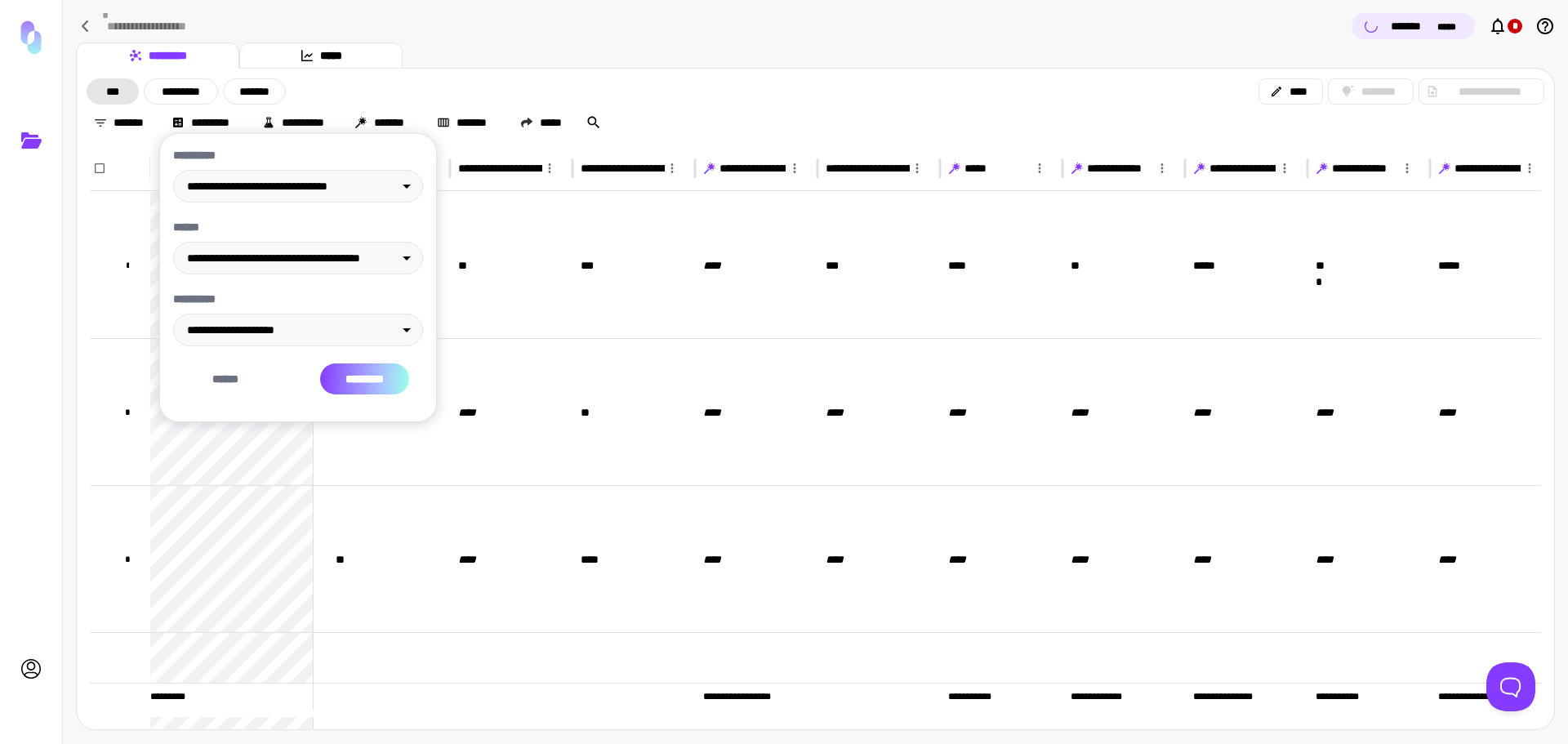 click on "*********" at bounding box center (364, 379) 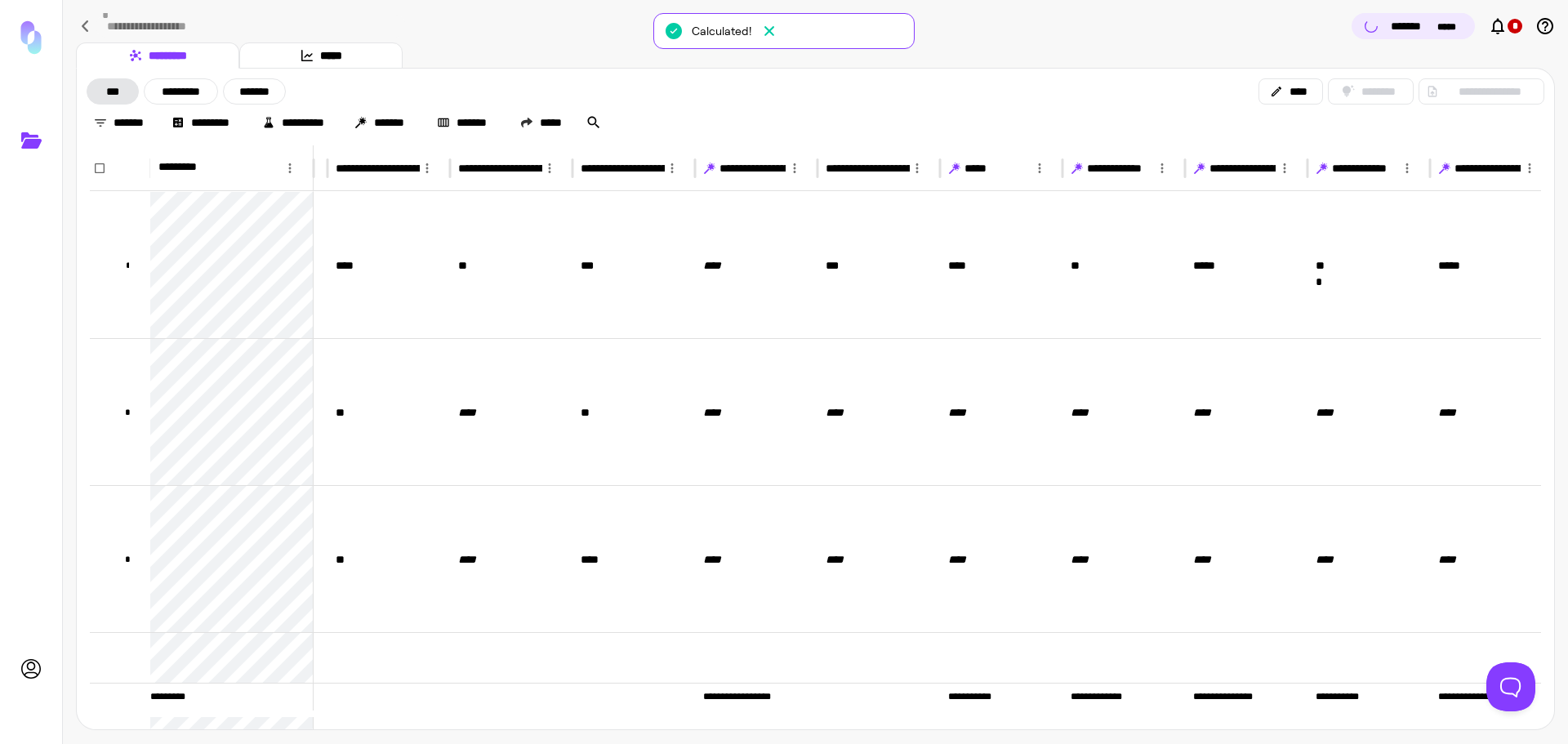 scroll, scrollTop: 0, scrollLeft: 3356, axis: horizontal 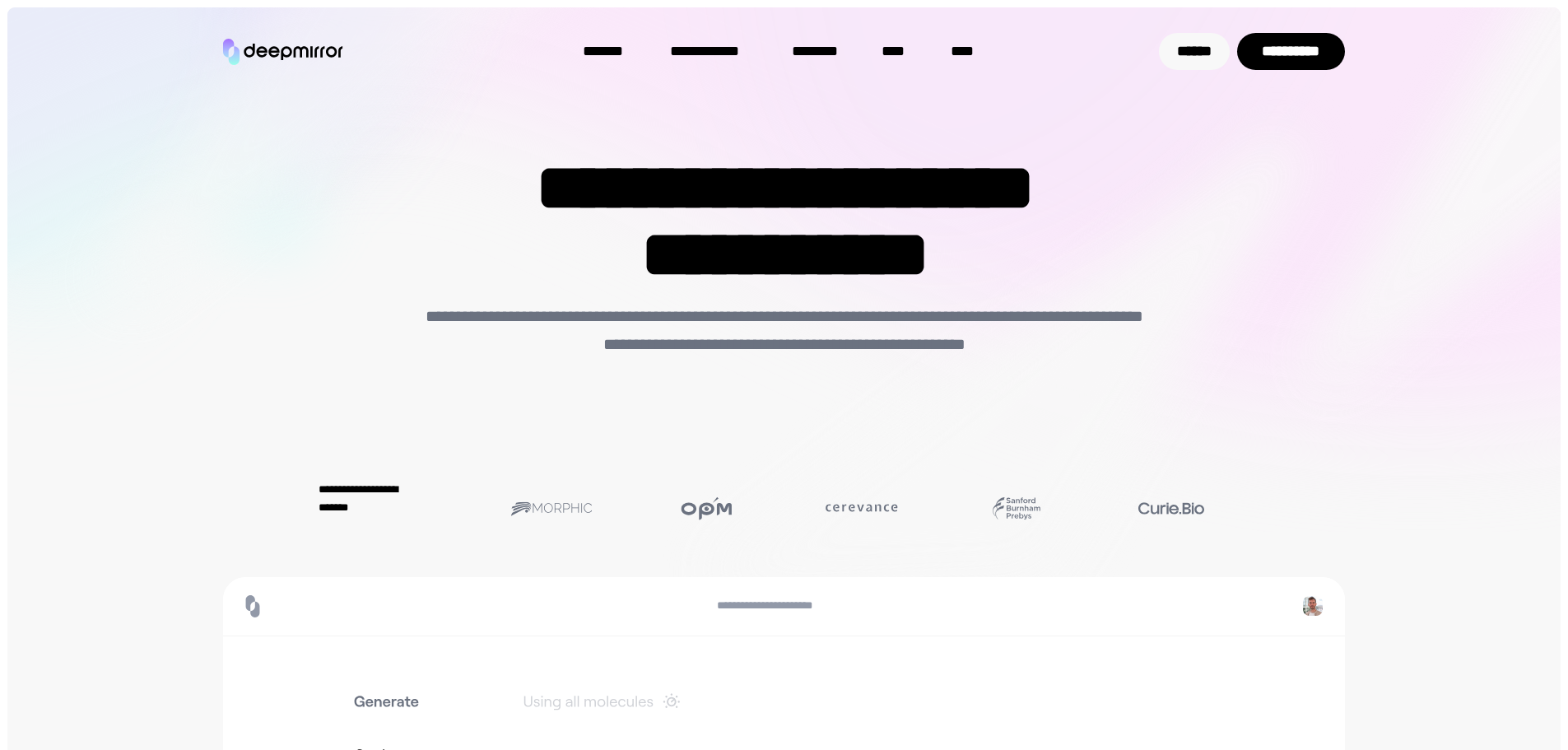 click on "******" at bounding box center [1194, 51] 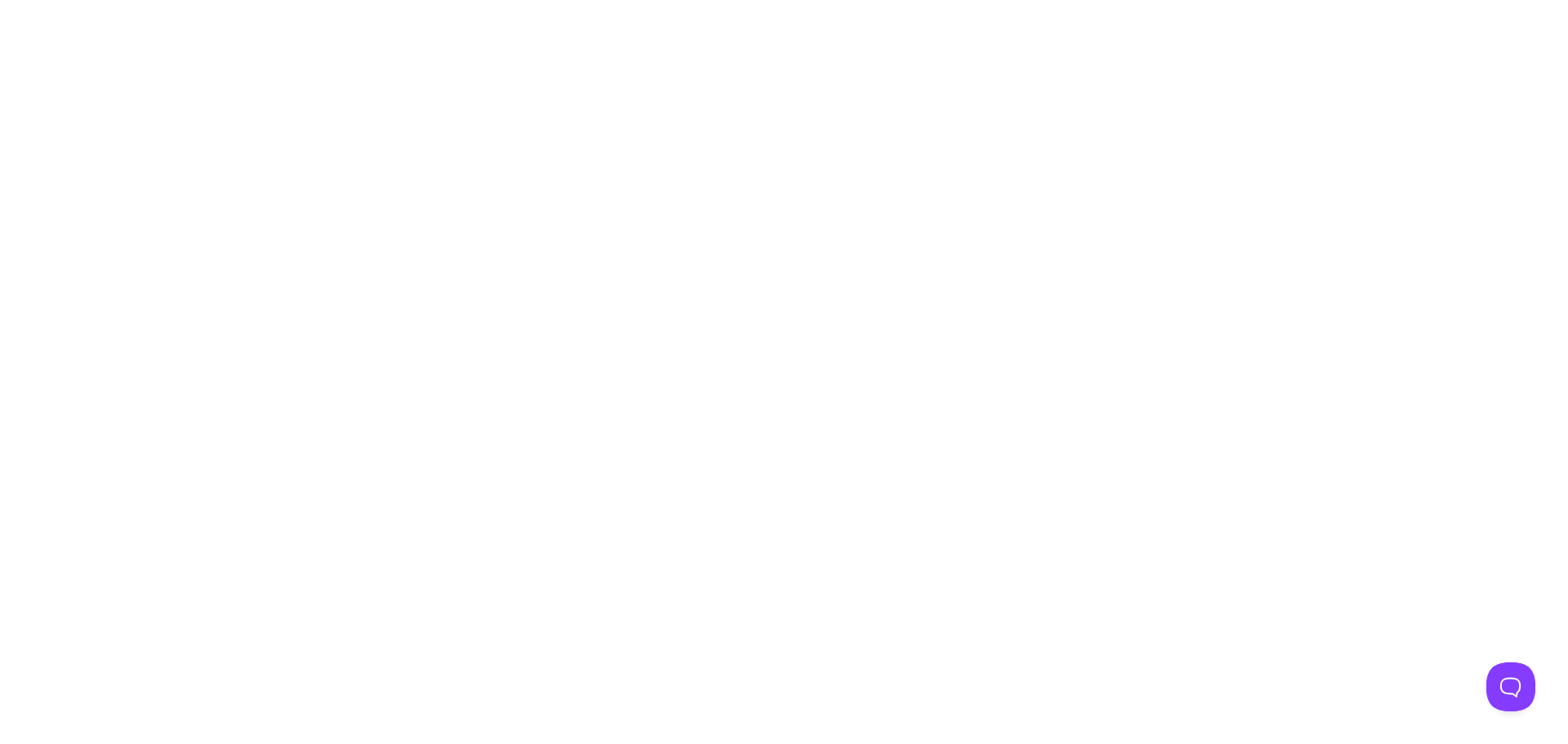 scroll, scrollTop: 0, scrollLeft: 0, axis: both 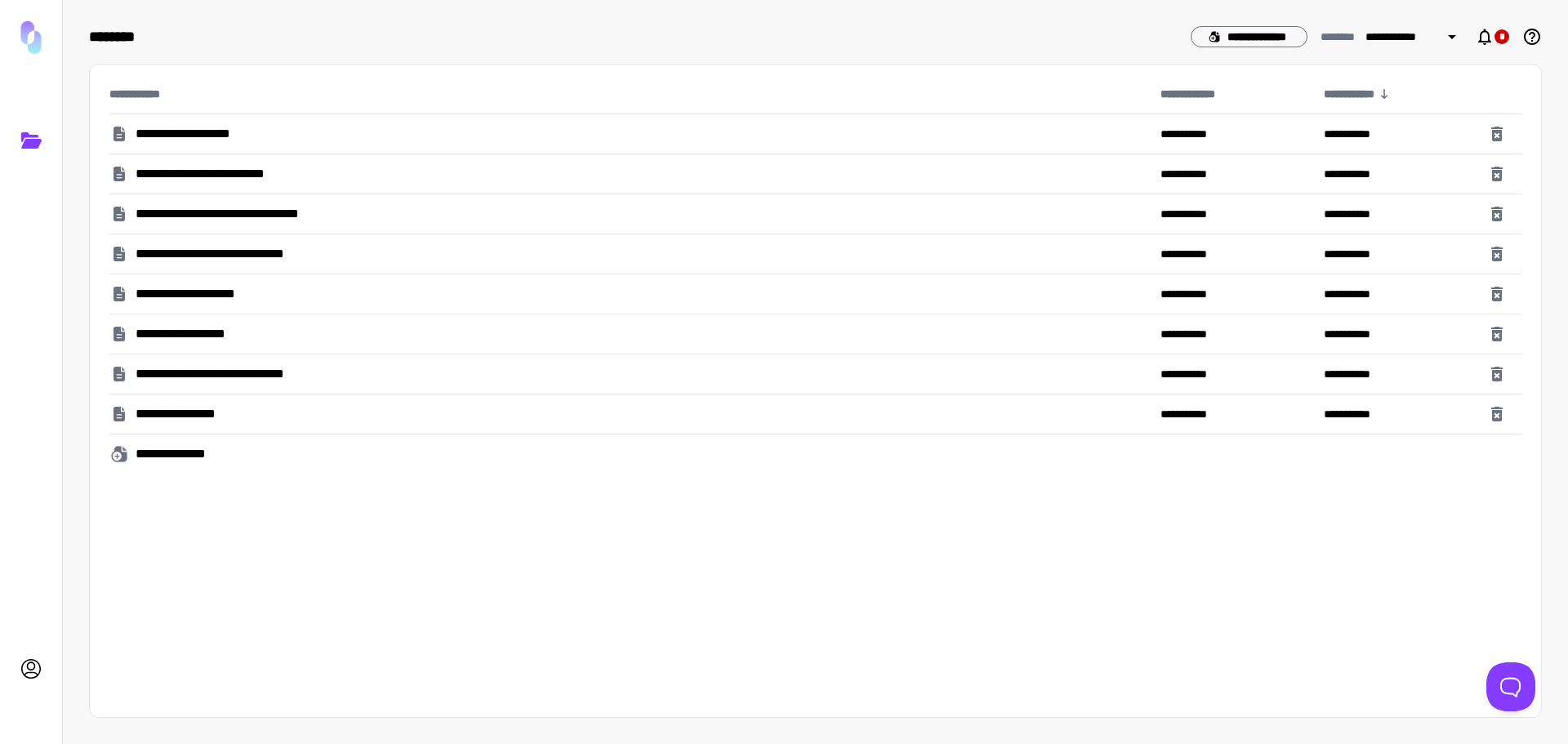 click on "**********" at bounding box center (198, 134) 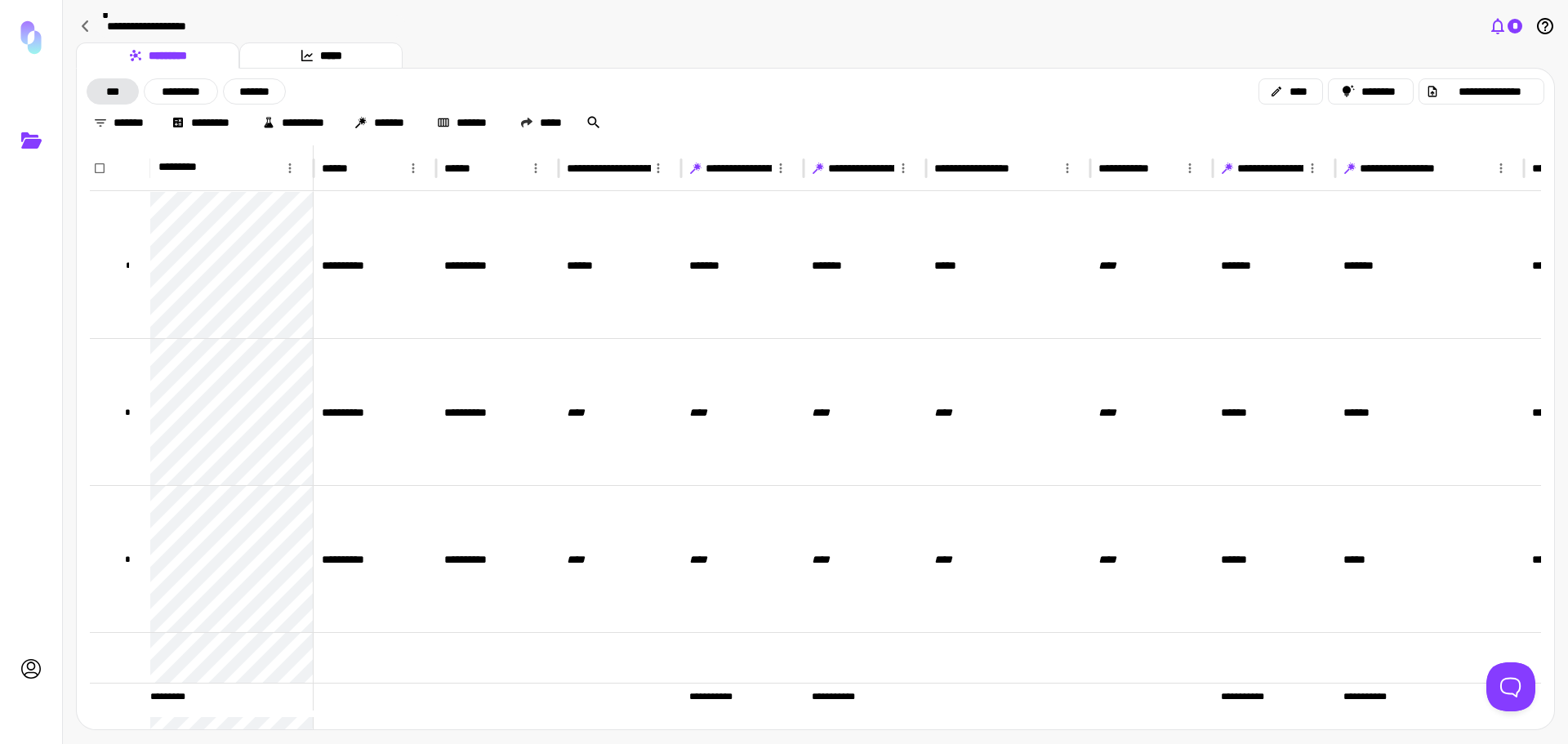 click on "*" at bounding box center [1514, 26] 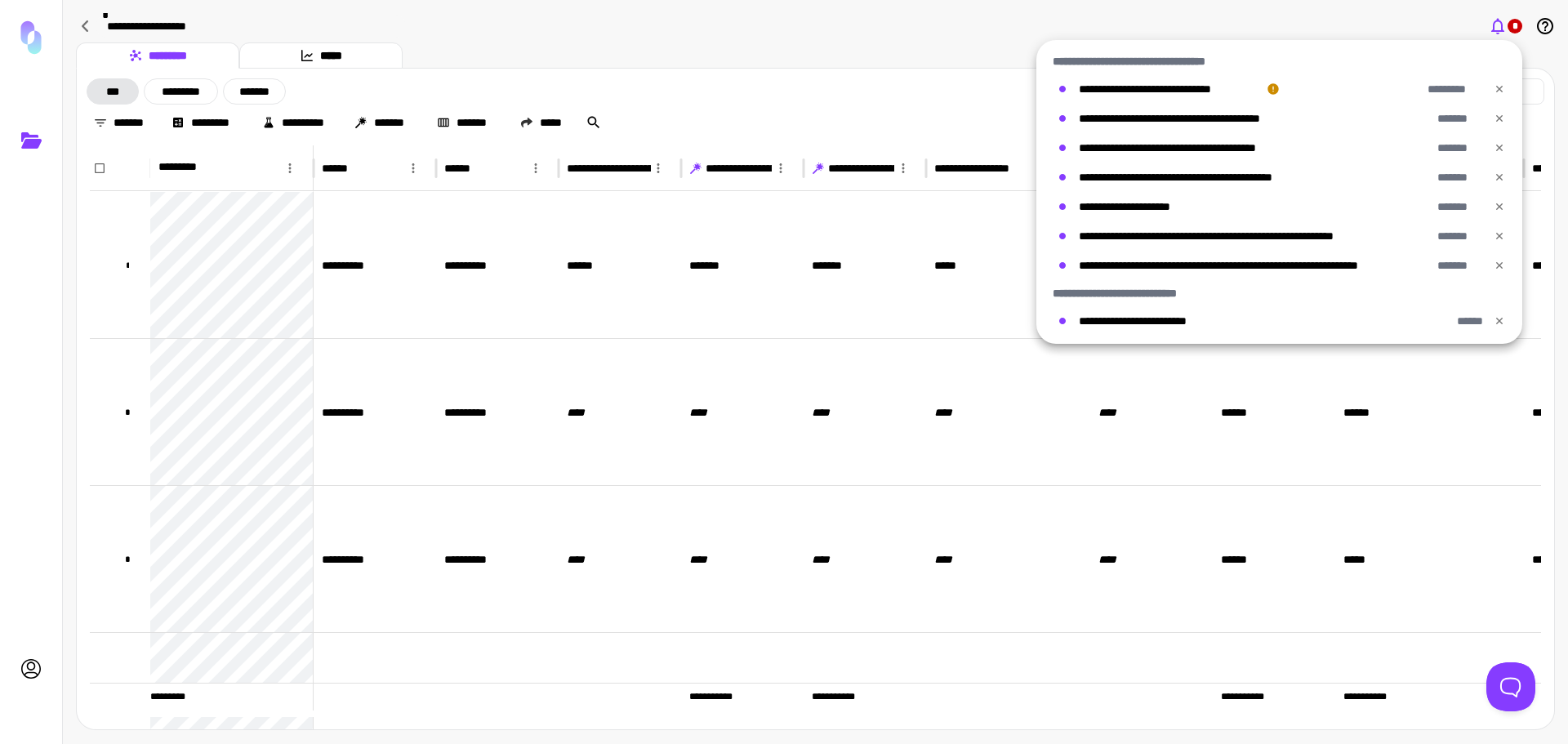 click at bounding box center (784, 372) 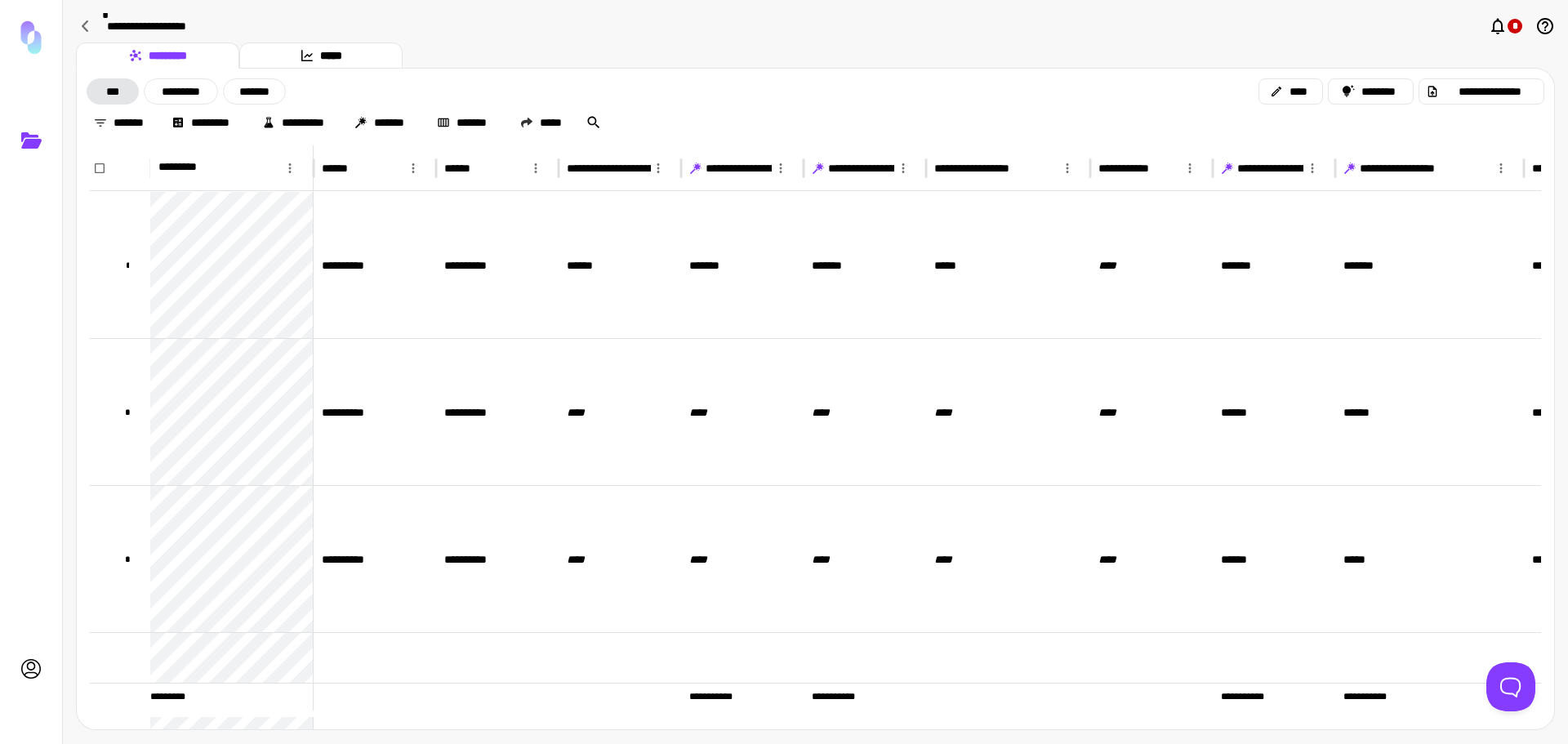 scroll, scrollTop: 0, scrollLeft: 1189, axis: horizontal 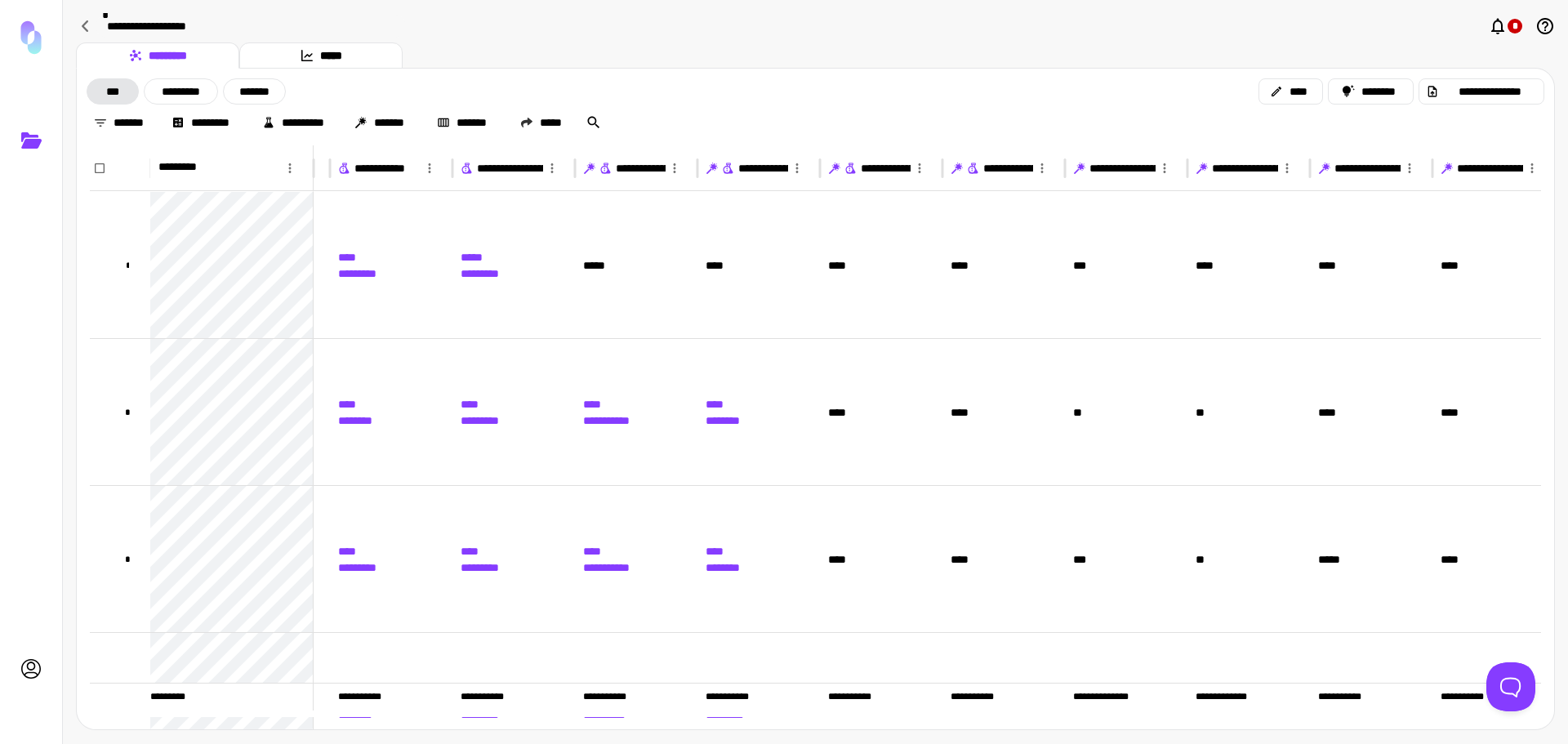 click 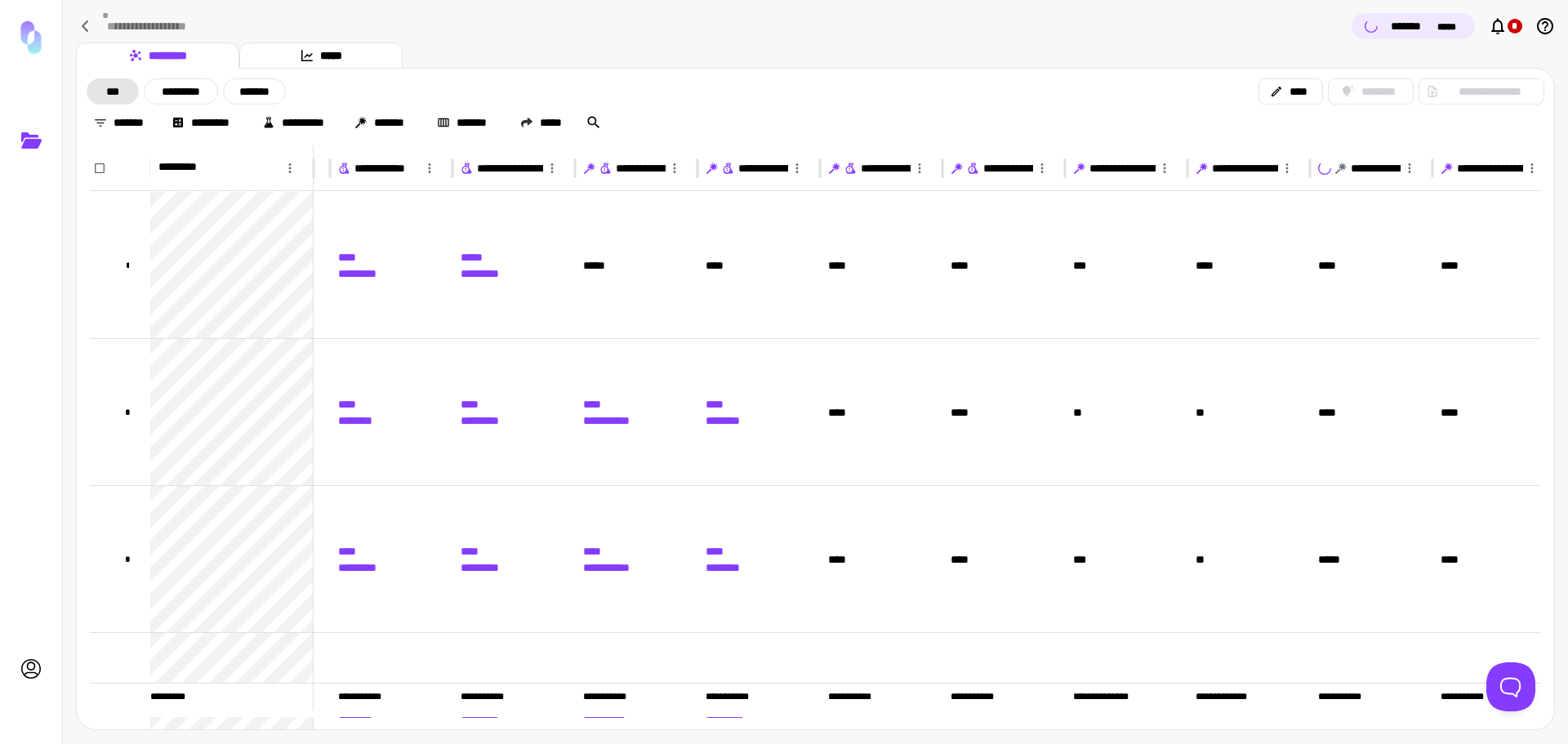 click 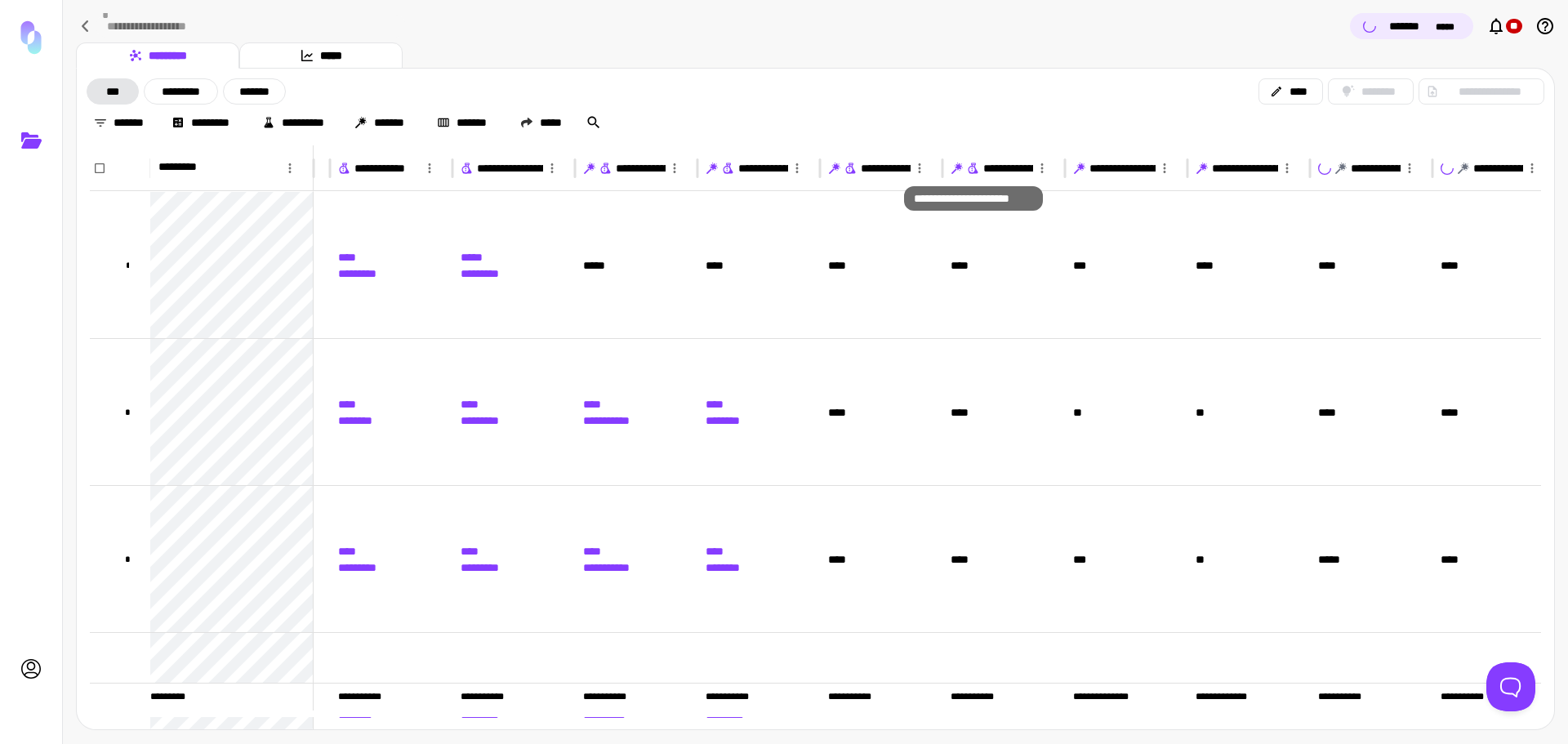 click 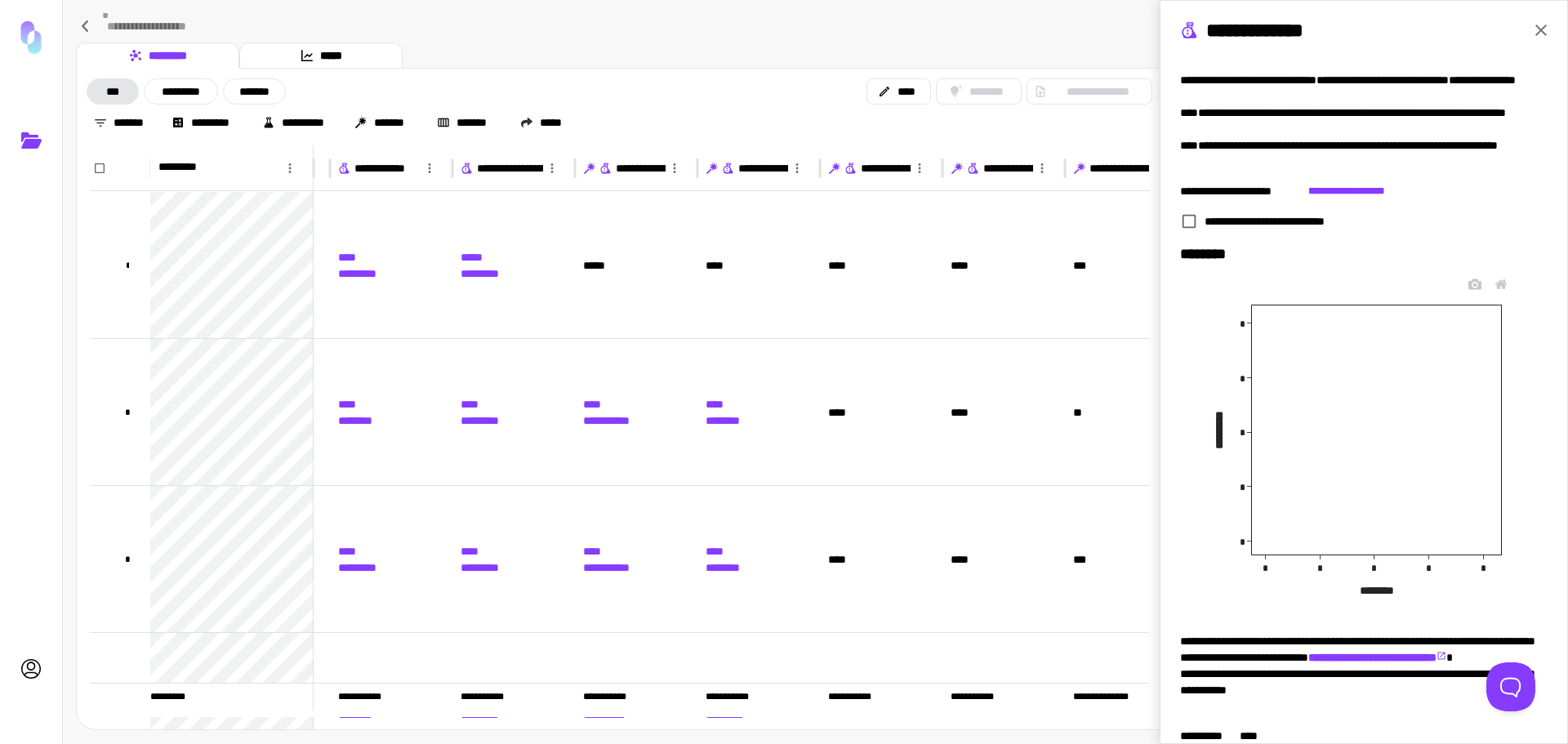 scroll, scrollTop: 0, scrollLeft: 0, axis: both 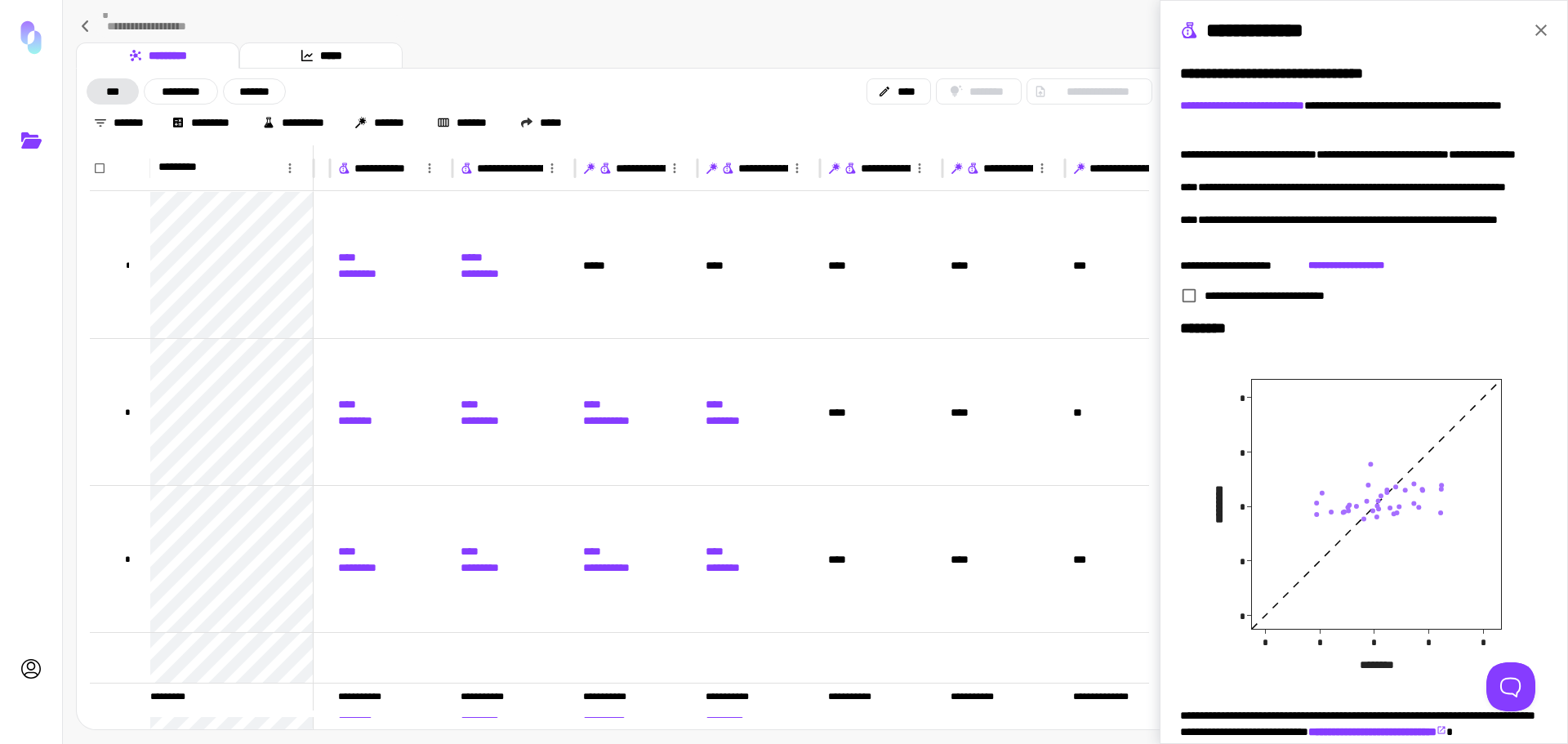 click 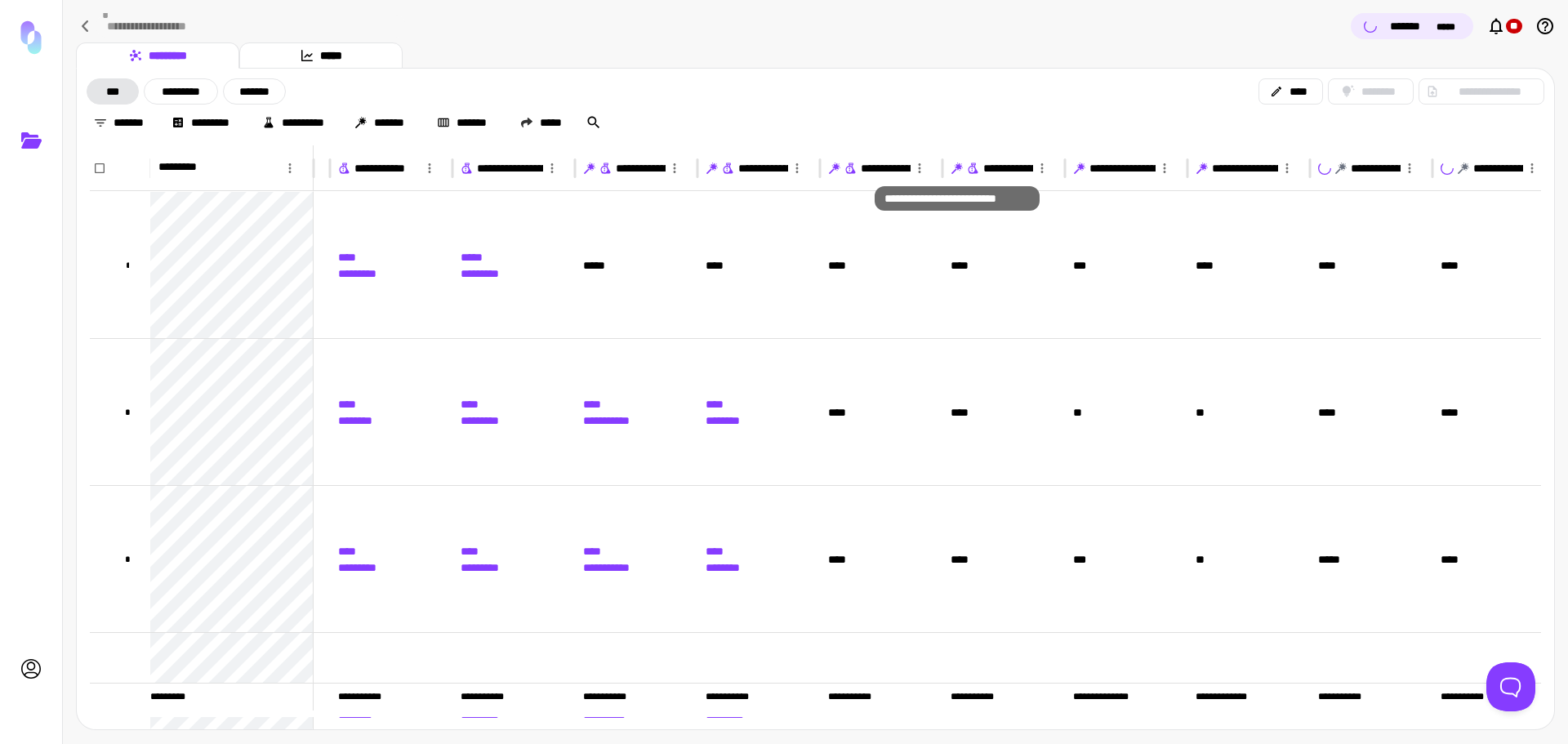 click 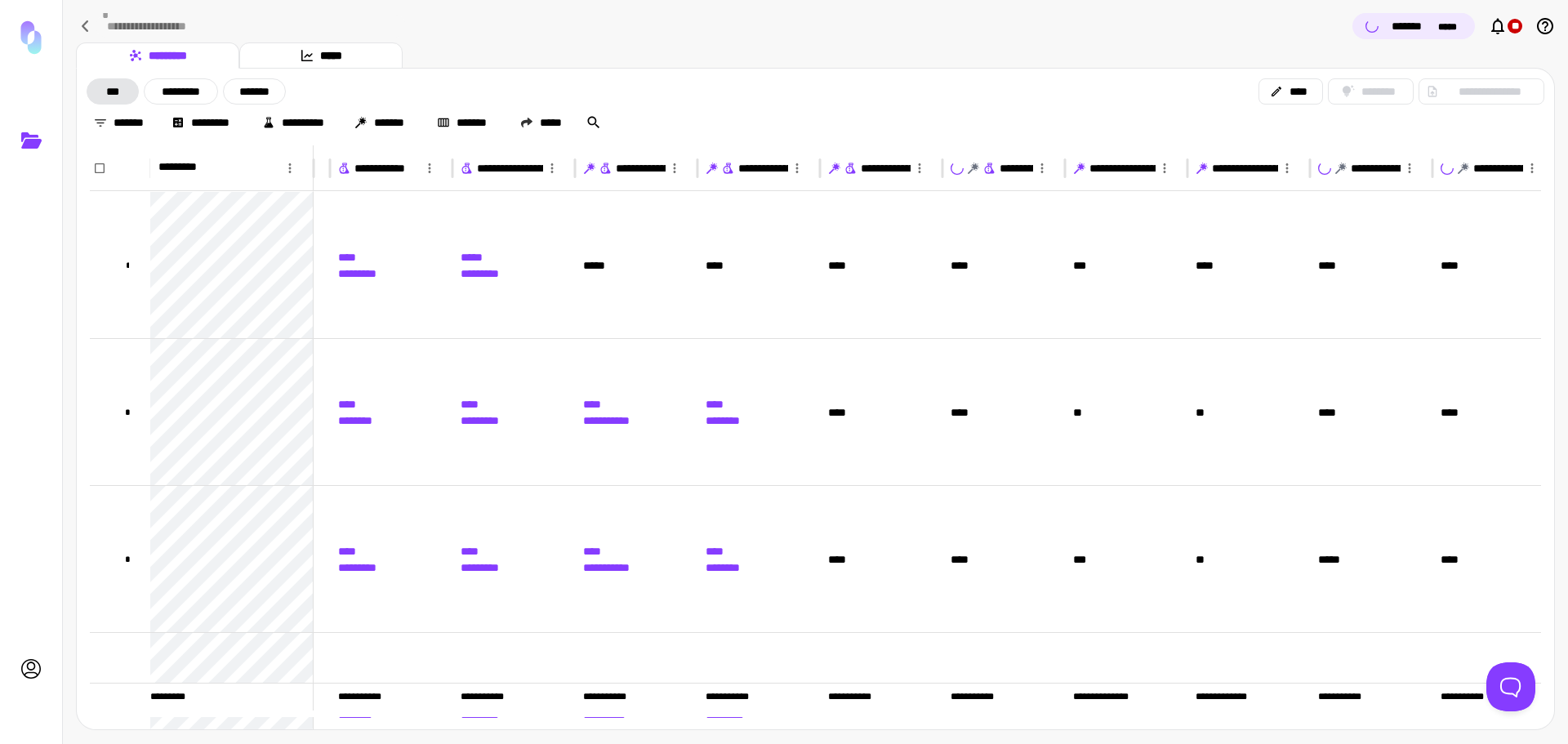 click on "*******" at bounding box center (1413, 26) 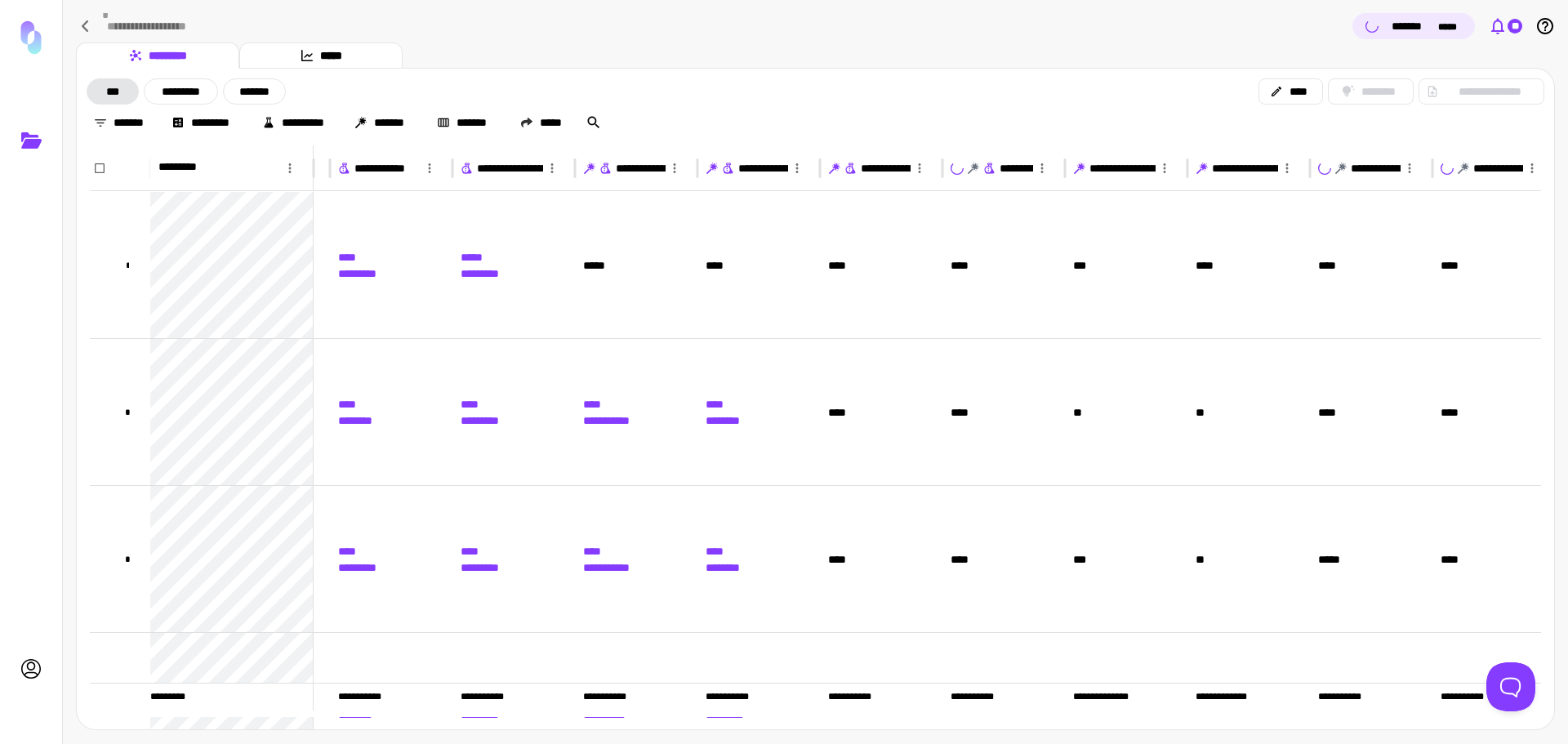 click on "**" at bounding box center (1515, 26) 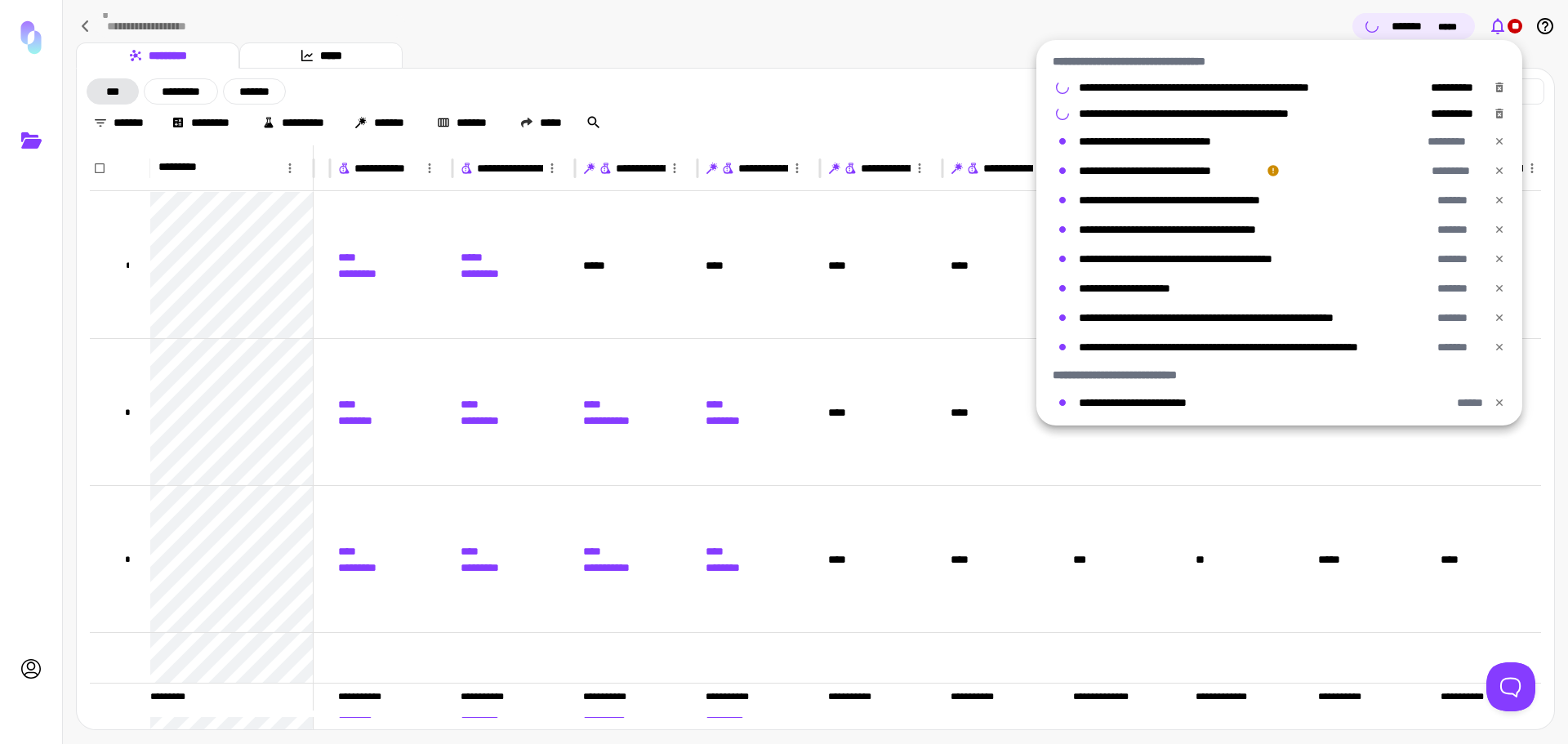 click at bounding box center (784, 372) 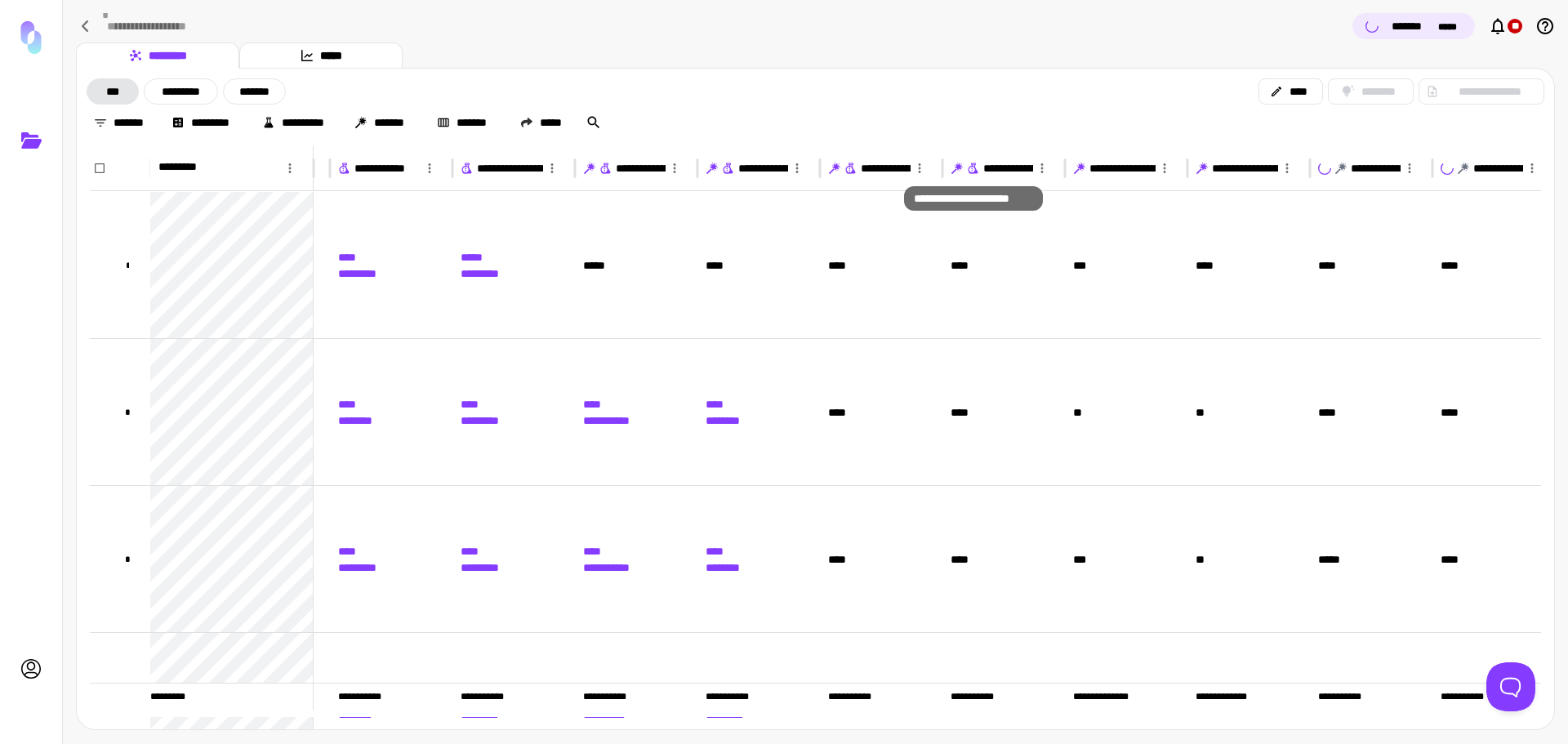 click 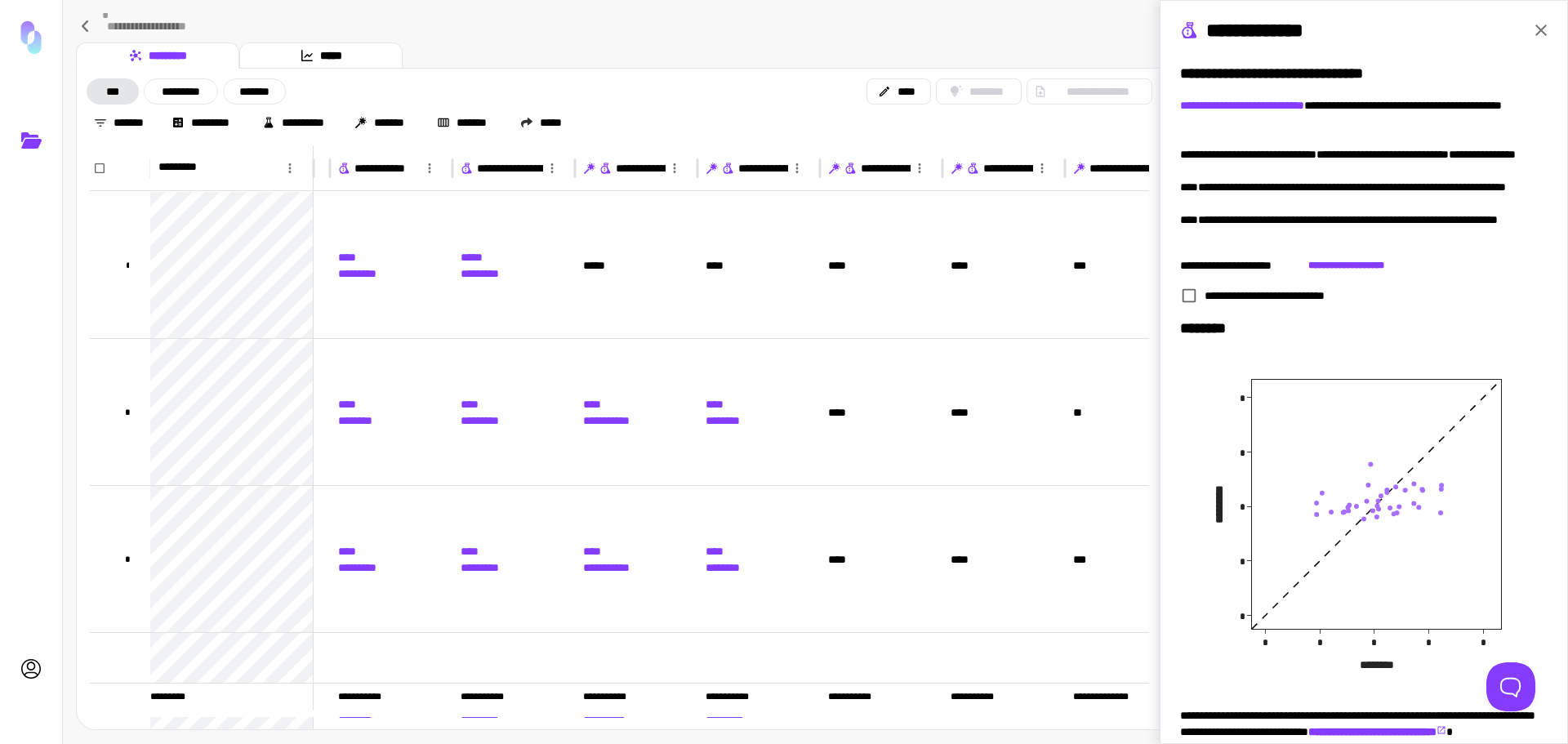 click 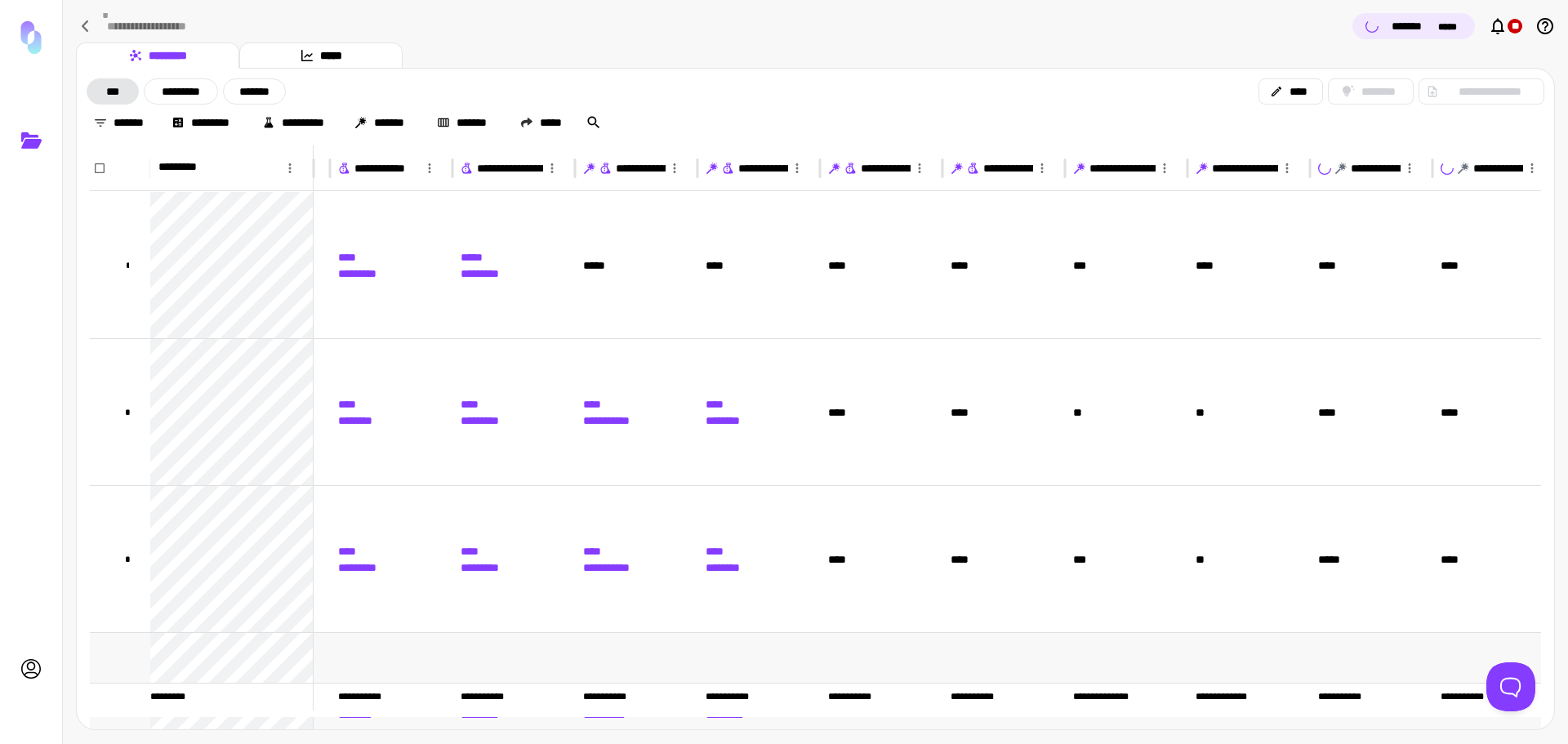 scroll, scrollTop: 193, scrollLeft: 6215, axis: both 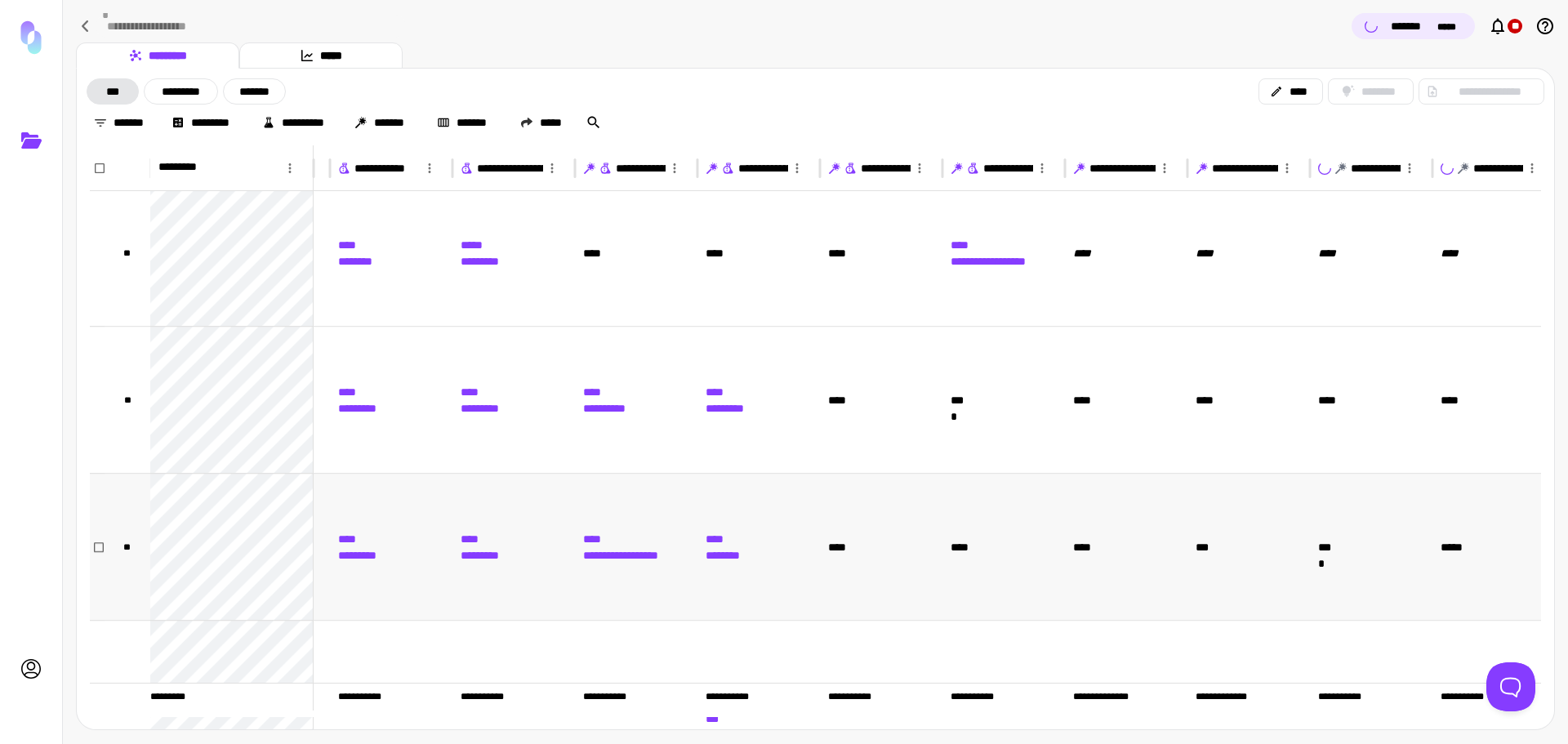 drag, startPoint x: 981, startPoint y: 580, endPoint x: 978, endPoint y: 610, distance: 30.149627 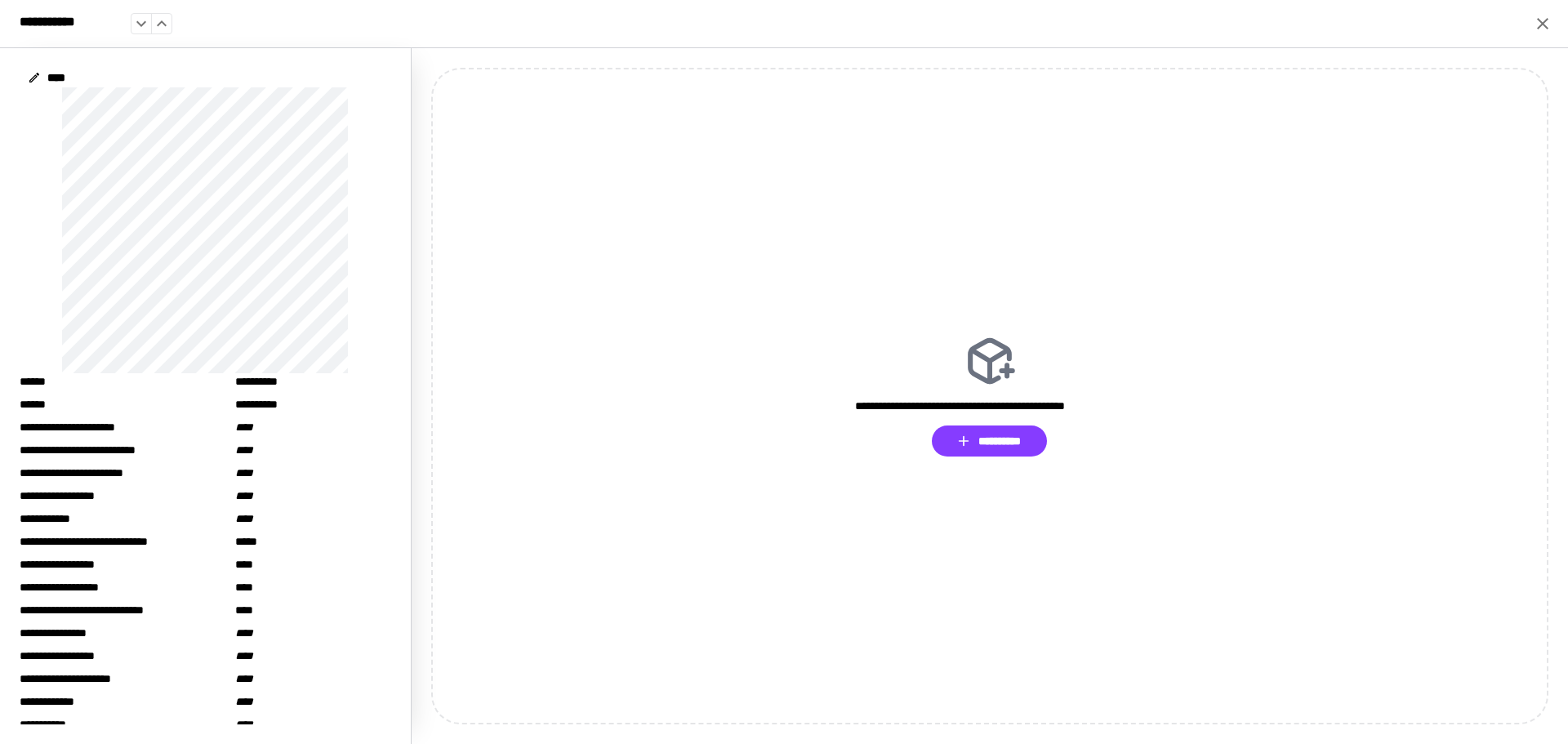 click 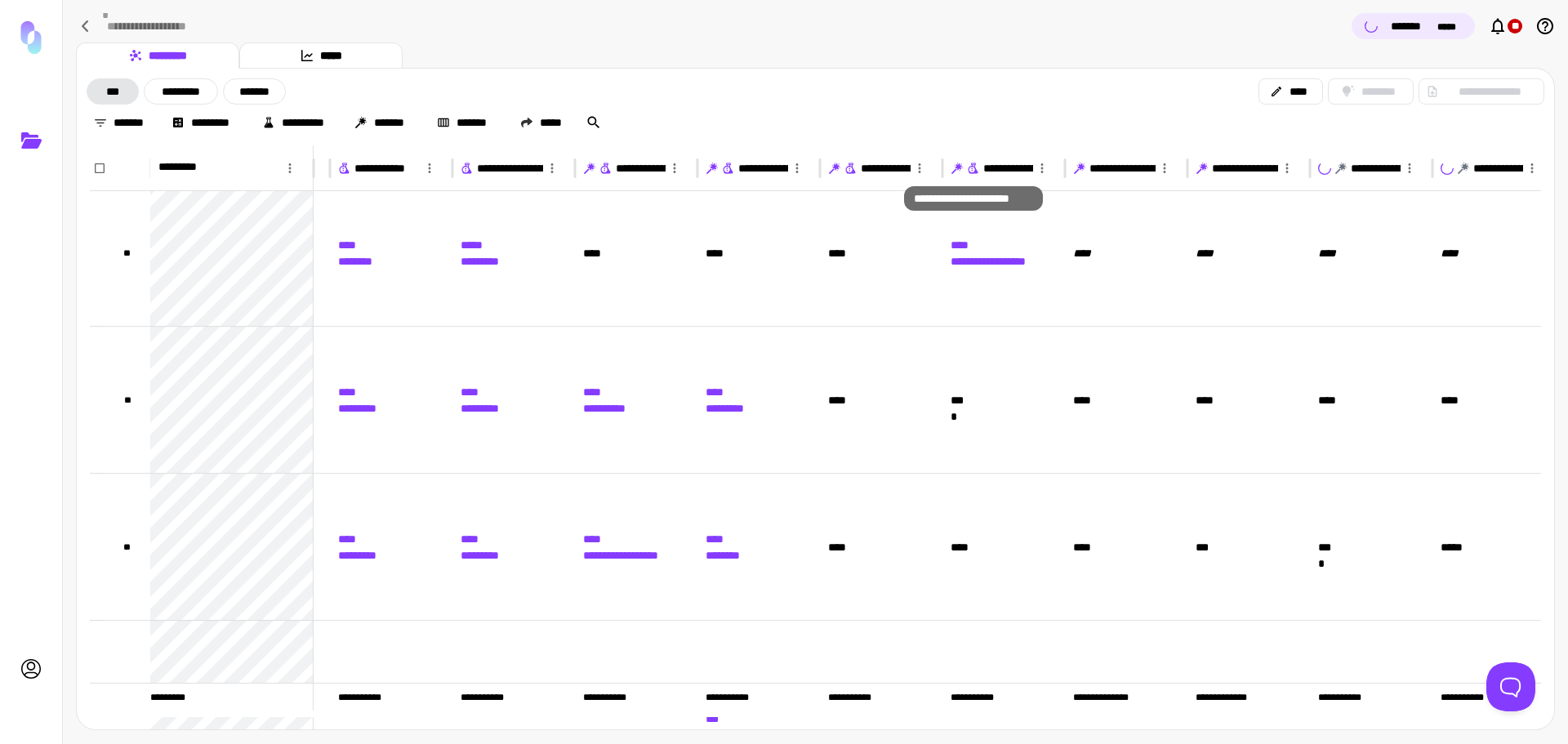 click 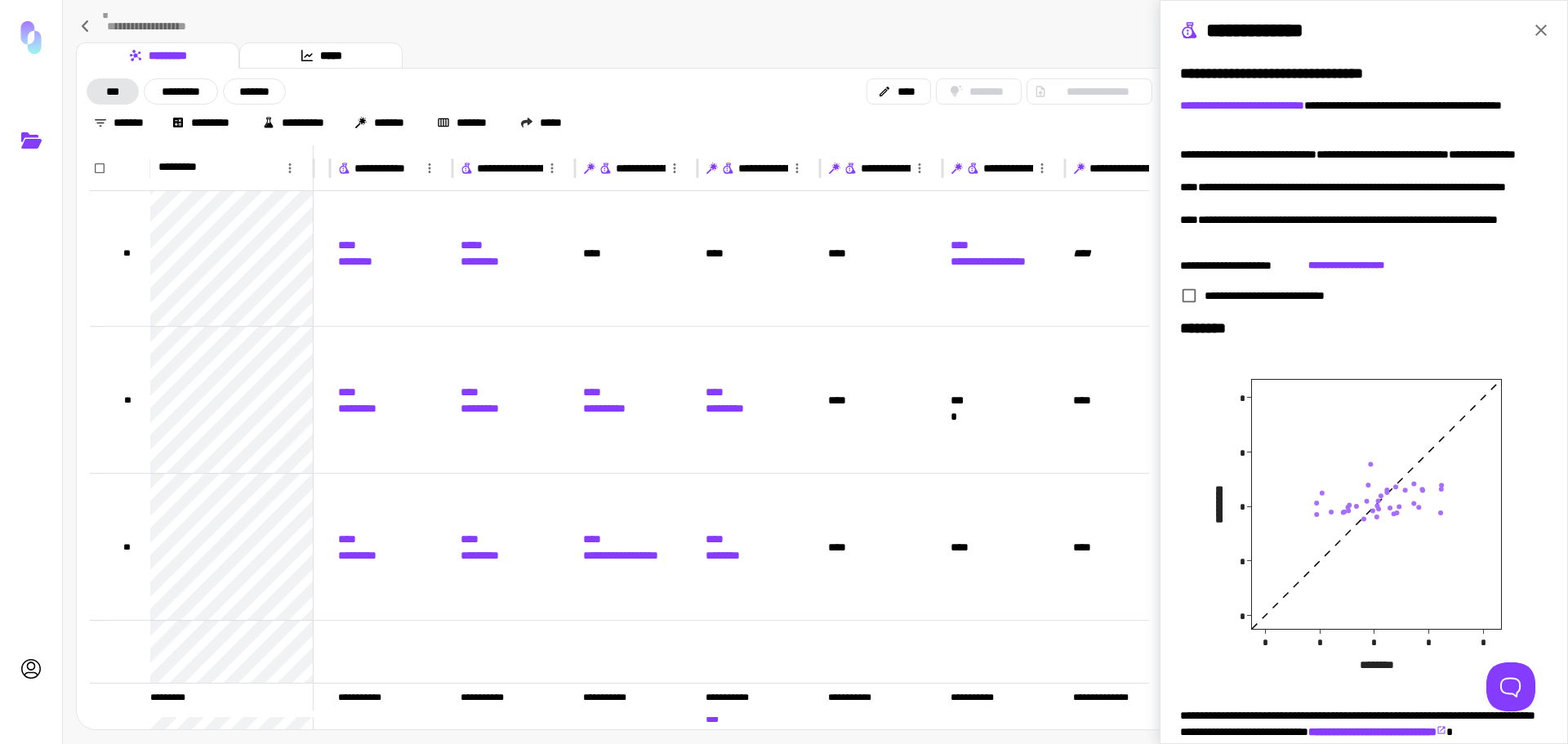 click 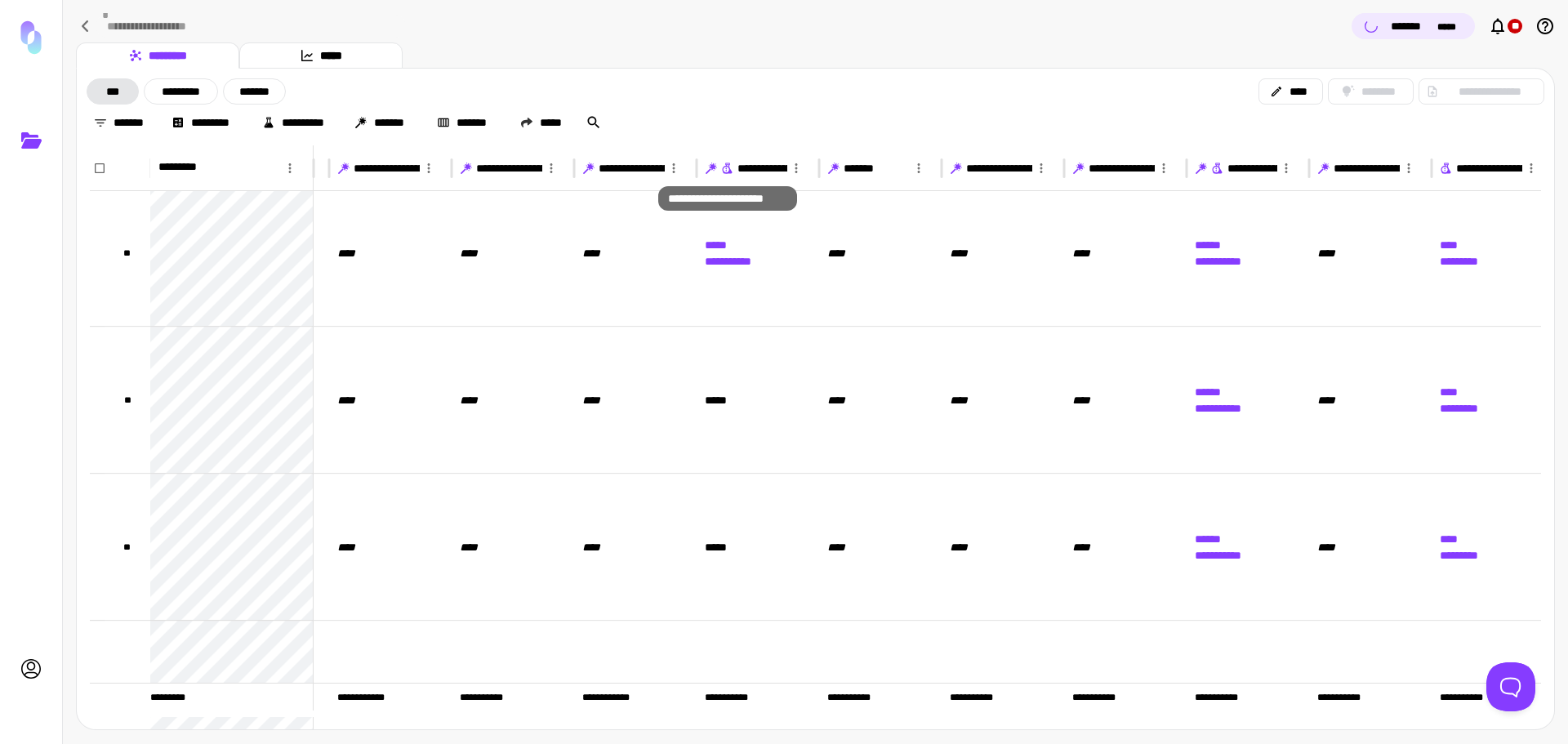 click 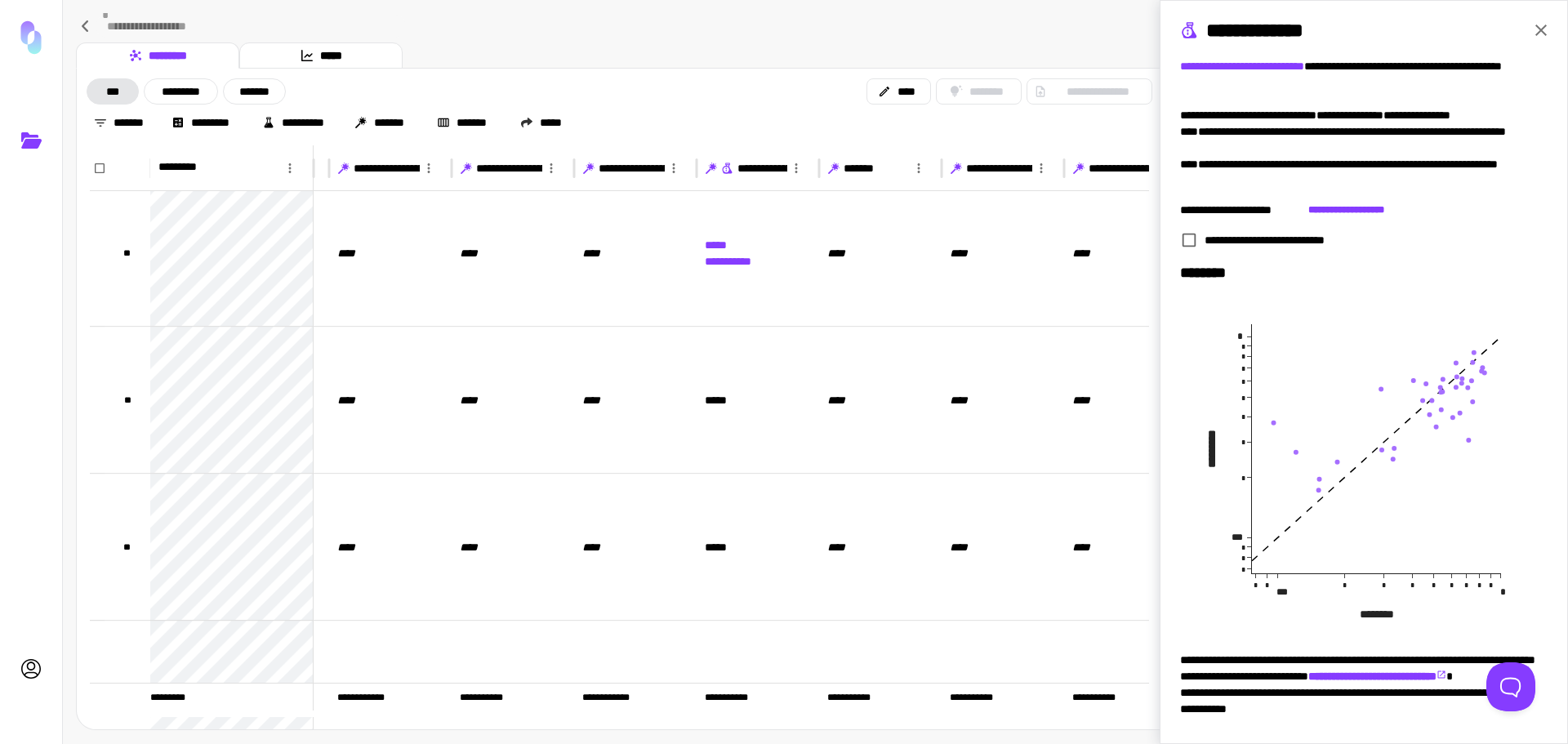 click on "**********" at bounding box center [619, 123] 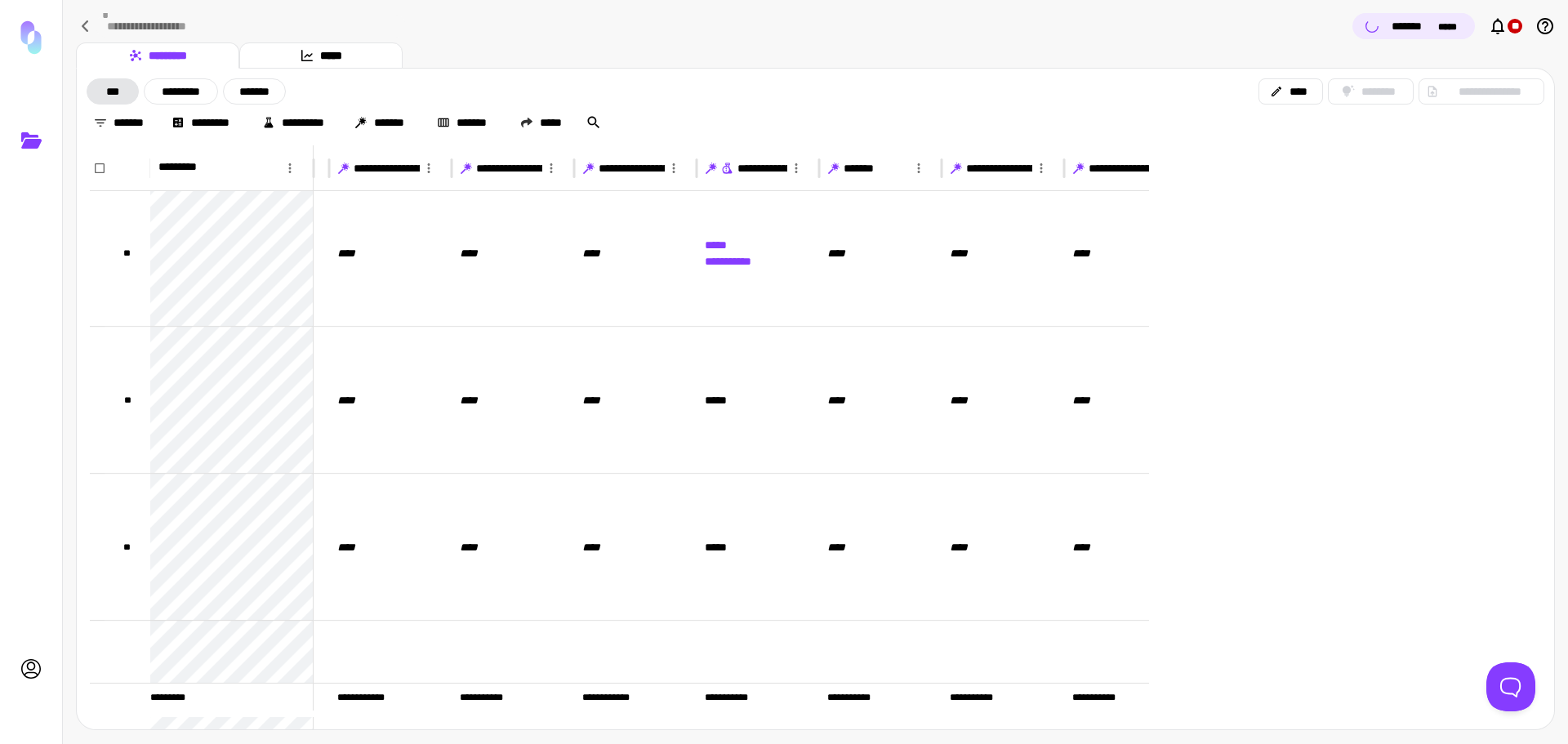 scroll, scrollTop: 0, scrollLeft: 0, axis: both 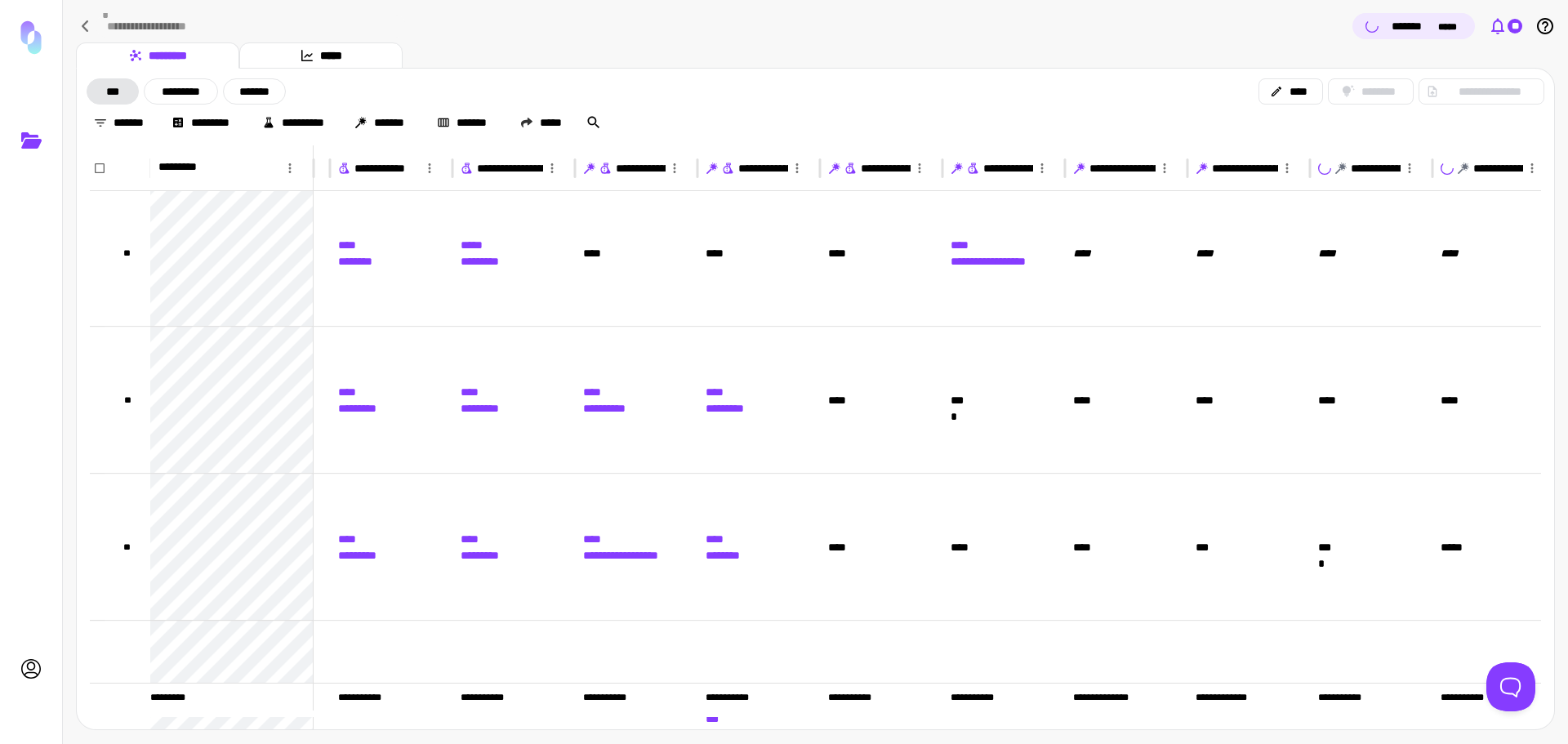 click 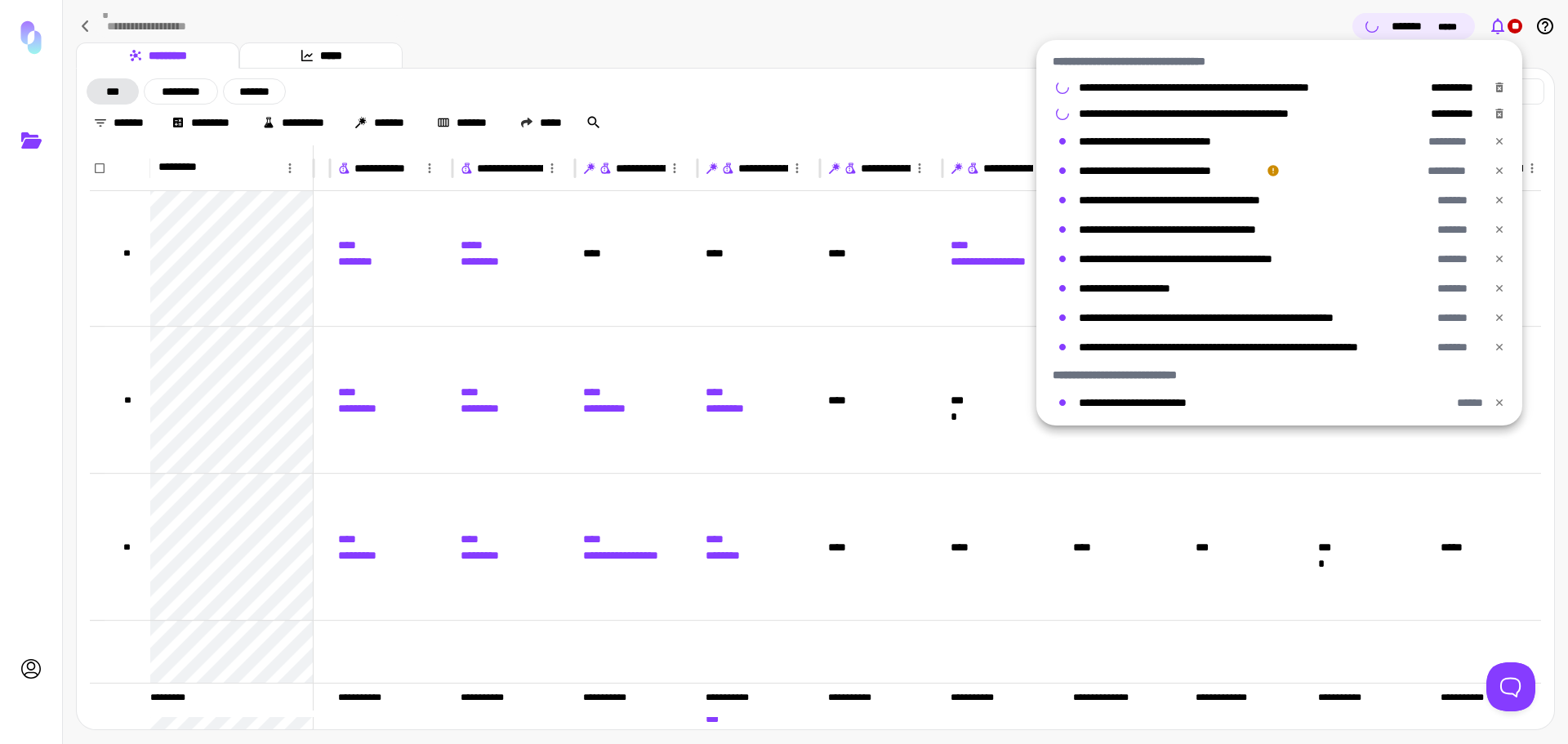 click at bounding box center (784, 372) 